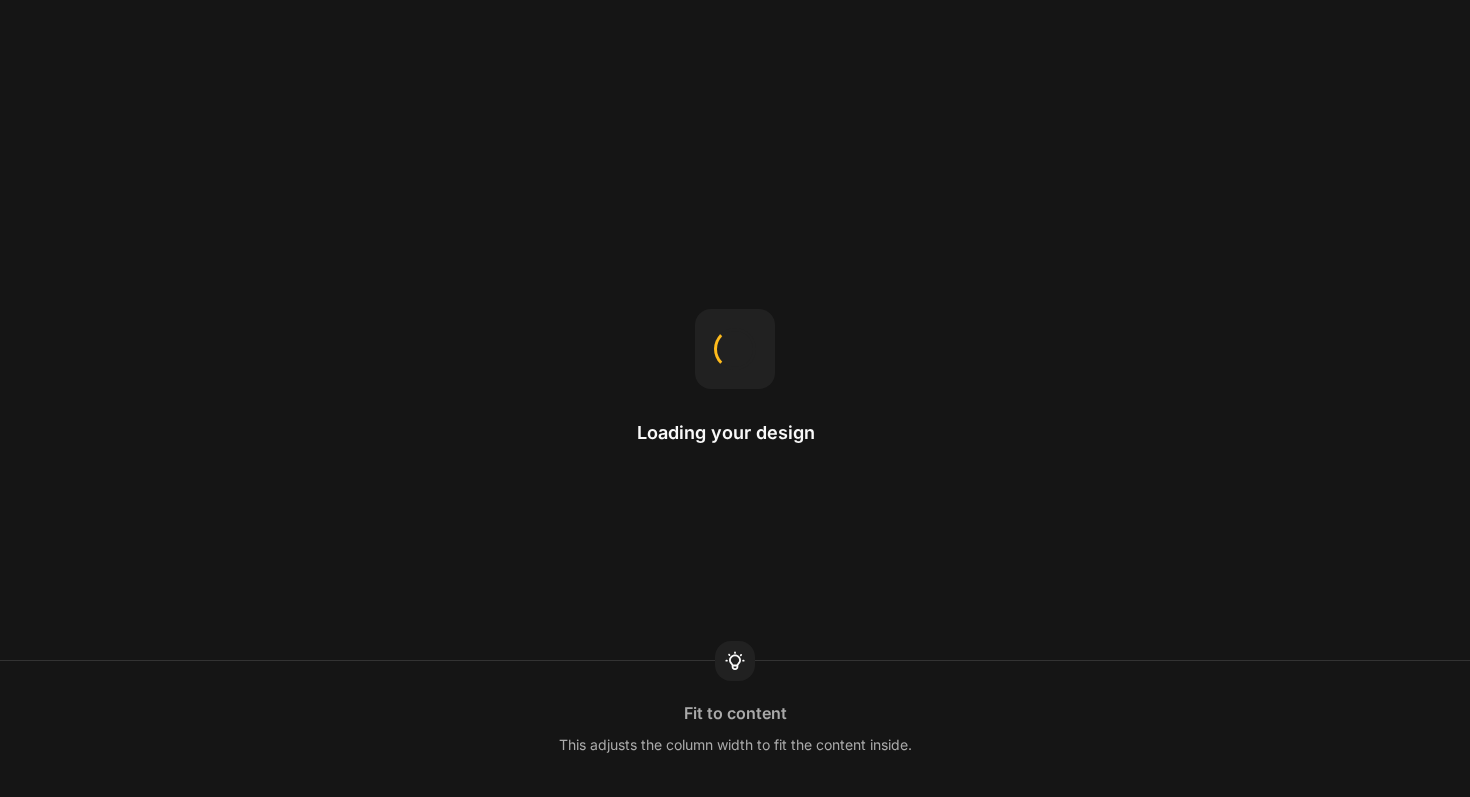 scroll, scrollTop: 0, scrollLeft: 0, axis: both 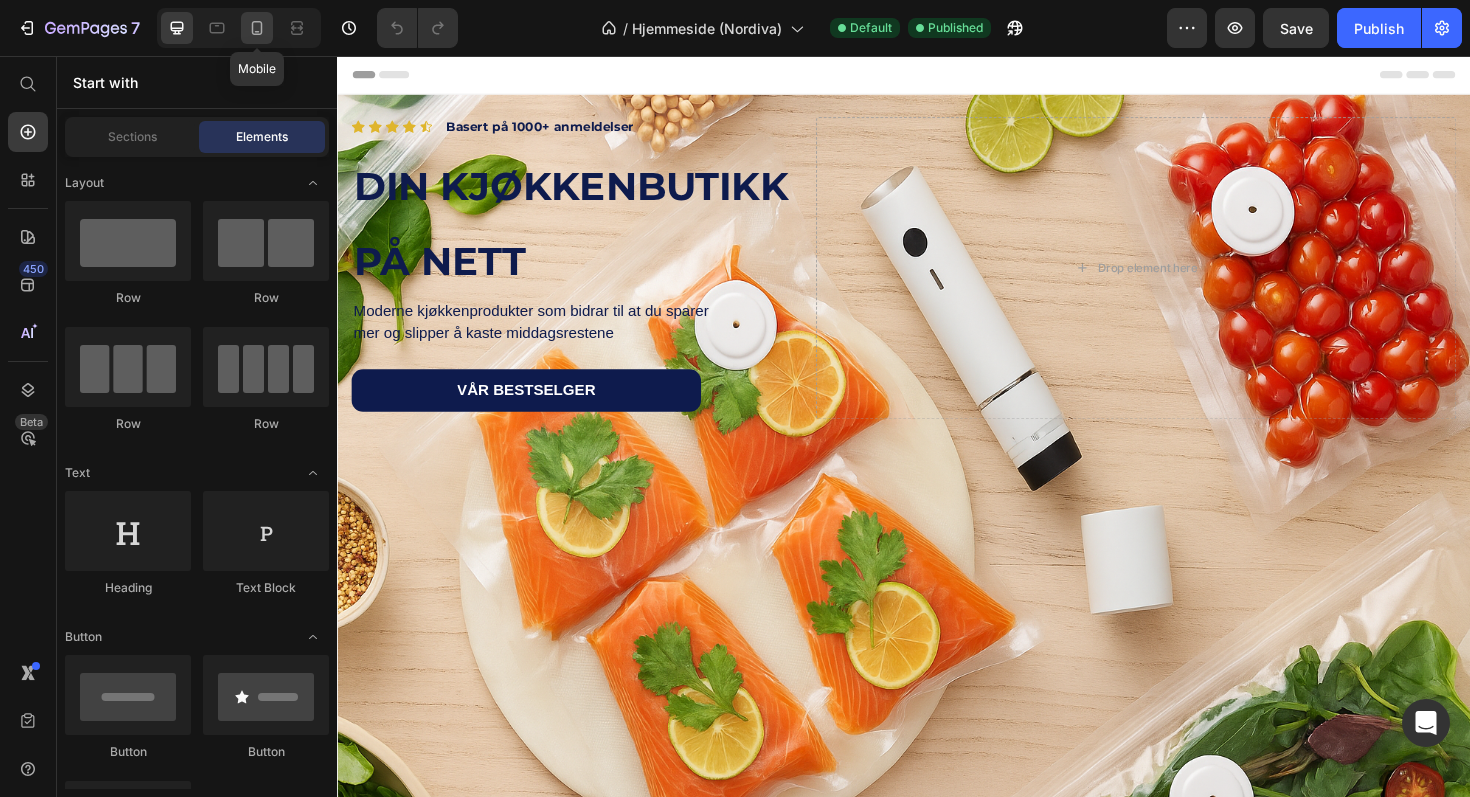 click 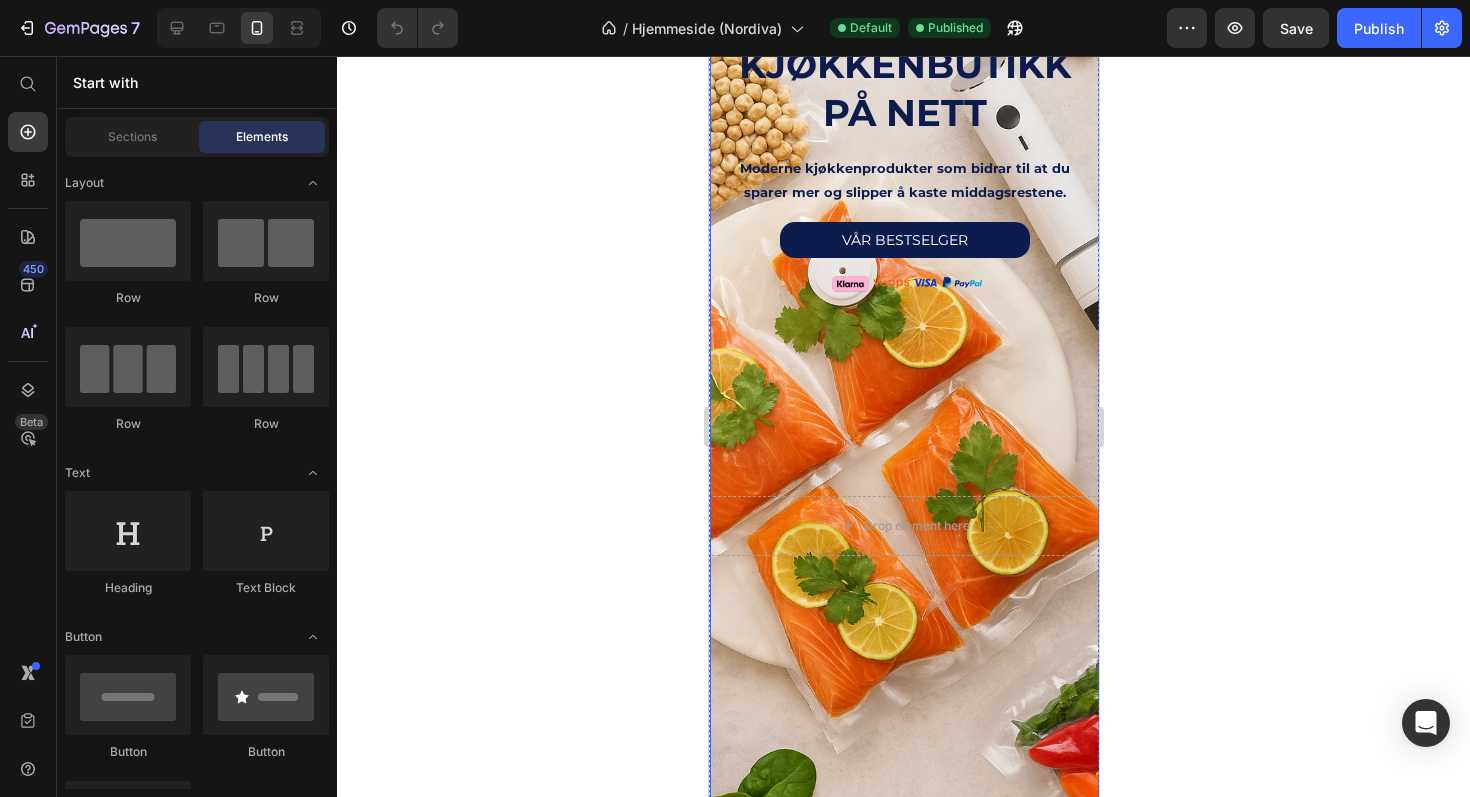 scroll, scrollTop: 108, scrollLeft: 0, axis: vertical 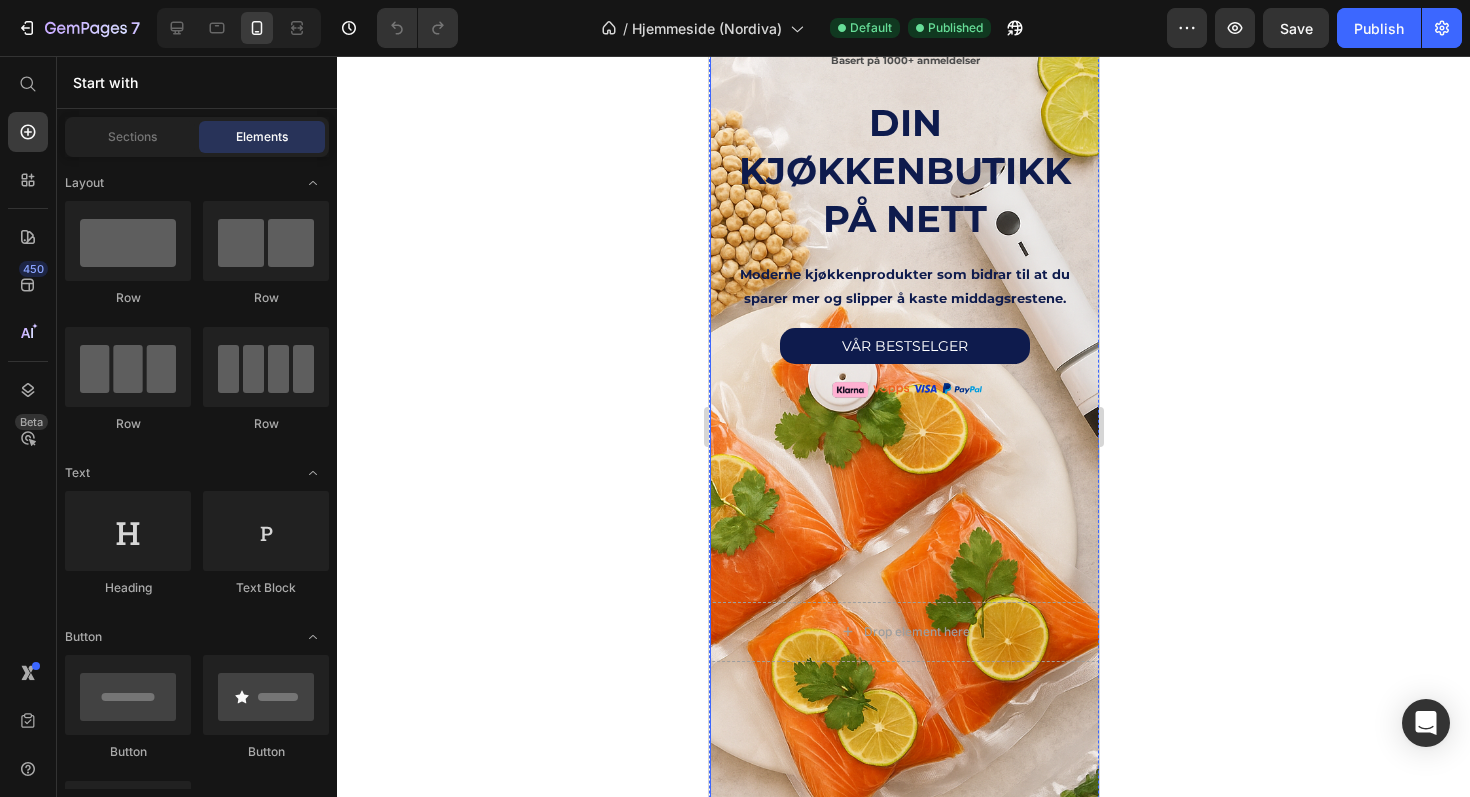 click on "Icon Icon Icon Icon
Icon Icon List 4,79 / 5 Text Block Row Basert på 1000+ anmeldelser Text Block DIN KJØKKENBUTIKK PÅ NETT Heading Moderne kjøkkenprodukter som bidrar til at du sparer mer og slipper å kaste middagsrestene. Text Block VÅR BESTSELGER Button Image Row
Drop element here Row" at bounding box center [904, 491] 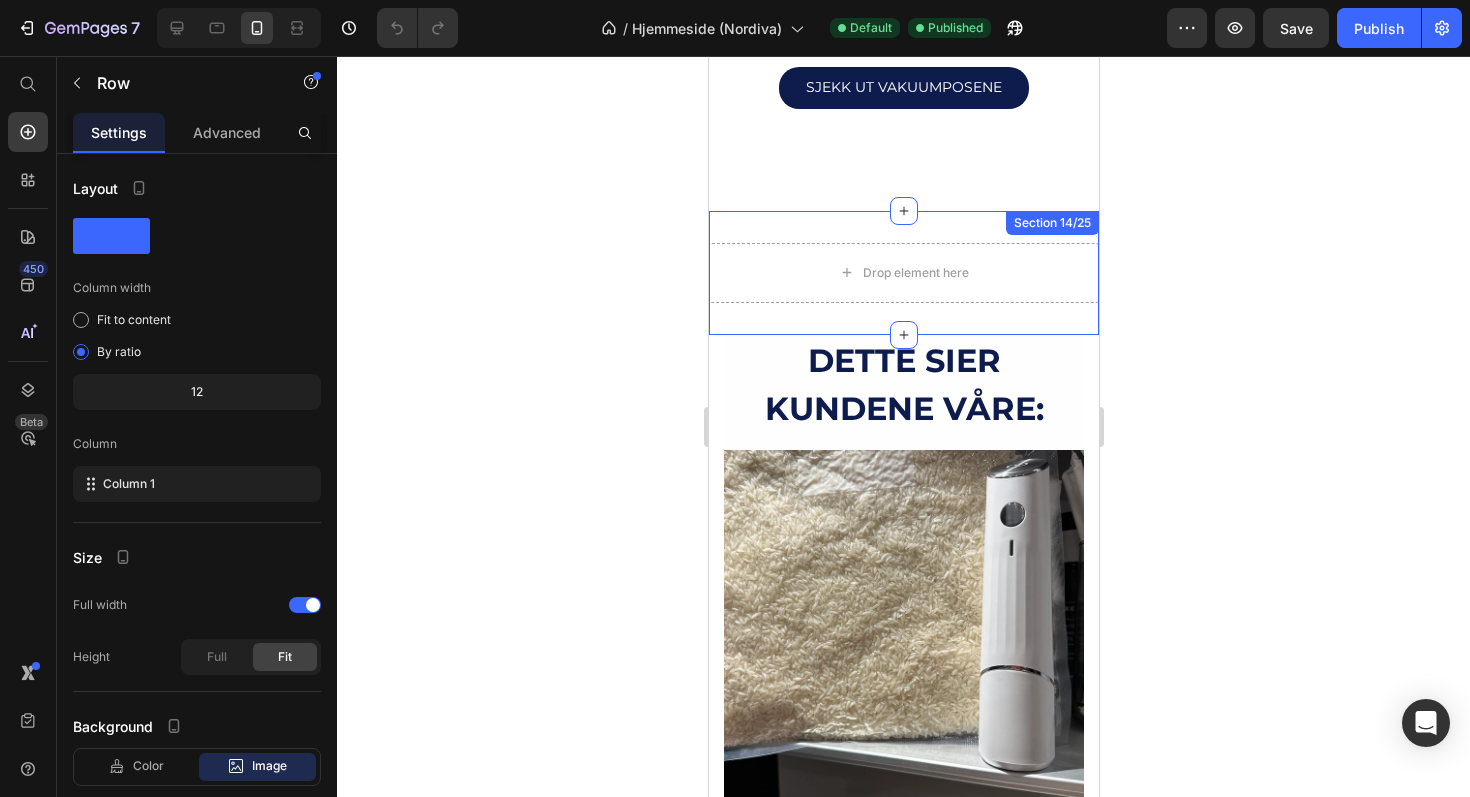 scroll, scrollTop: 4259, scrollLeft: 0, axis: vertical 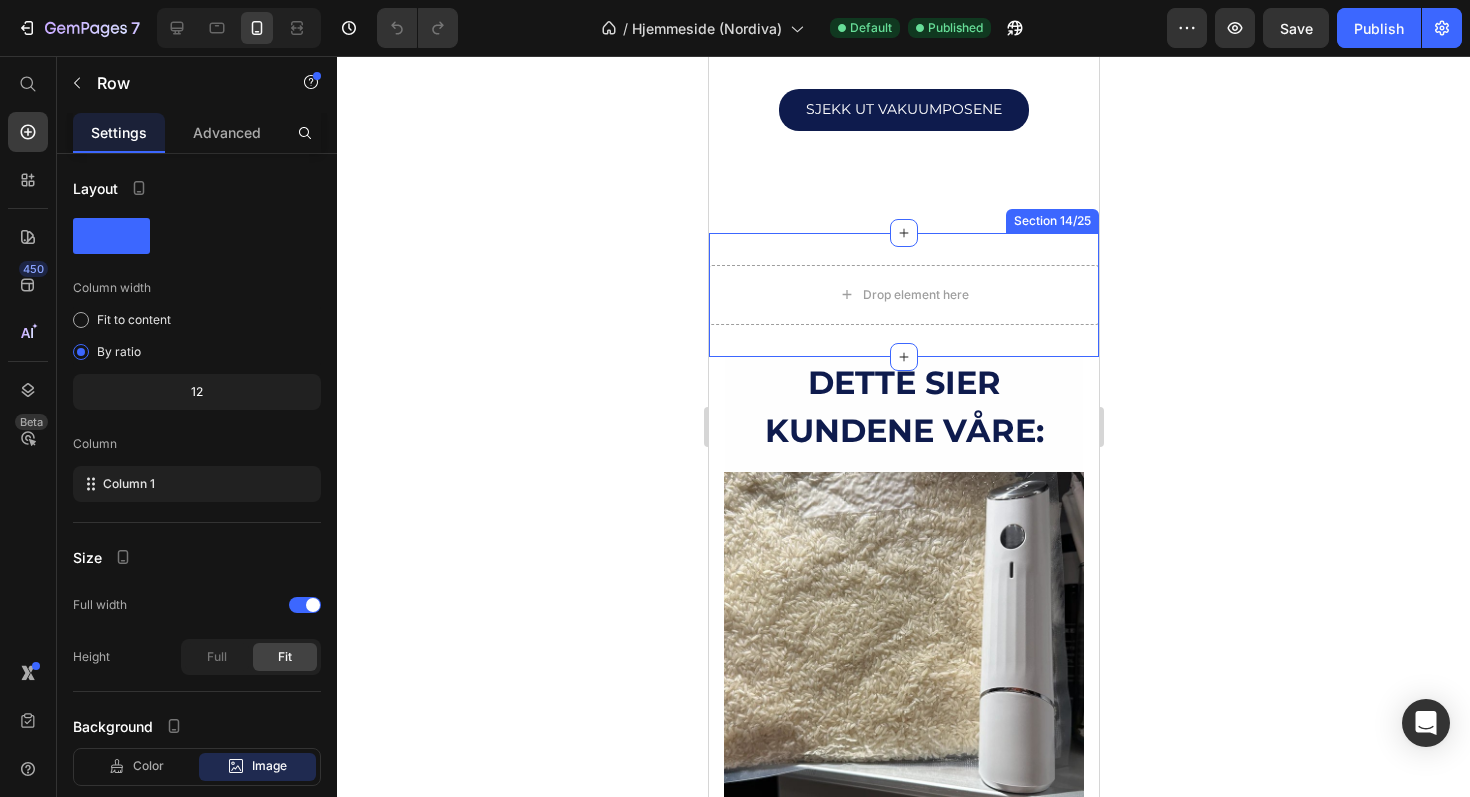 click on "Drop element here Section 14/25" at bounding box center [903, 295] 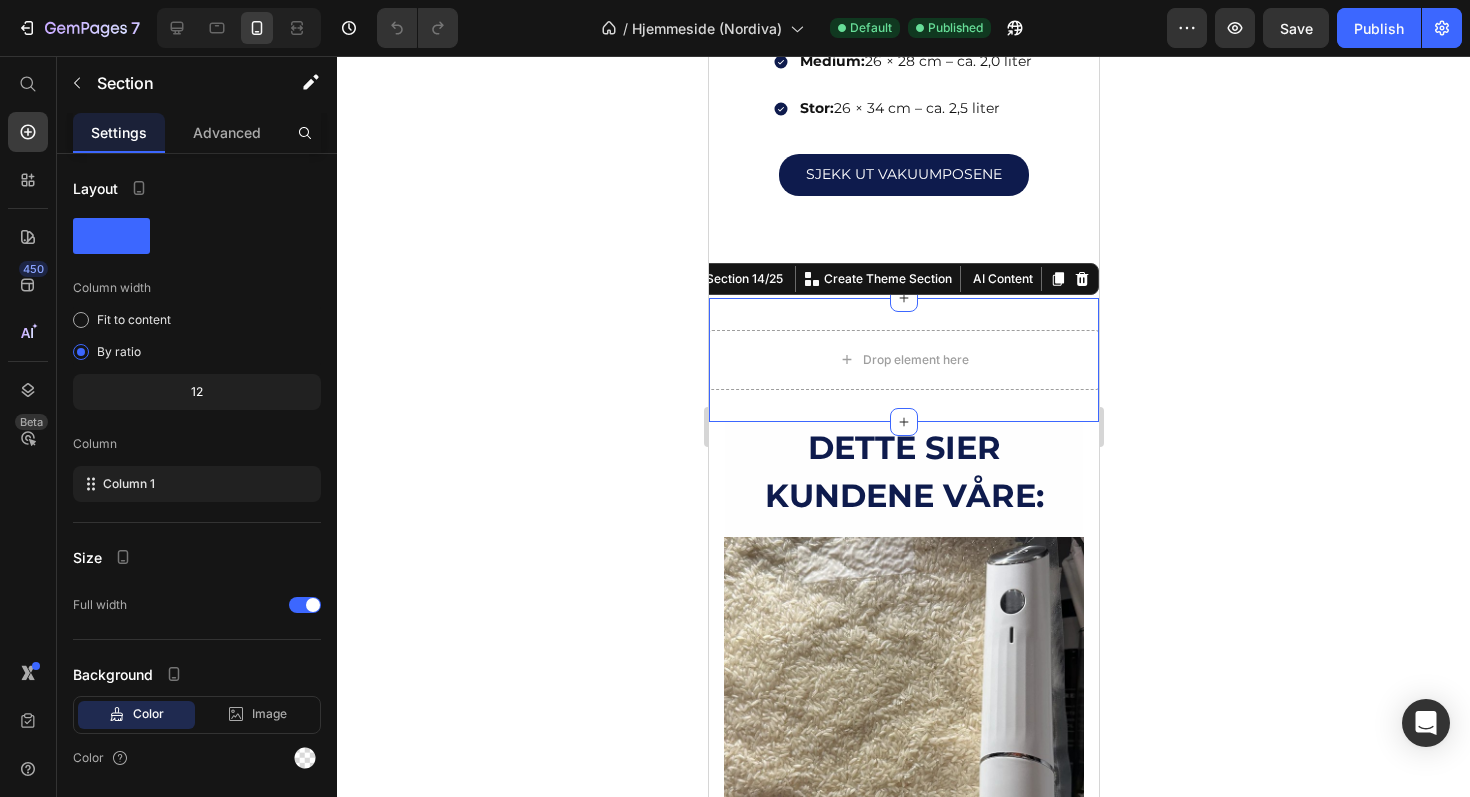 scroll, scrollTop: 4121, scrollLeft: 0, axis: vertical 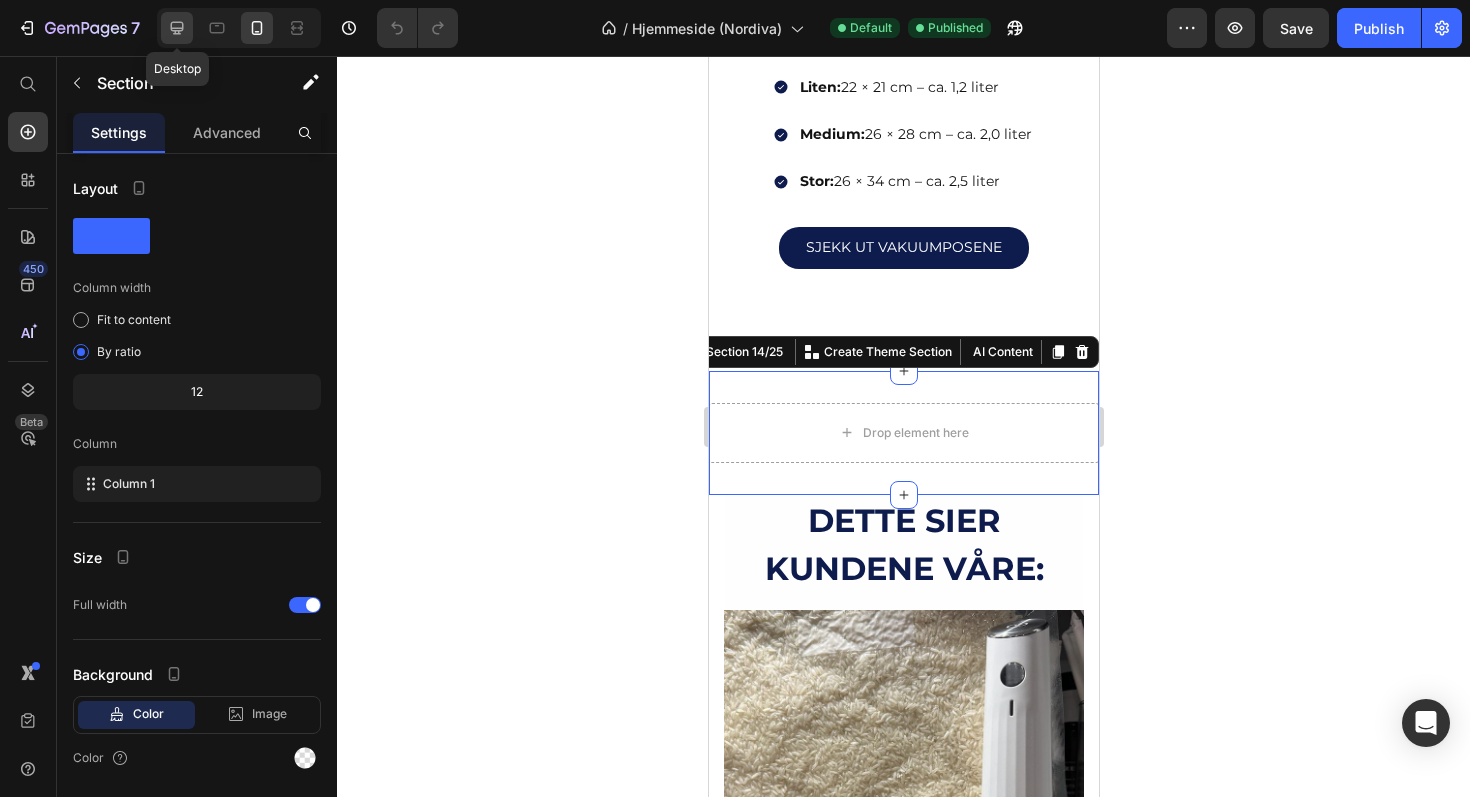 click 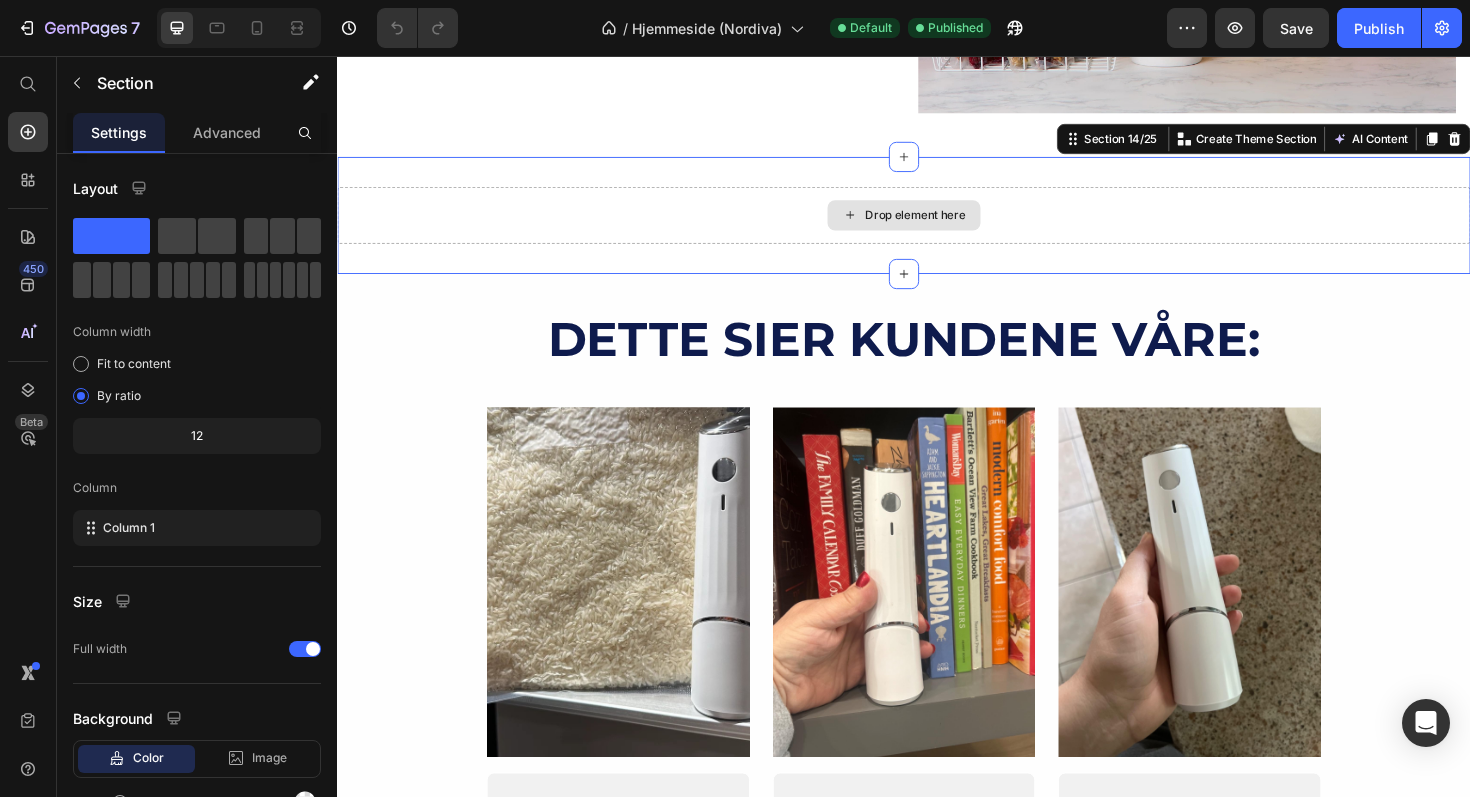 scroll, scrollTop: 3898, scrollLeft: 0, axis: vertical 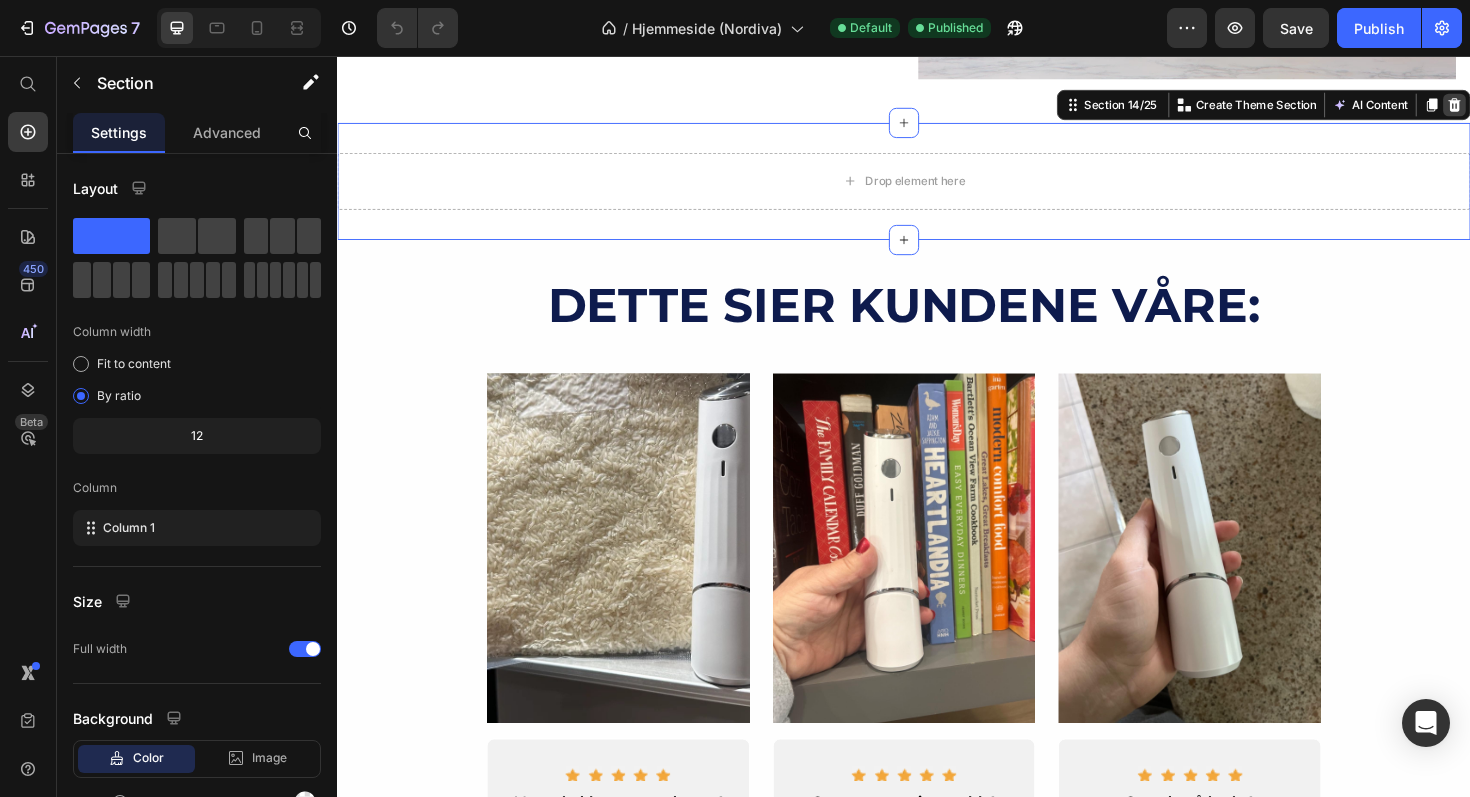 click 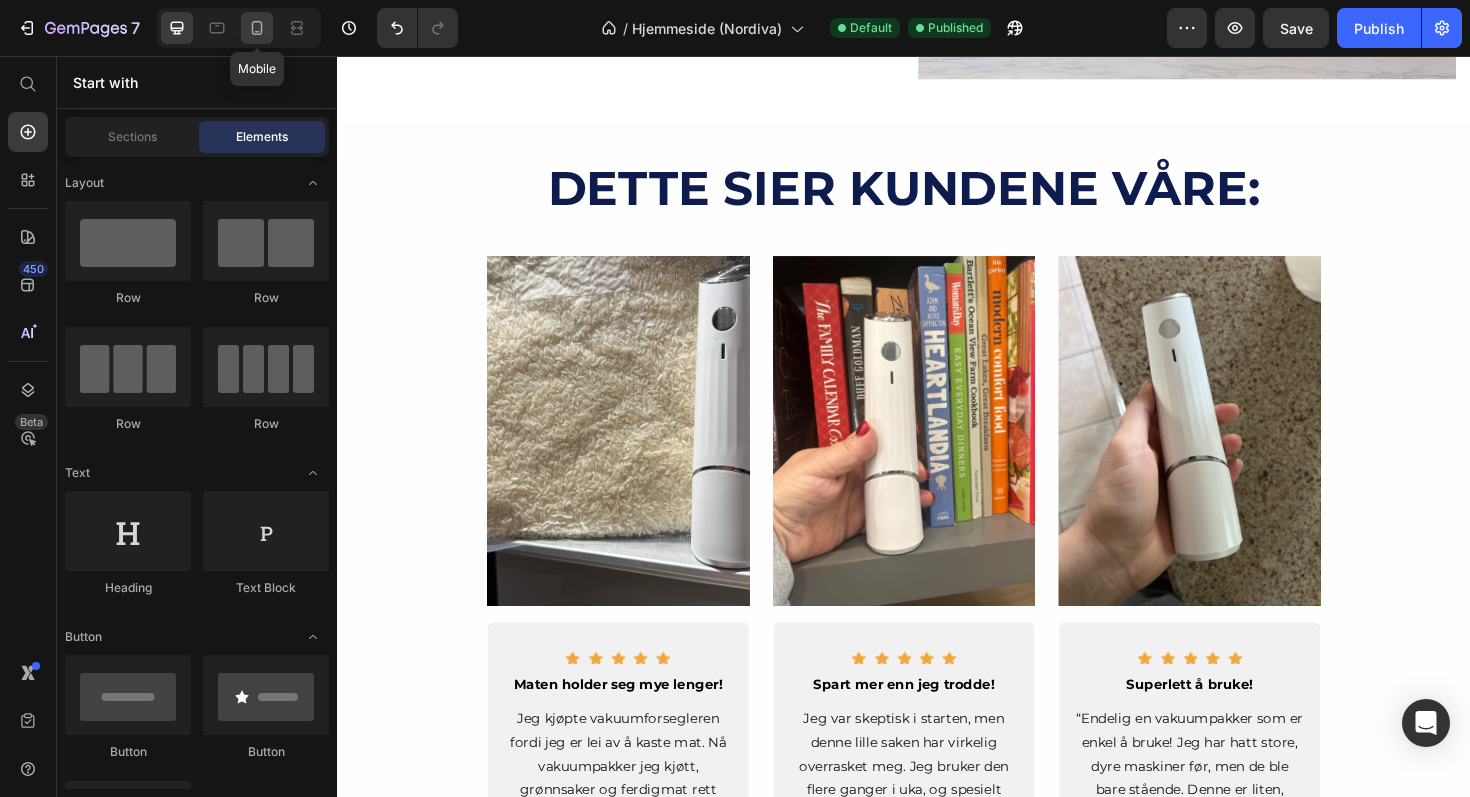 click 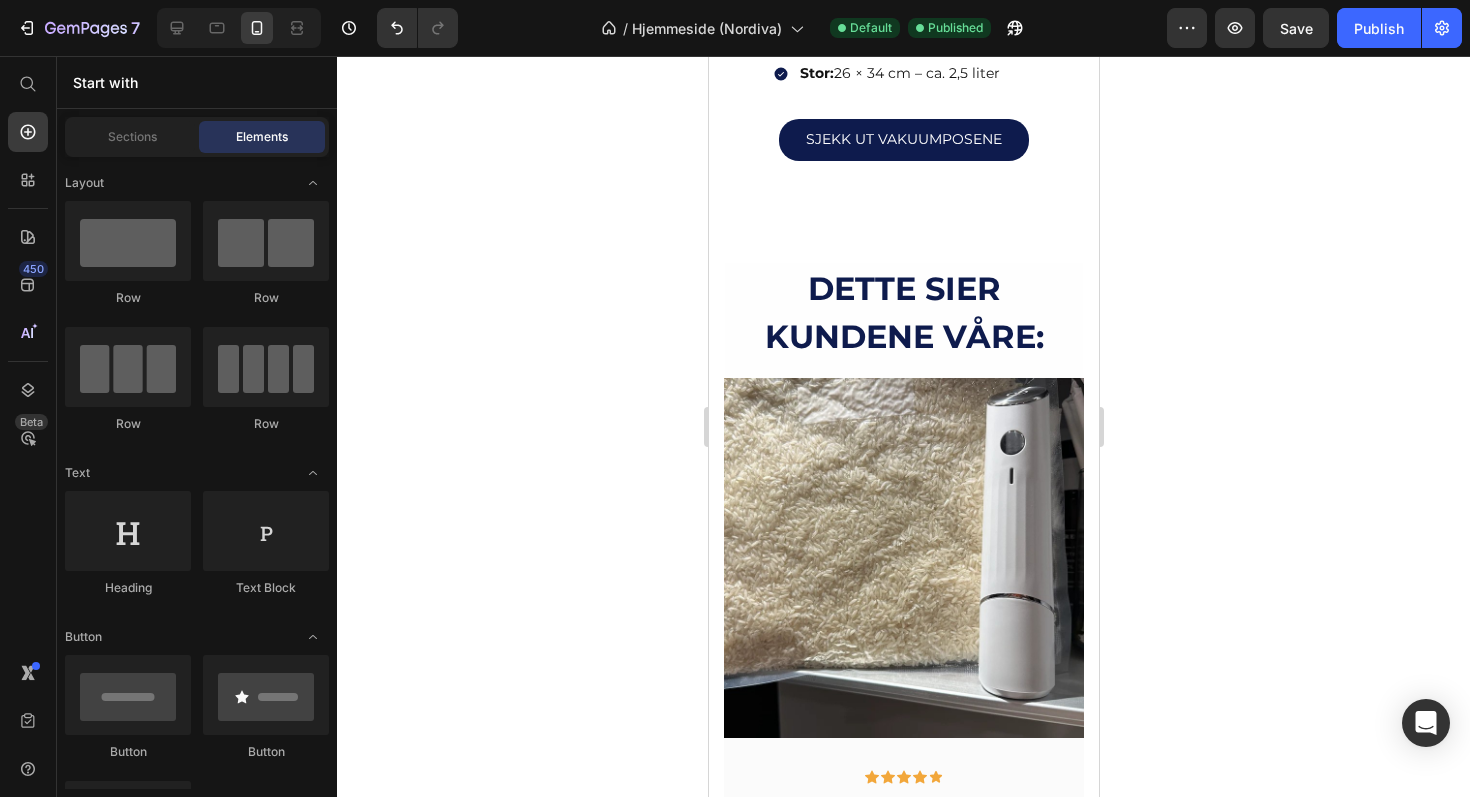 scroll, scrollTop: 4315, scrollLeft: 0, axis: vertical 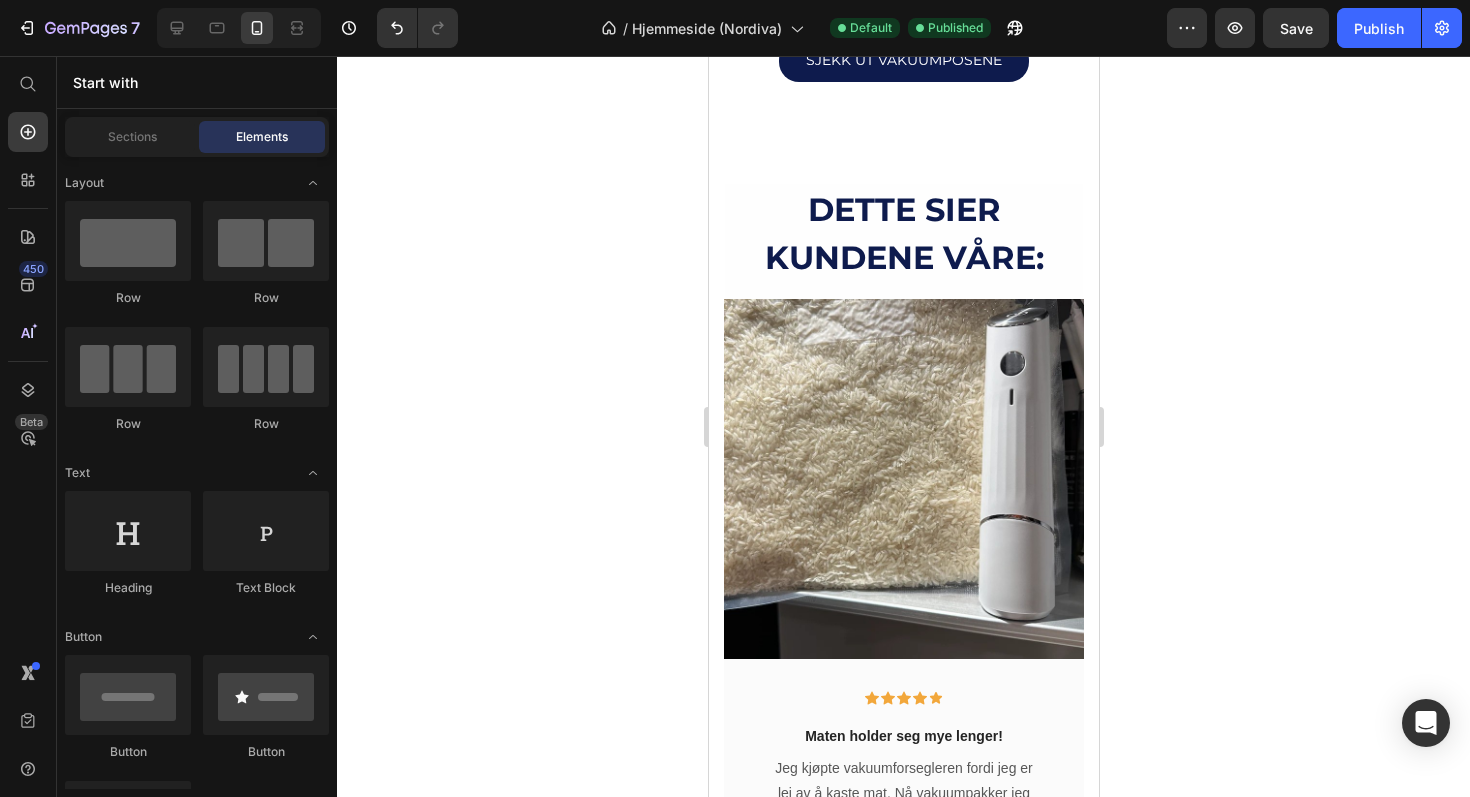 click on "HANDLE ETTER KATEGORI Heading Row Image VAKUUMPOSER Text block
Handle nå Button                Title Line Row Image VAKUUMBOKSER Text block
Handle nå Button                Title Line Row Image MATBEVAR Text block
Handle nå Button                Title Line Row Image Necklaces Text block                Title Line Row
Carousel Row Section 2 Image Image 60-DAGERS ÅPENT KJØP Heading Vi tilbyr kundene våre en trygg og fleksibel prøveperiode Handle uten bekymring. Du har hele 60 dager på å prøve produktet hjemme og hvis du ikke er fornøyd, kan du enkelt returnere det. Vi tror på åpenhet og trygghet i hvert kjøp. Text Block Row Image Image GRATIS FRAKT & SPORING Heading Vi sender alle ordre med gratis frakt og sporingsnummer Hos oss slipper du ekstra kostnader og du får full kontroll på pakken underveis.  Alle bestillinger sendes med sporing, slik at du alltid vet hvor leveransen befinner seg. Text Block Row Image Image Heading Row 1" at bounding box center (903, -921) 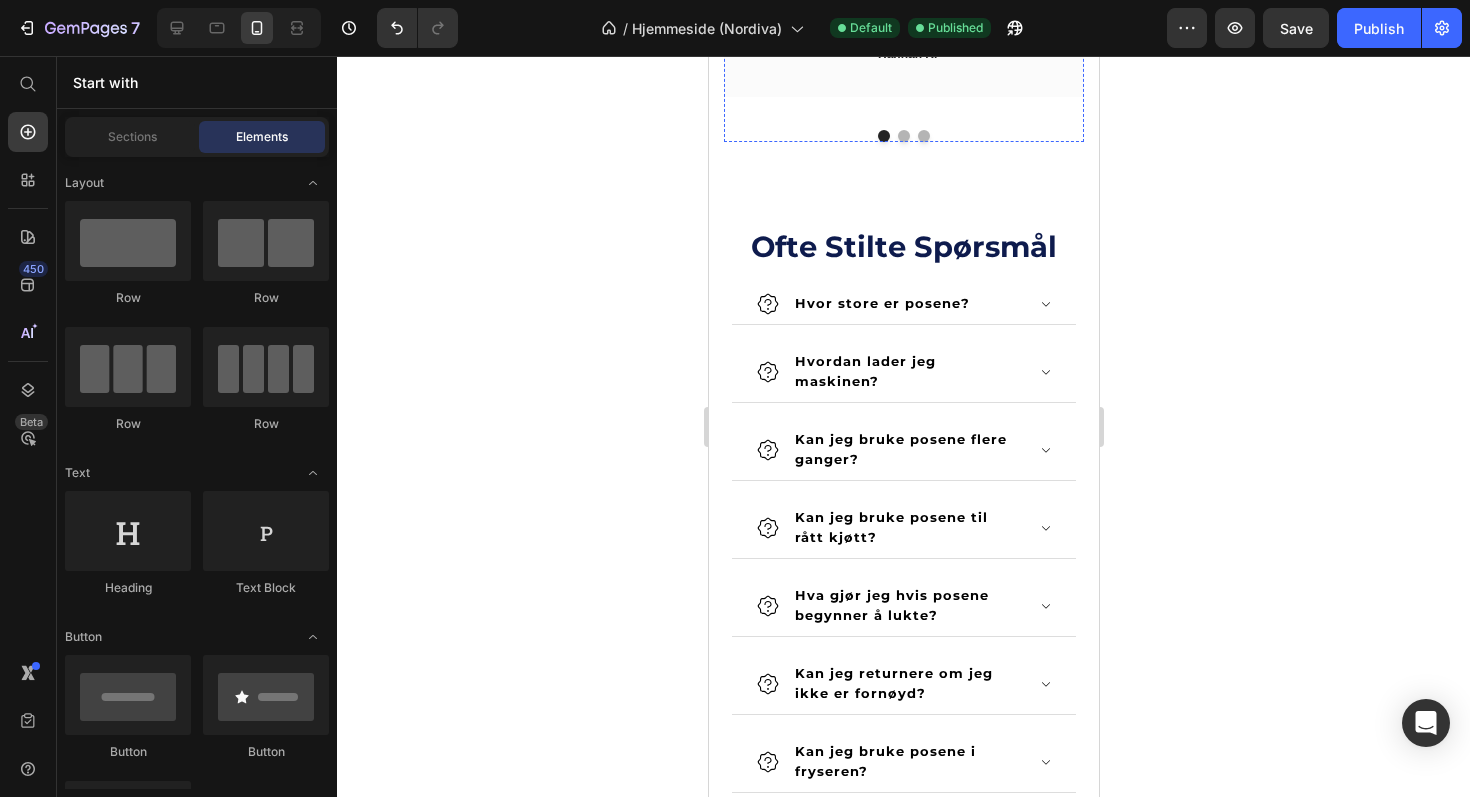 scroll, scrollTop: 5147, scrollLeft: 0, axis: vertical 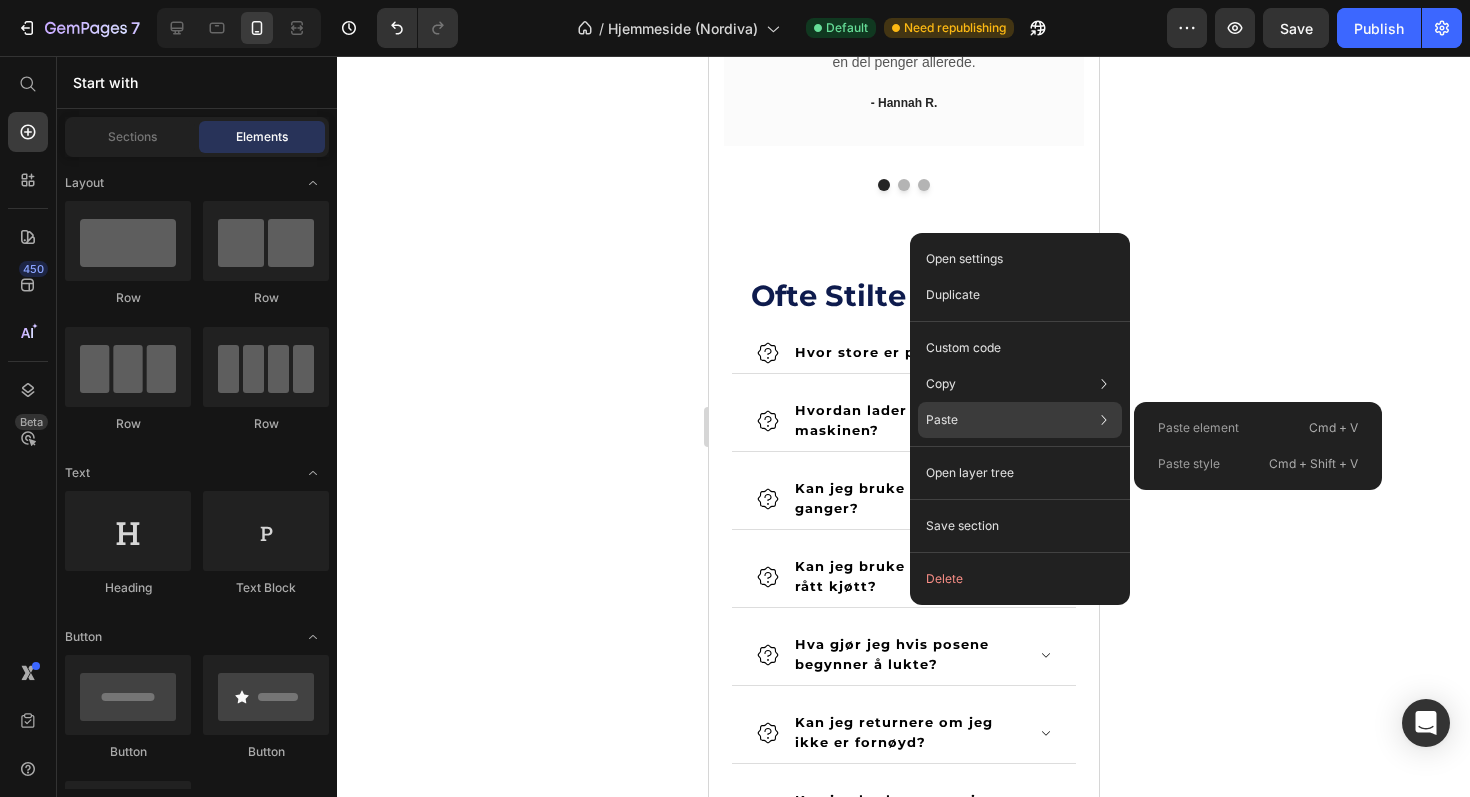 click on "Paste element" at bounding box center (1198, 428) 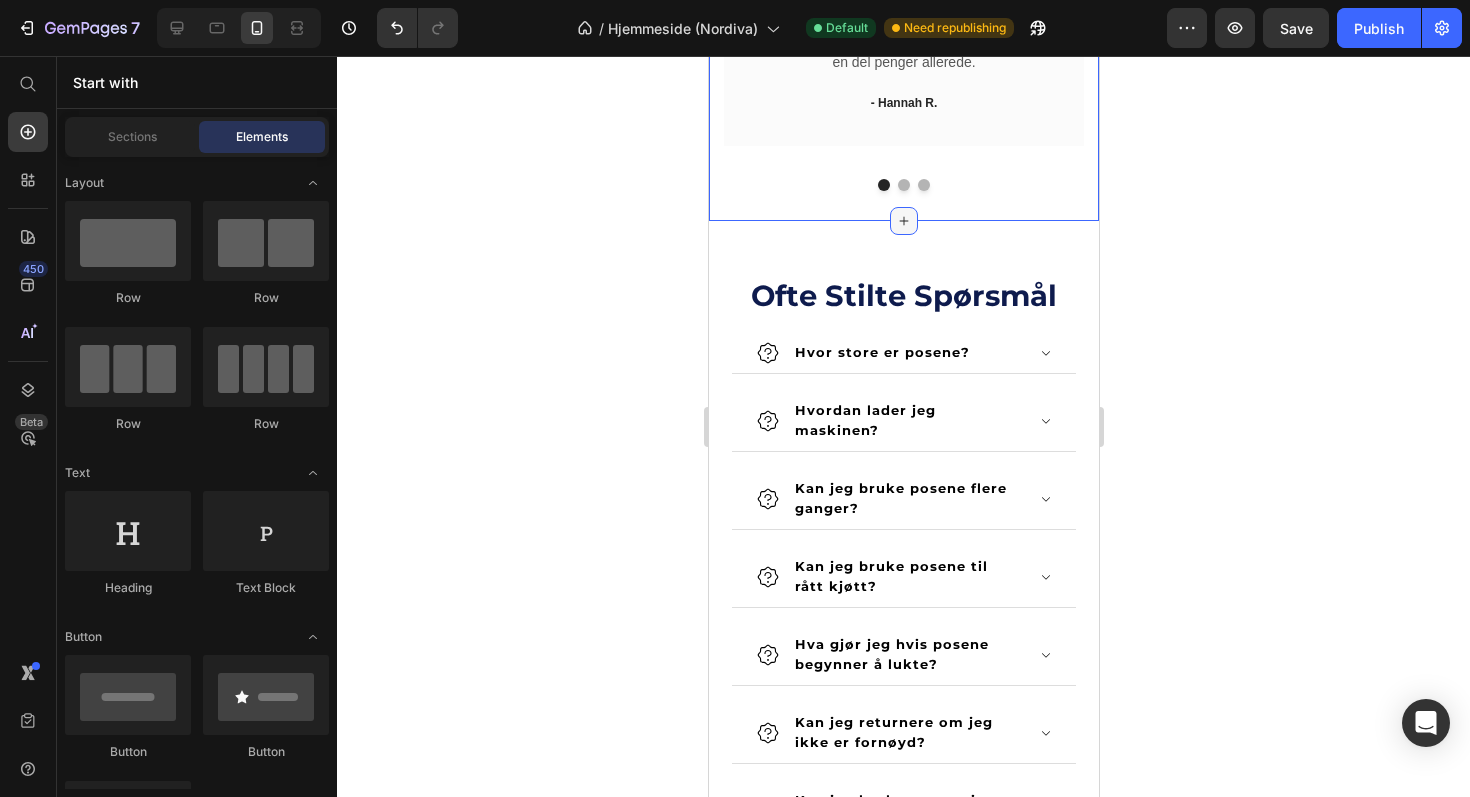 scroll, scrollTop: 5103, scrollLeft: 0, axis: vertical 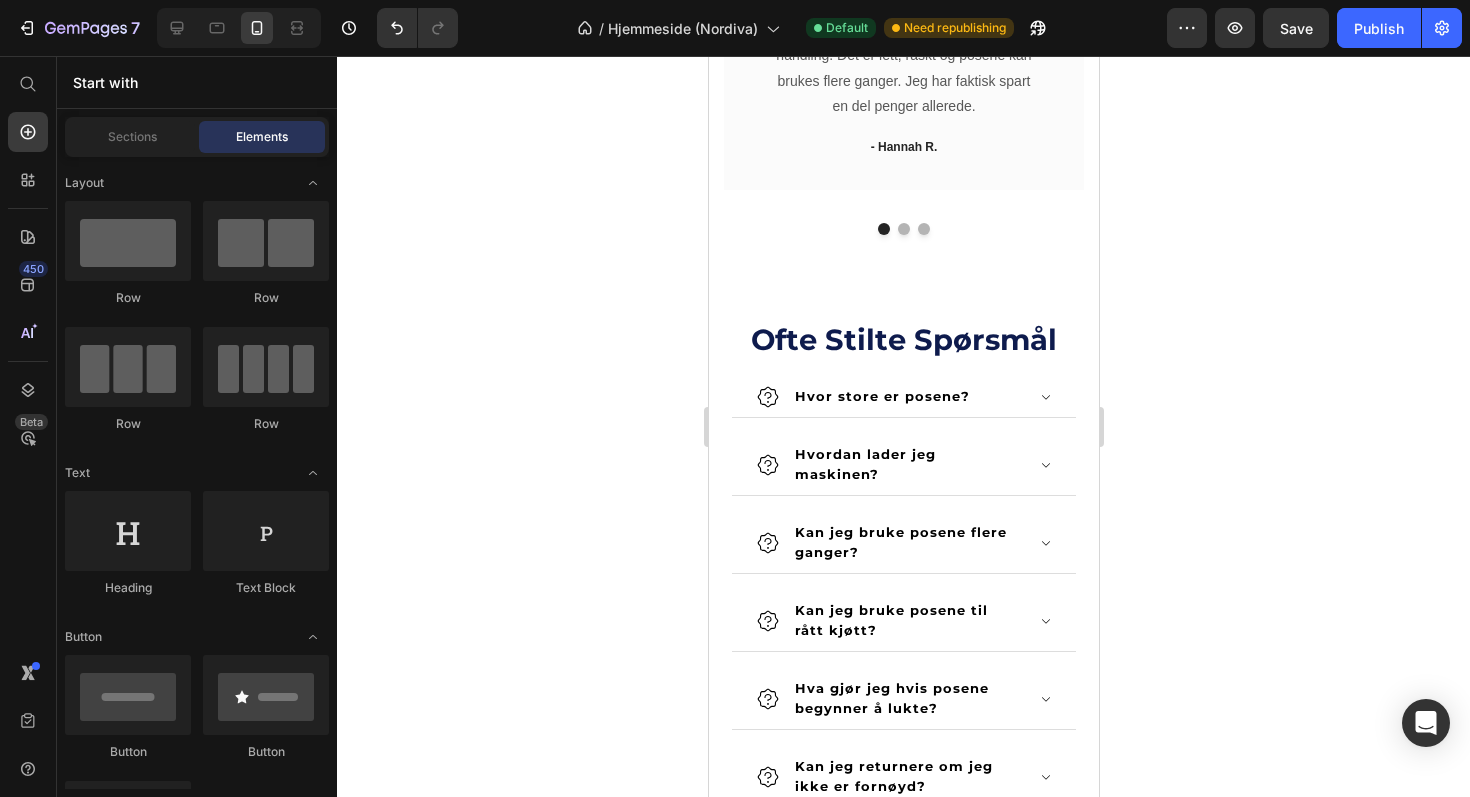 click on "HANDLE ETTER KATEGORI Heading Row Image VAKUUMPOSER Text block
Handle nå Button                Title Line Row Image VAKUUMBOKSER Text block
Handle nå Button                Title Line Row Image MATBEVAR Text block
Handle nå Button                Title Line Row Image Necklaces Text block                Title Line Row
Carousel Row Section 2 Image Image 60-DAGERS ÅPENT KJØP Heading Vi tilbyr kundene våre en trygg og fleksibel prøveperiode Handle uten bekymring. Du har hele 60 dager på å prøve produktet hjemme og hvis du ikke er fornøyd, kan du enkelt returnere det. Vi tror på åpenhet og trygghet i hvert kjøp. Text Block Row Image Image GRATIS FRAKT & SPORING Heading Vi sender alle ordre med gratis frakt og sporingsnummer Hos oss slipper du ekstra kostnader og du får full kontroll på pakken underveis.  Alle bestillinger sendes med sporing, slik at du alltid vet hvor leveransen befinner seg. Text Block Row Image Image Heading Row 1" at bounding box center (903, -1708) 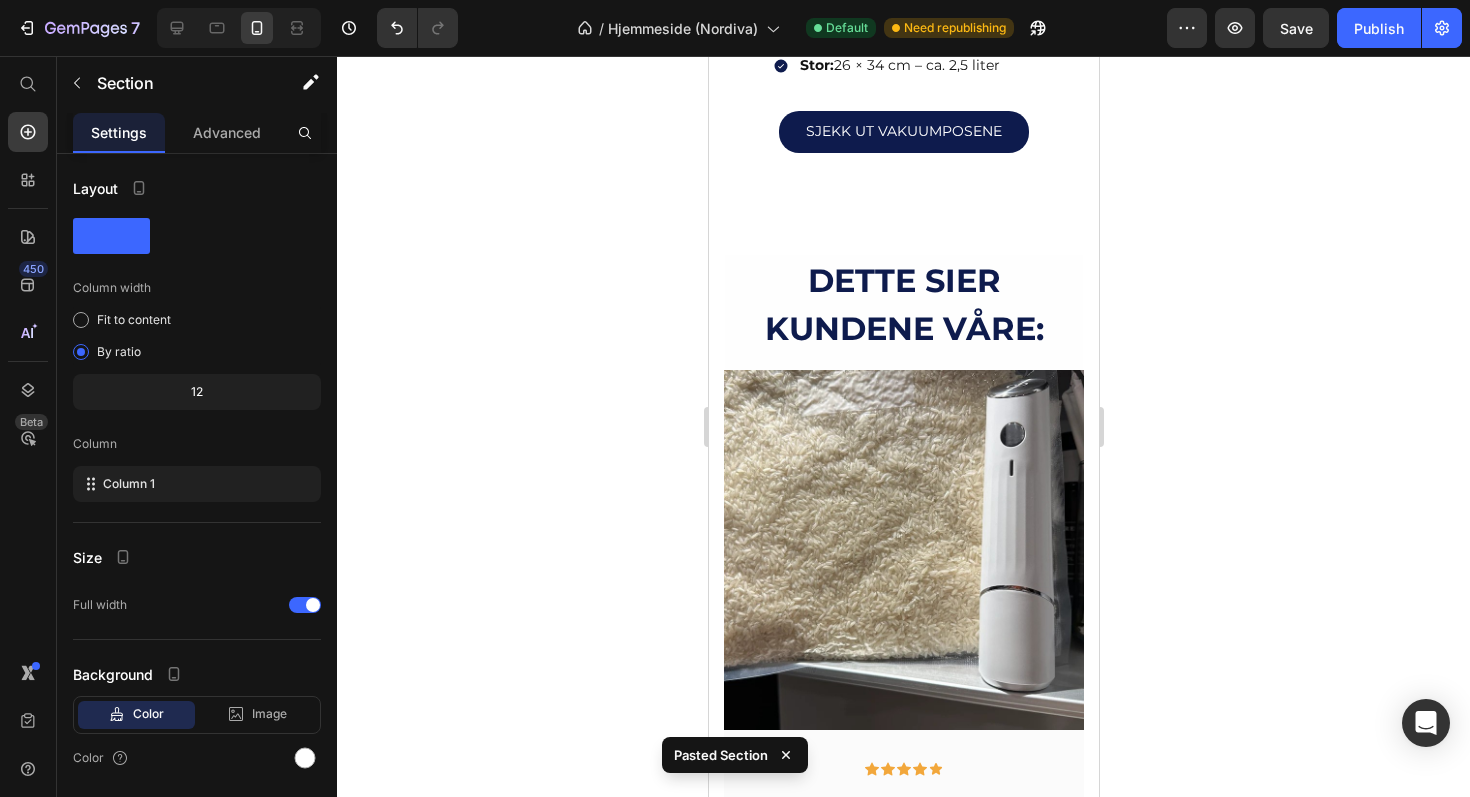 scroll, scrollTop: 4220, scrollLeft: 0, axis: vertical 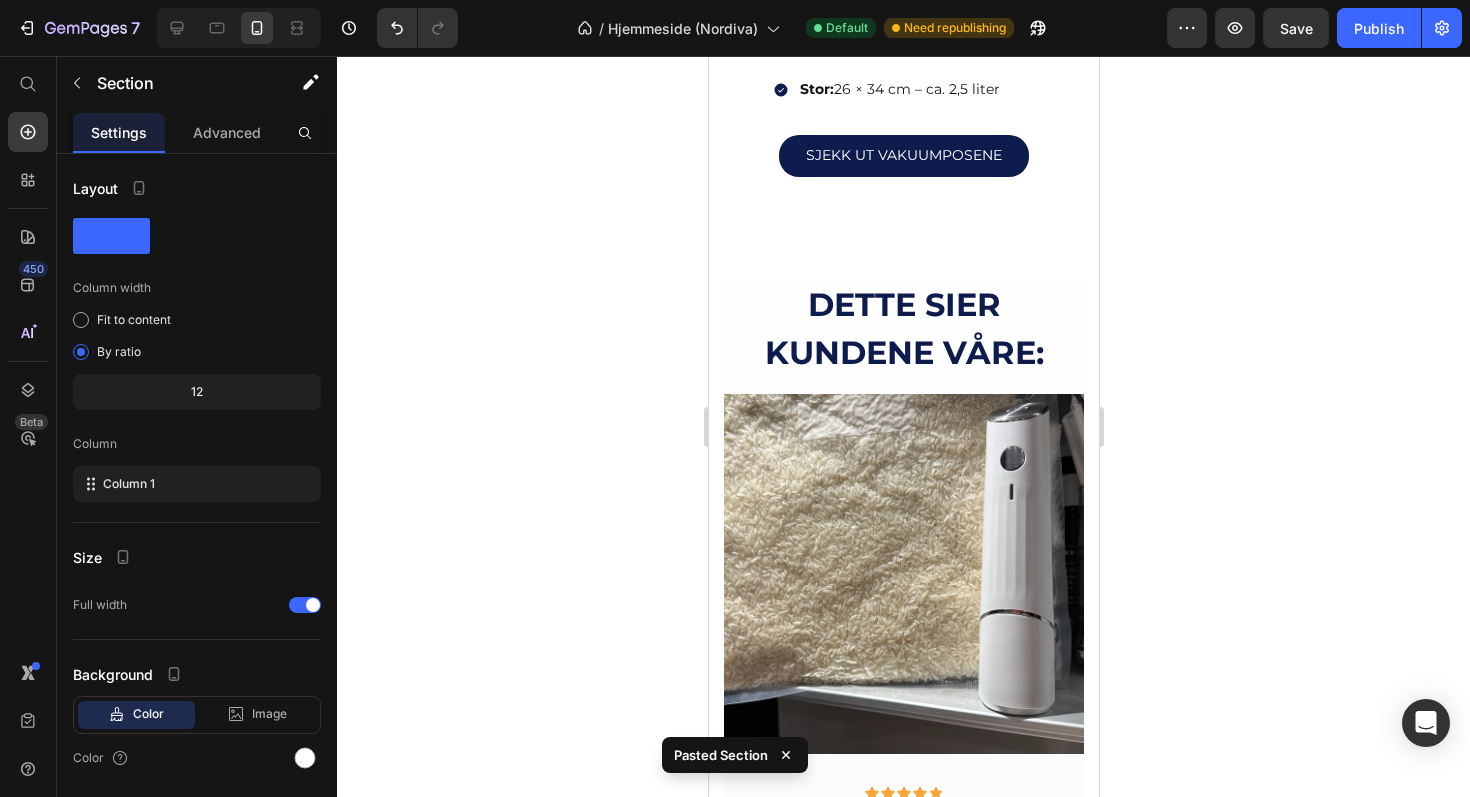 click on "DETTE SIER KUNDENE VÅRE: Heading Image     Icon     Icon     Icon     Icon     Icon Icon List Hoz Maten holder seg mye lenger! Text Block Jeg kjøpte vakuumforsegleren fordi jeg er lei av å kaste mat. Nå vakuumpakker jeg kjøtt, grønnsaker og ferdigmat rett etter handling. Det er lett, raskt og posene kan brukes flere ganger. Jeg har faktisk spart en del penger allerede. Text Block - [NAME] R. Text Block Row Image     Icon     Icon     Icon     Icon     Icon Icon List Hoz Spart mer enn jeg trodde! Text Block Jeg var skeptisk i starten, men denne lille saken har virkelig overrasket meg. Jeg bruker den flere ganger i uka, og spesielt etter middag når jeg vil ta vare på restene. Nå kaster vi nesten ingenting lenger, og det føles faktisk veldig bra. Text Block - [NAME] L. Text Block Row Image     Icon     Icon     Icon     Icon     Icon Icon List Hoz Superlett å bruke! Text Block Text Block - Hege A. Text Block Row Row Row Section 14/25" at bounding box center [903, 336] 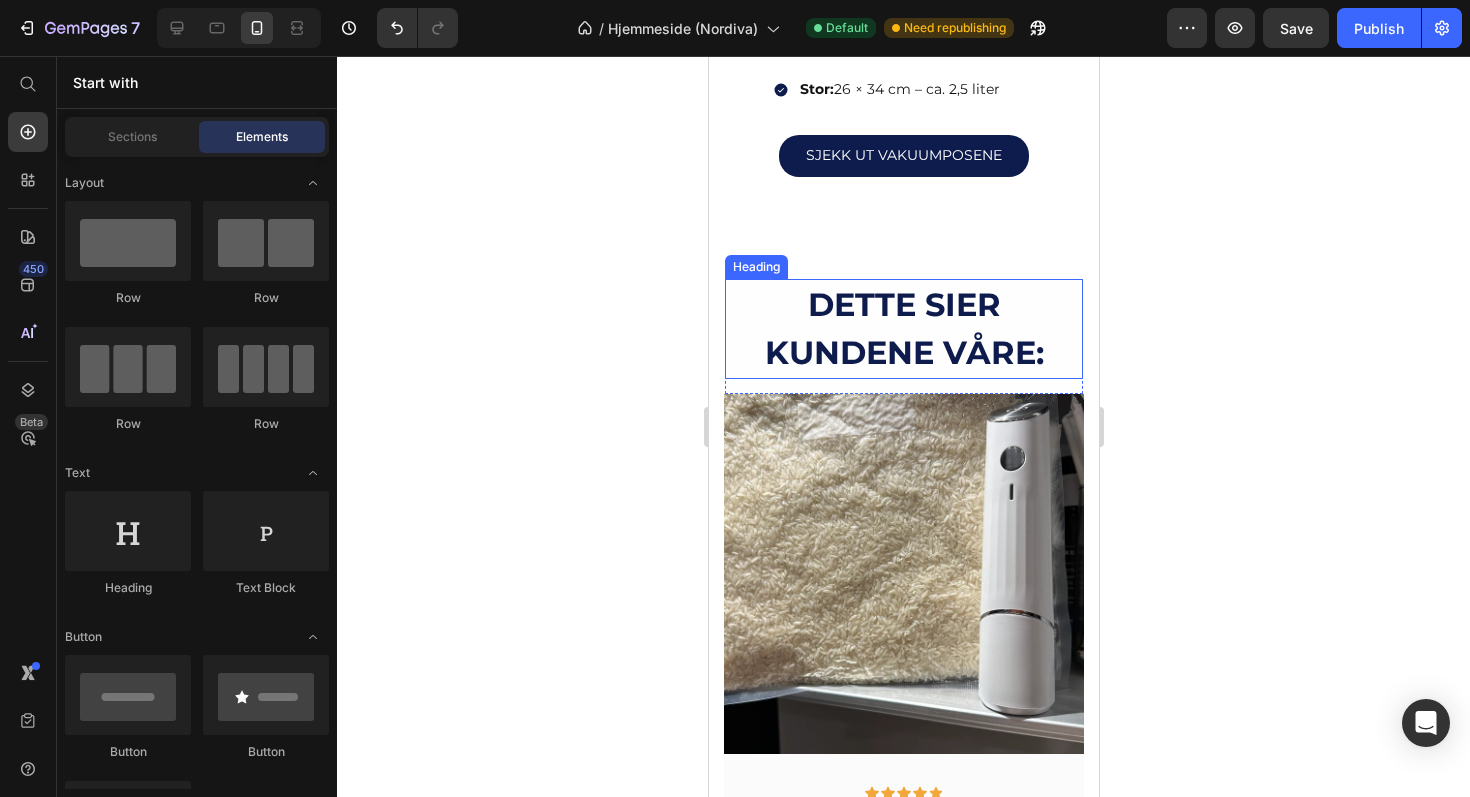 click on "DETTE SIER KUNDENE VÅRE:" at bounding box center [903, 329] 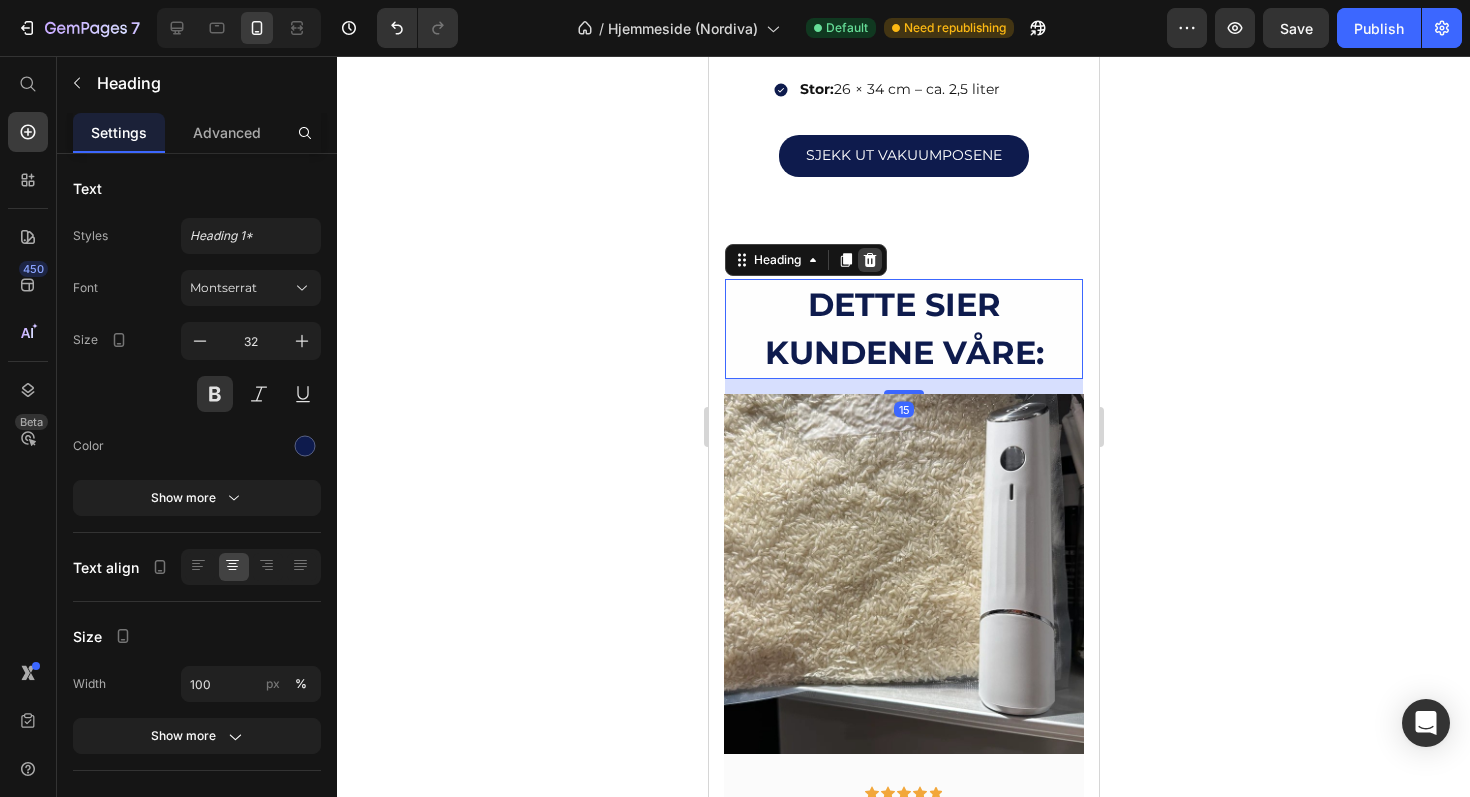 click 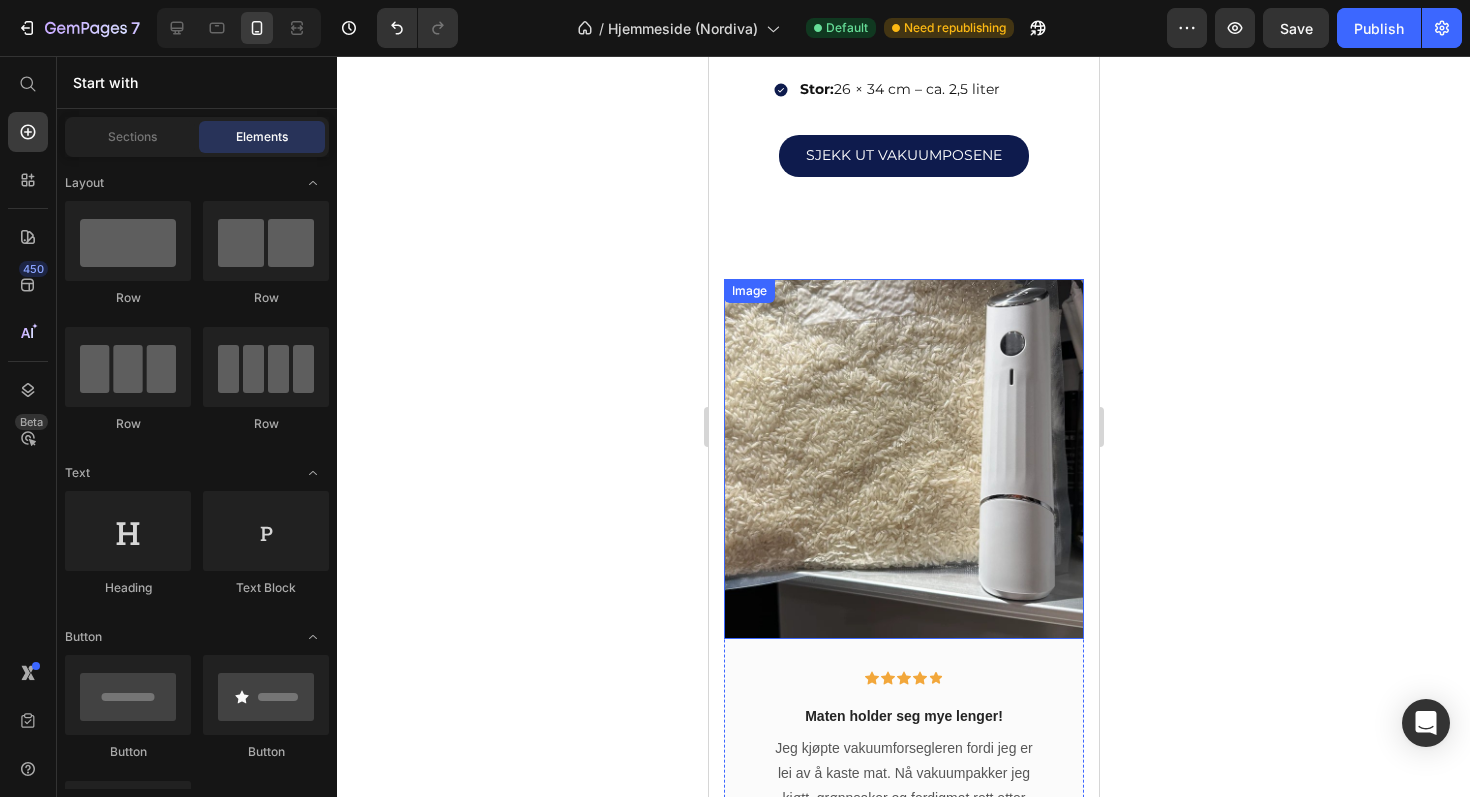 click at bounding box center (903, 459) 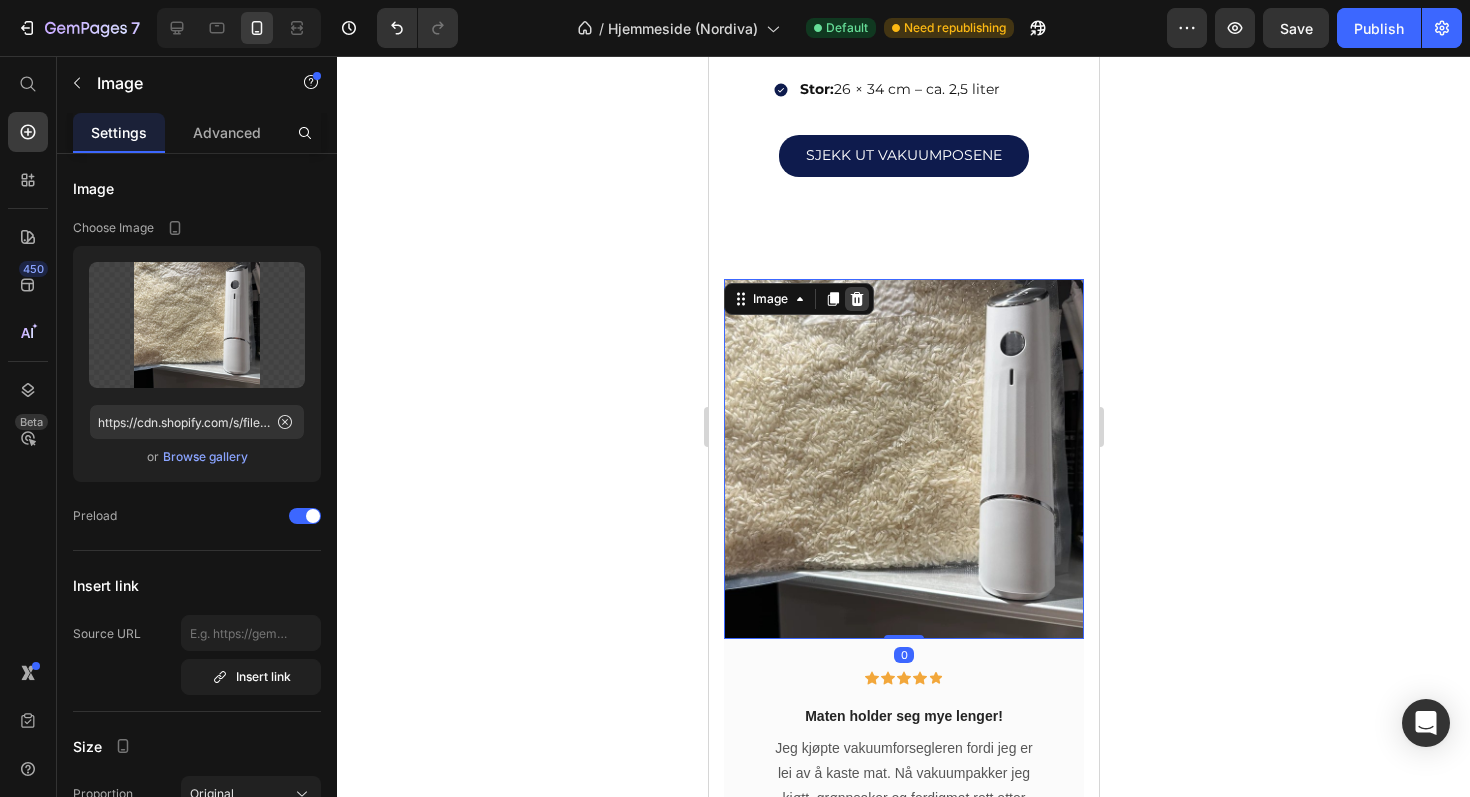 click 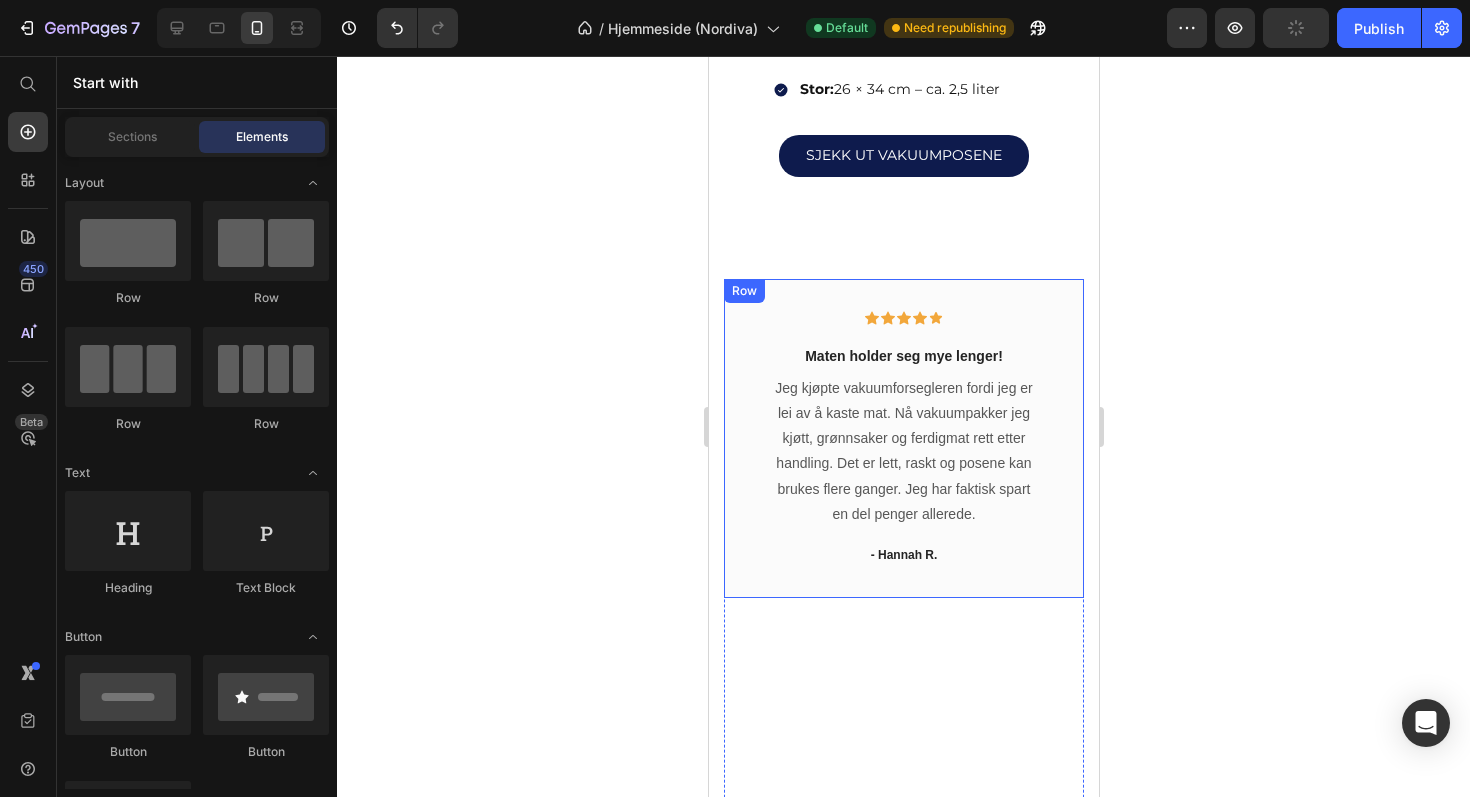 click on "Icon
Icon
Icon
Icon
Icon Row Maten holder seg mye lenger! Text block Jeg kjøpte vakuumforsegleren fordi jeg er lei av å kaste mat. Nå vakuumpakker jeg kjøtt, grønnsaker og ferdigmat rett etter handling. Det er lett, raskt og posene kan brukes flere ganger. Jeg har faktisk spart en del penger allerede. Text block - [NAME] R. Text block Row" at bounding box center [903, 438] 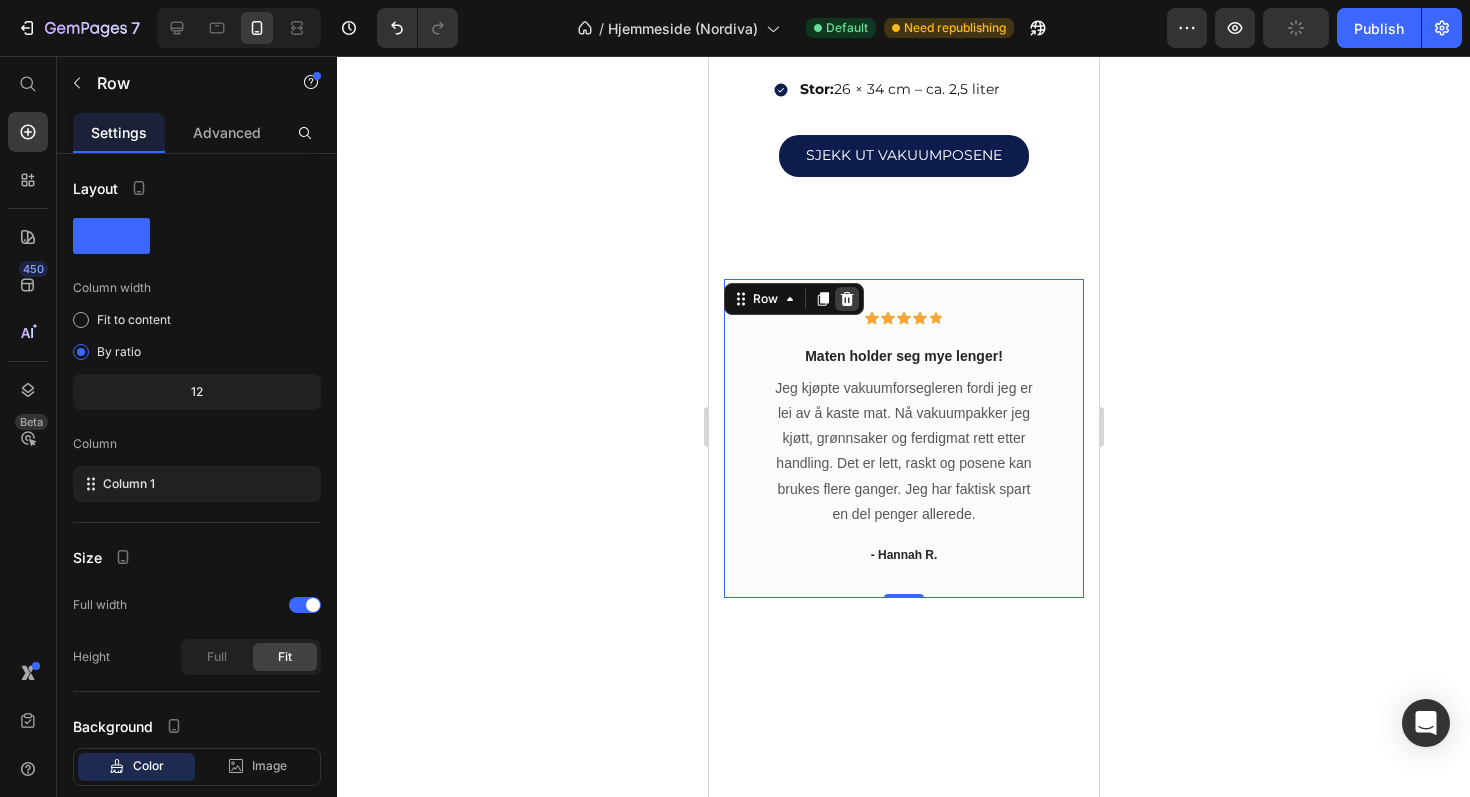 click at bounding box center [846, 299] 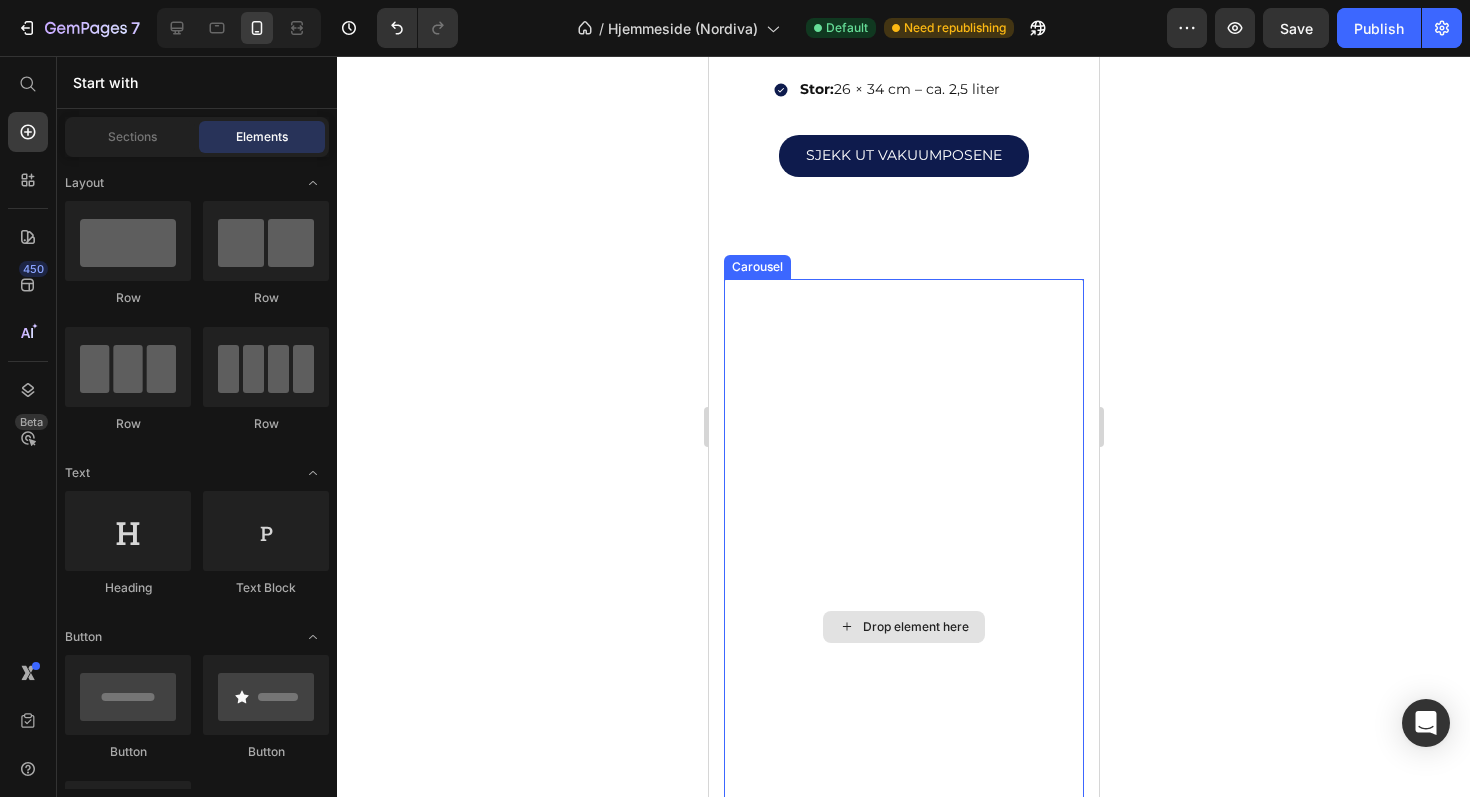 click on "Drop element here" at bounding box center (903, 627) 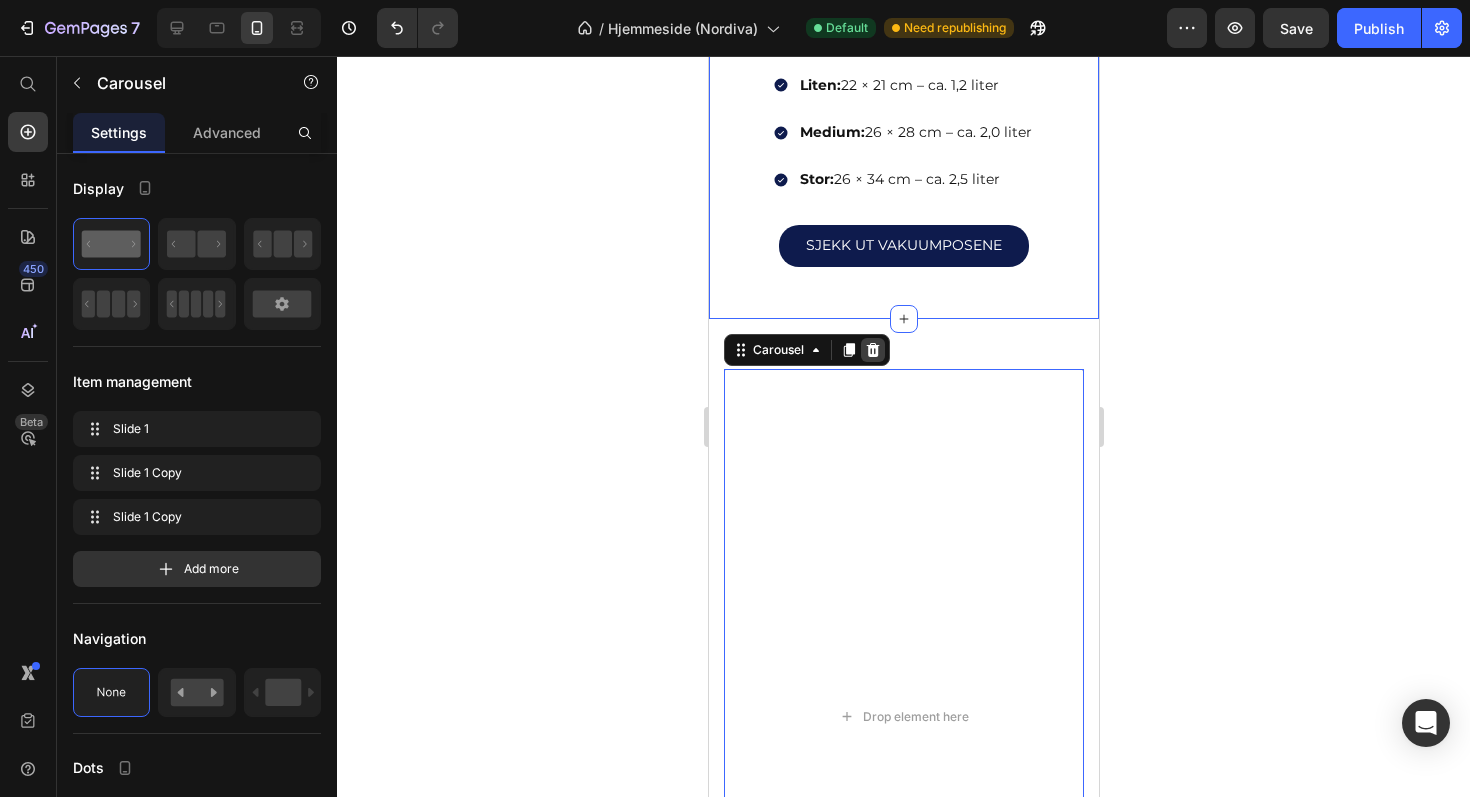 scroll, scrollTop: 4130, scrollLeft: 0, axis: vertical 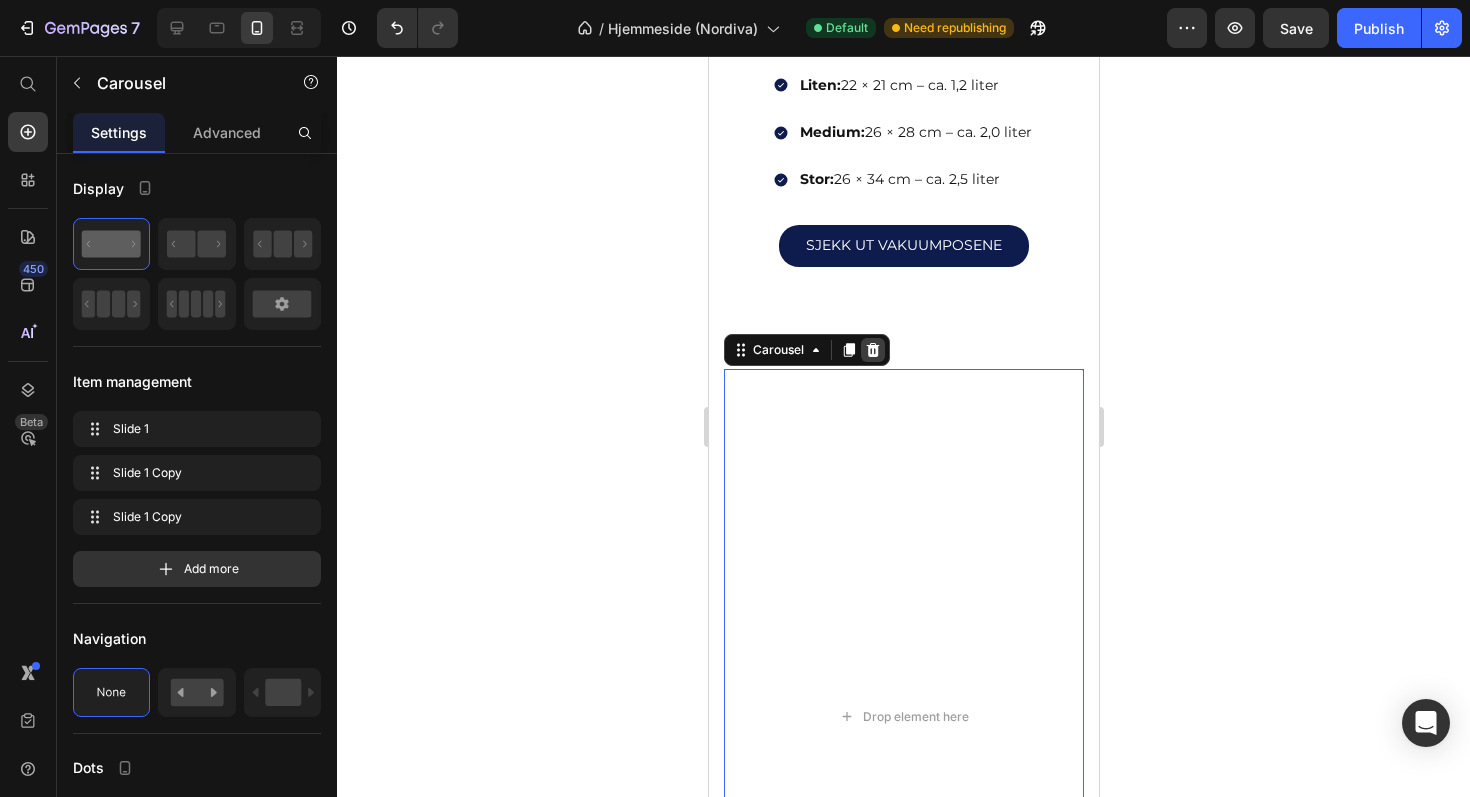 click at bounding box center (872, 350) 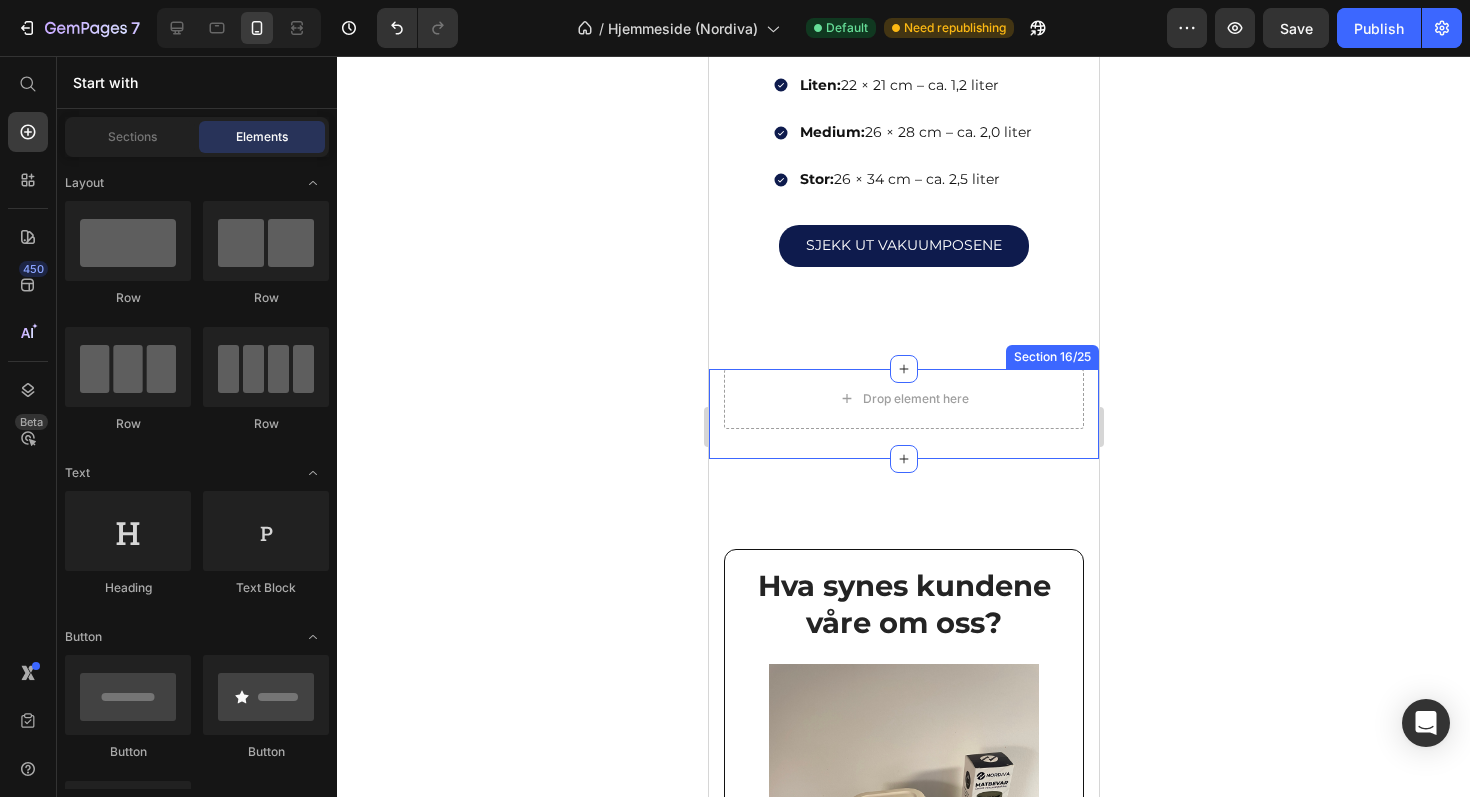 click on "Drop element here Row Section 16/25" at bounding box center [903, 414] 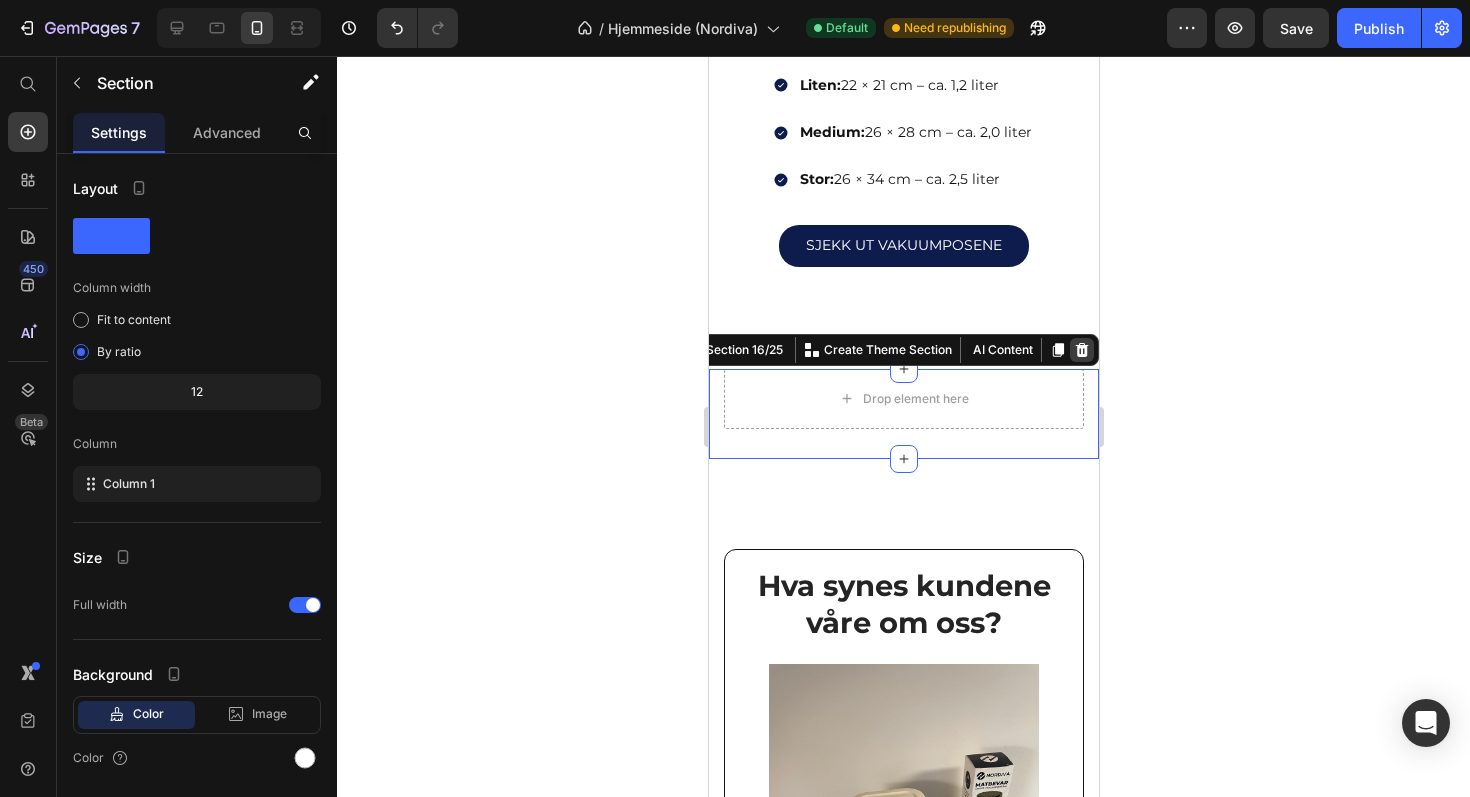 click 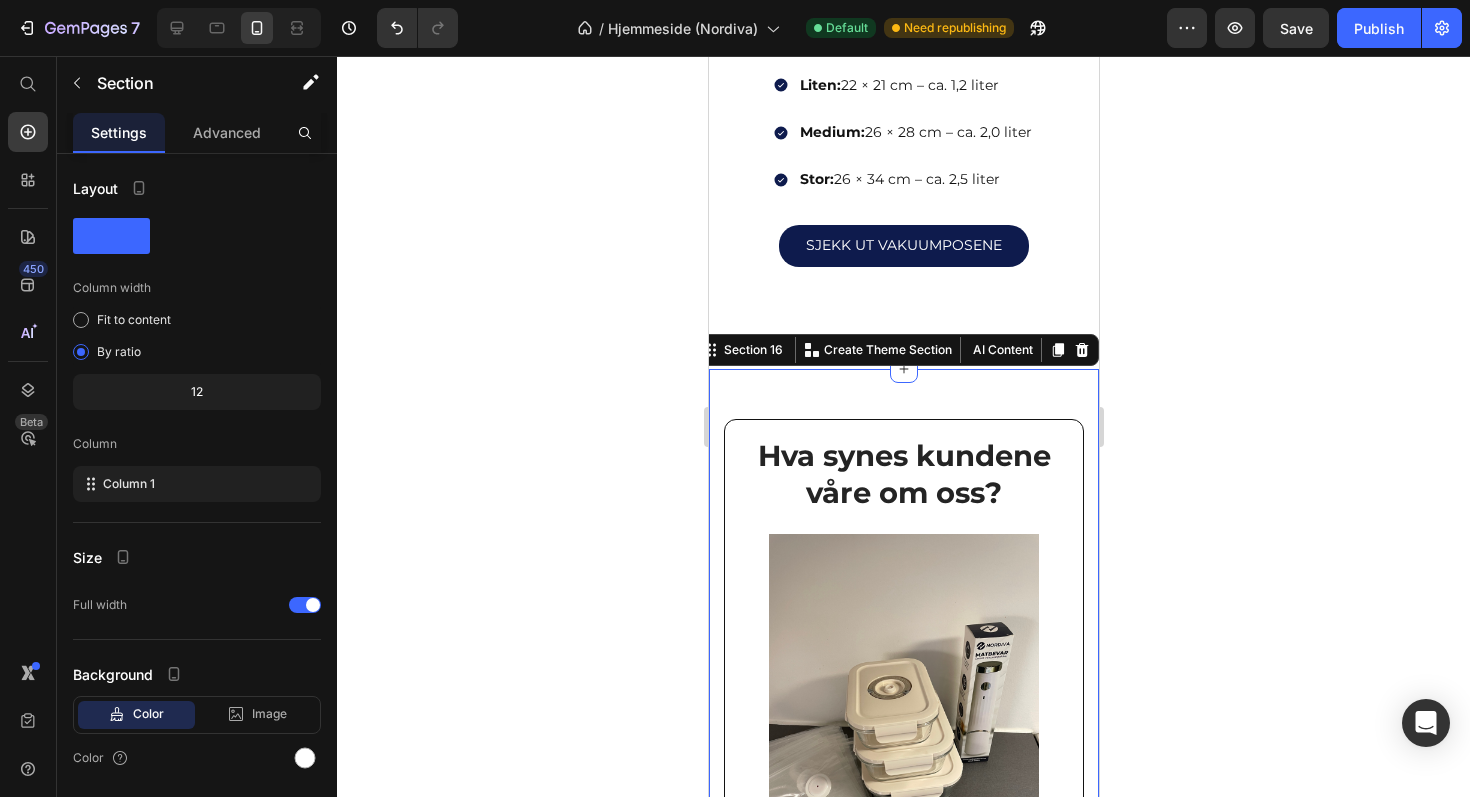 click on "Hva synes kundene våre om oss? Heading Hva synes andre om oss? Heading Image
Icon
Icon
Icon
Icon
Icon Row [NAME] R.  Text block “Jeg kjøpte MatBevar fordi jeg er lei av å kaste mat. Nå vakuumpakker jeg kjøtt, grønnsaker og ferdigmat rett etter jeg har vært på butikken. Det er lett, raskt og posene kan brukes flere ganger. Vakuumboksene er også geniale. Kan anbefale til alle som er opptatt av å redusere matsvinn!” Text block Row Image
Icon
Icon
Icon
Icon
Icon Row [NAME] T.  Text Block “Jeg var skeptisk i starten, men denne lille saken har virkelig overrasket meg. Jeg bruker den flere ganger i uka, og spesielt etter middag når jeg vil ta vare på restene. Nå kaster vi nesten ingenting lenger, og det føles faktisk veldig bra.” Text block Row Row Image
Icon
Icon
Icon
Row" at bounding box center (903, 815) 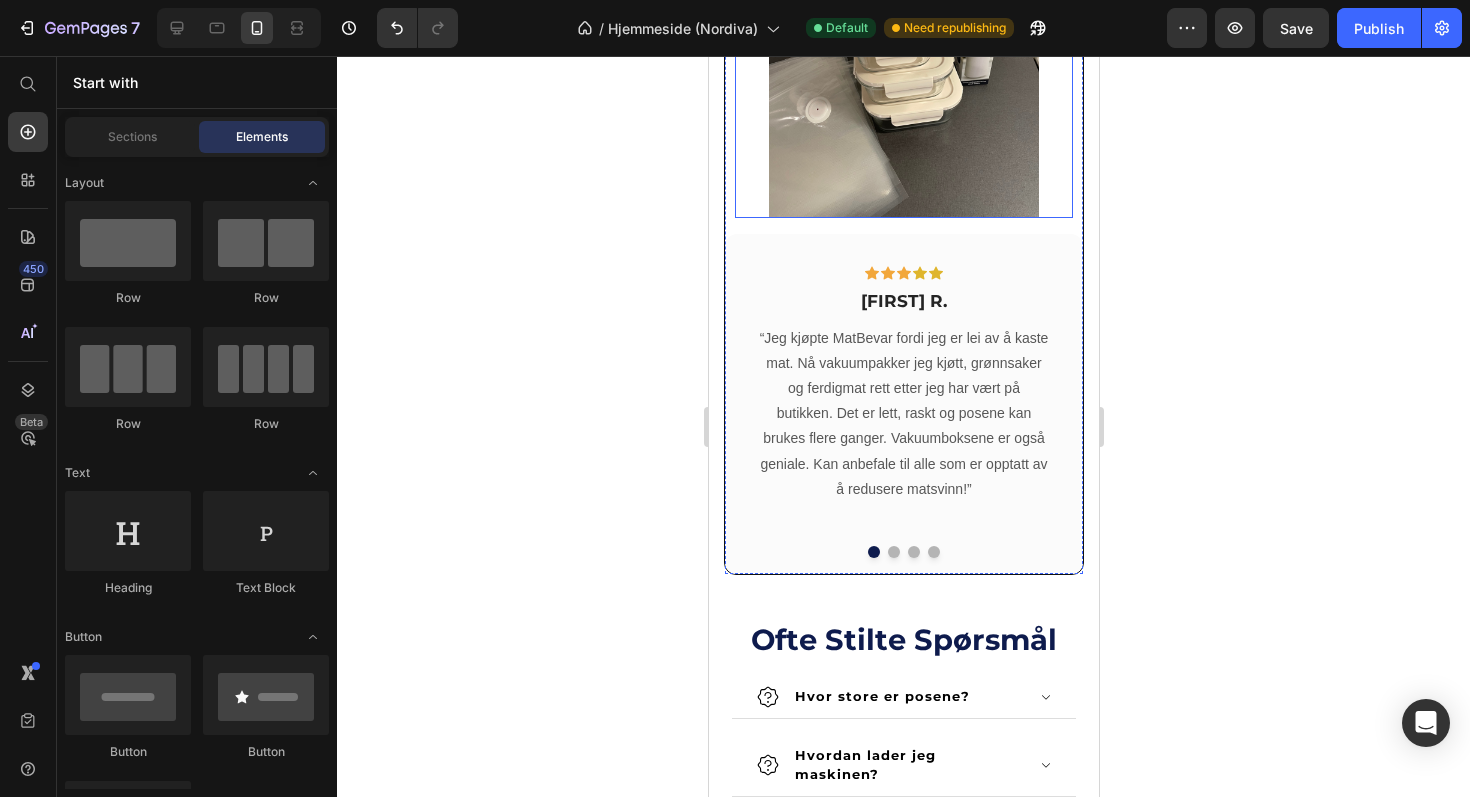 scroll, scrollTop: 4857, scrollLeft: 0, axis: vertical 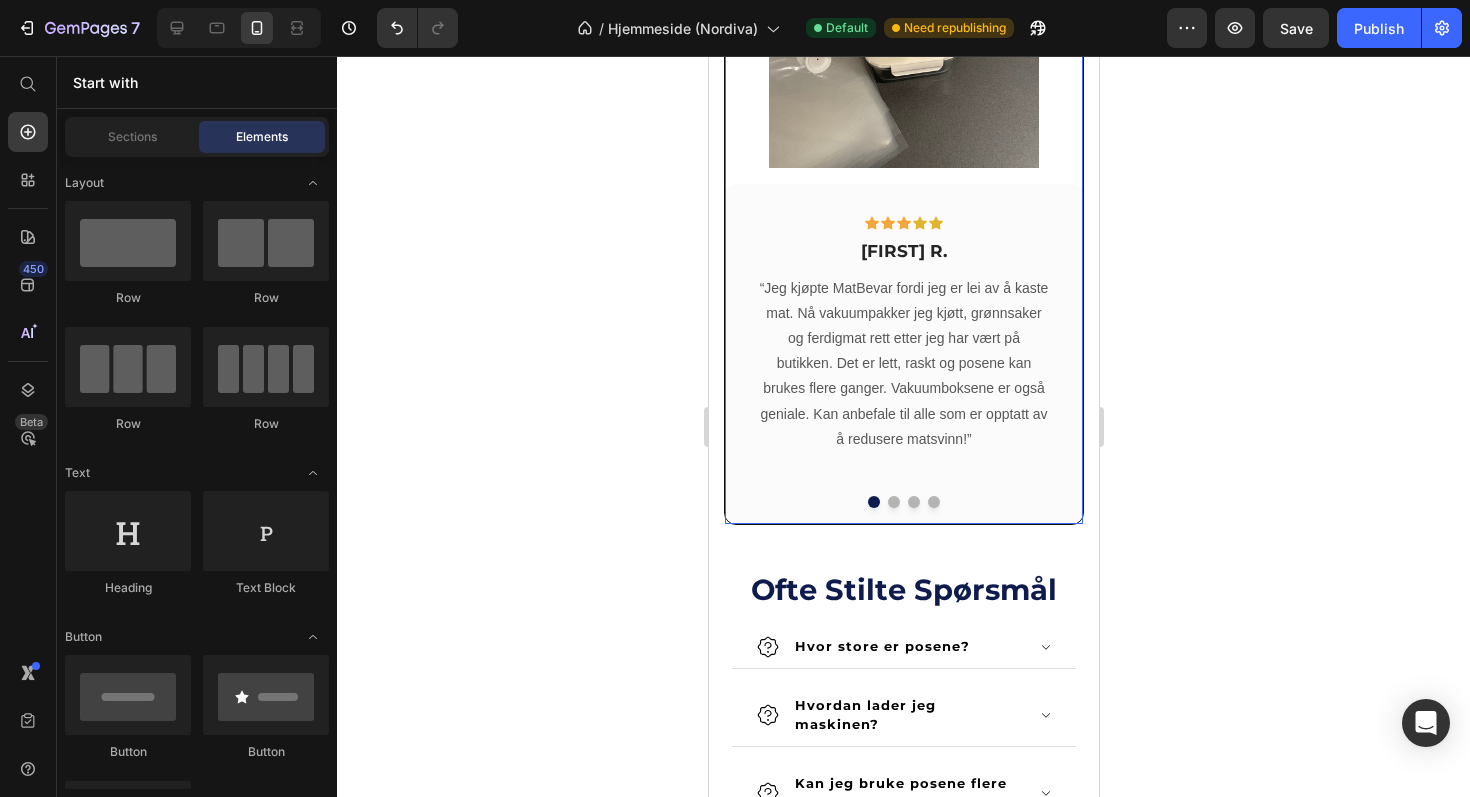 click at bounding box center [903, 502] 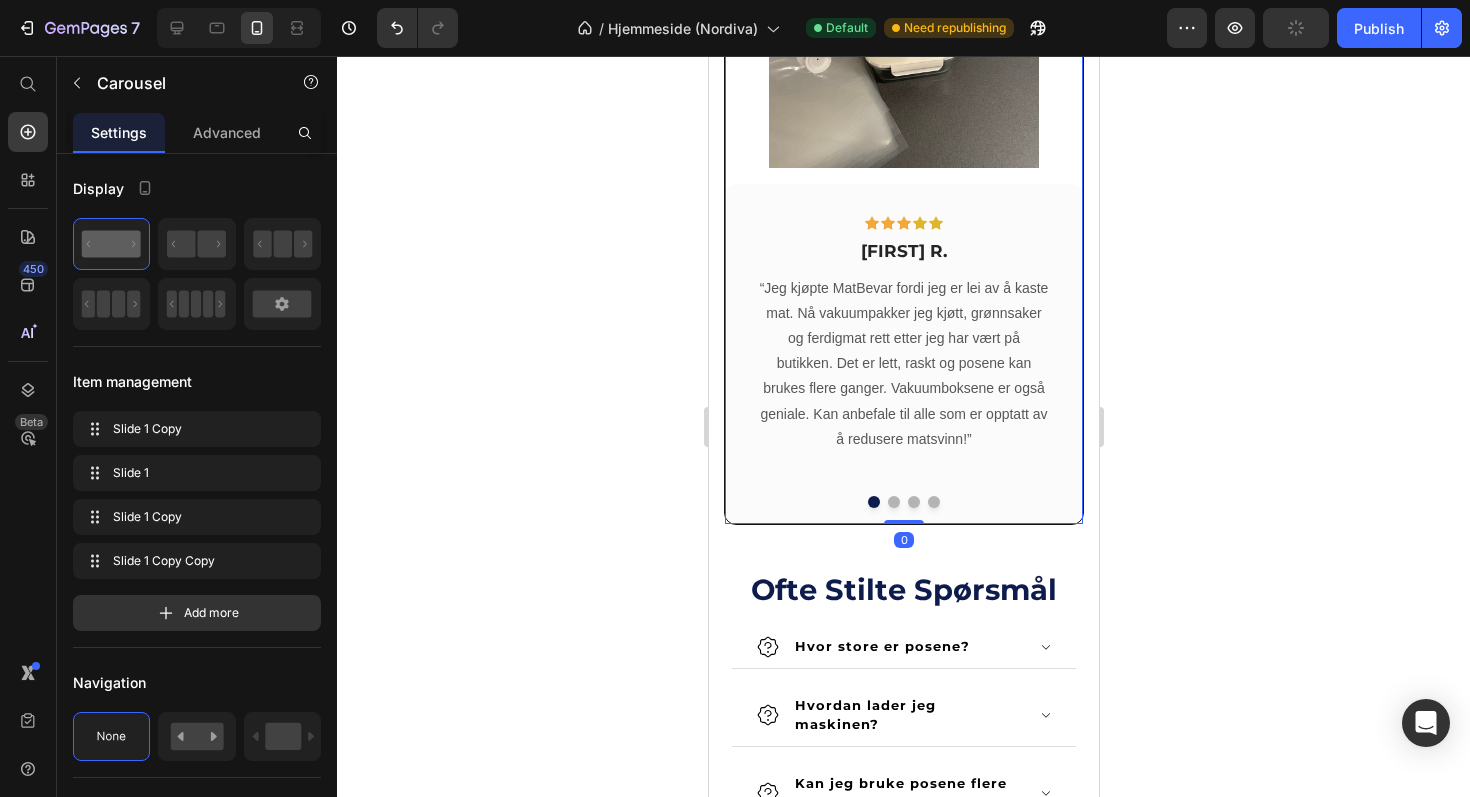click at bounding box center [893, 502] 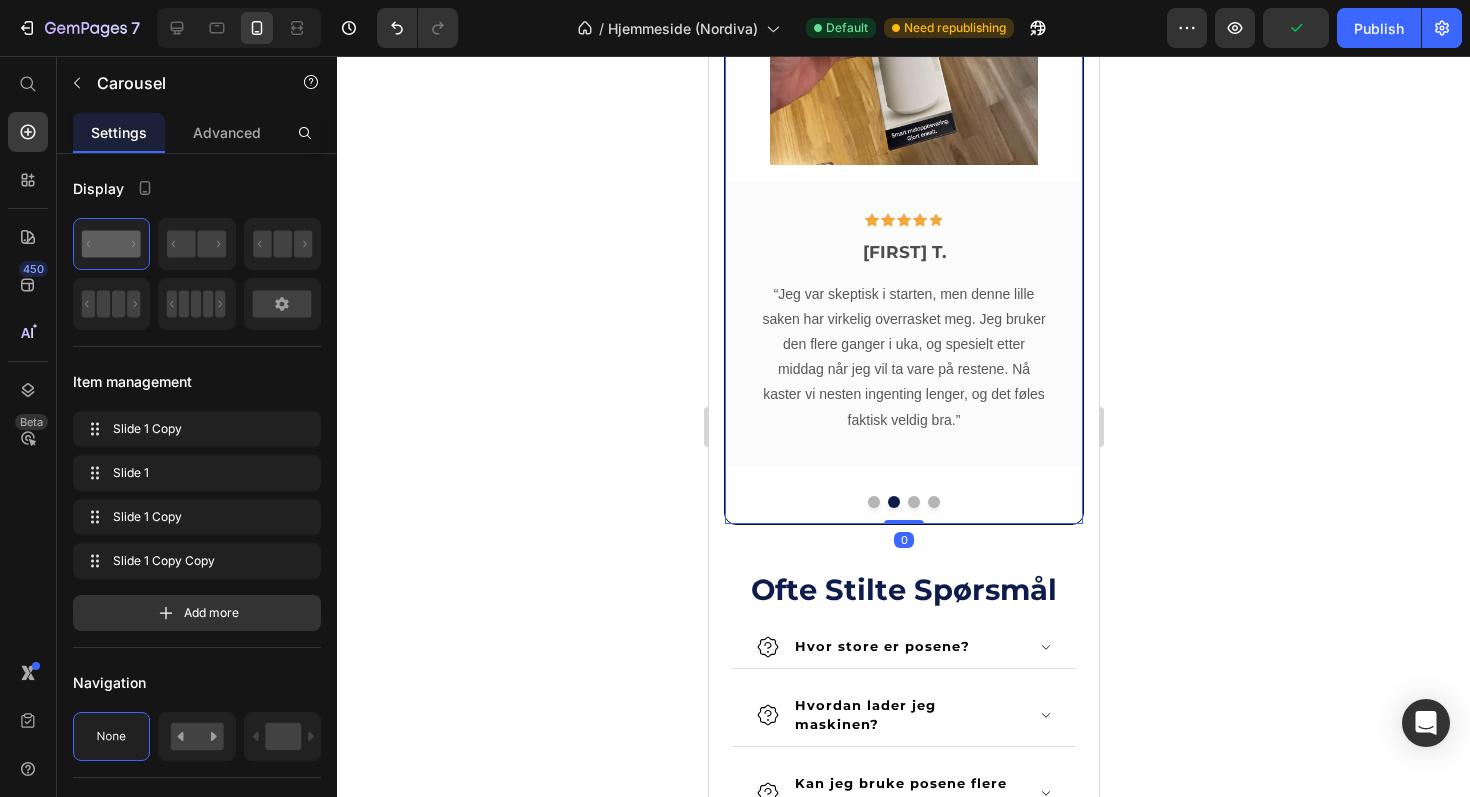 click at bounding box center (913, 502) 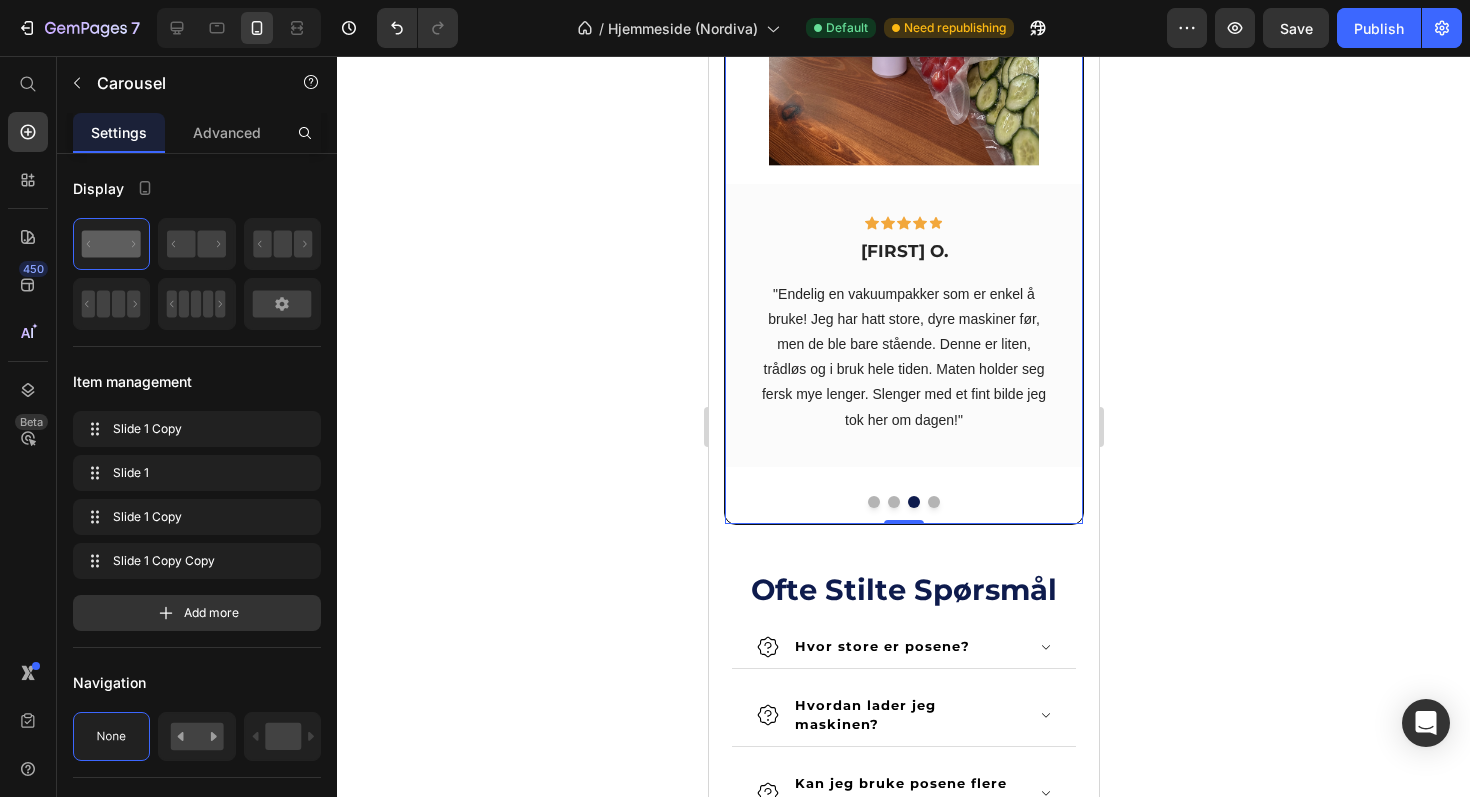click at bounding box center (933, 502) 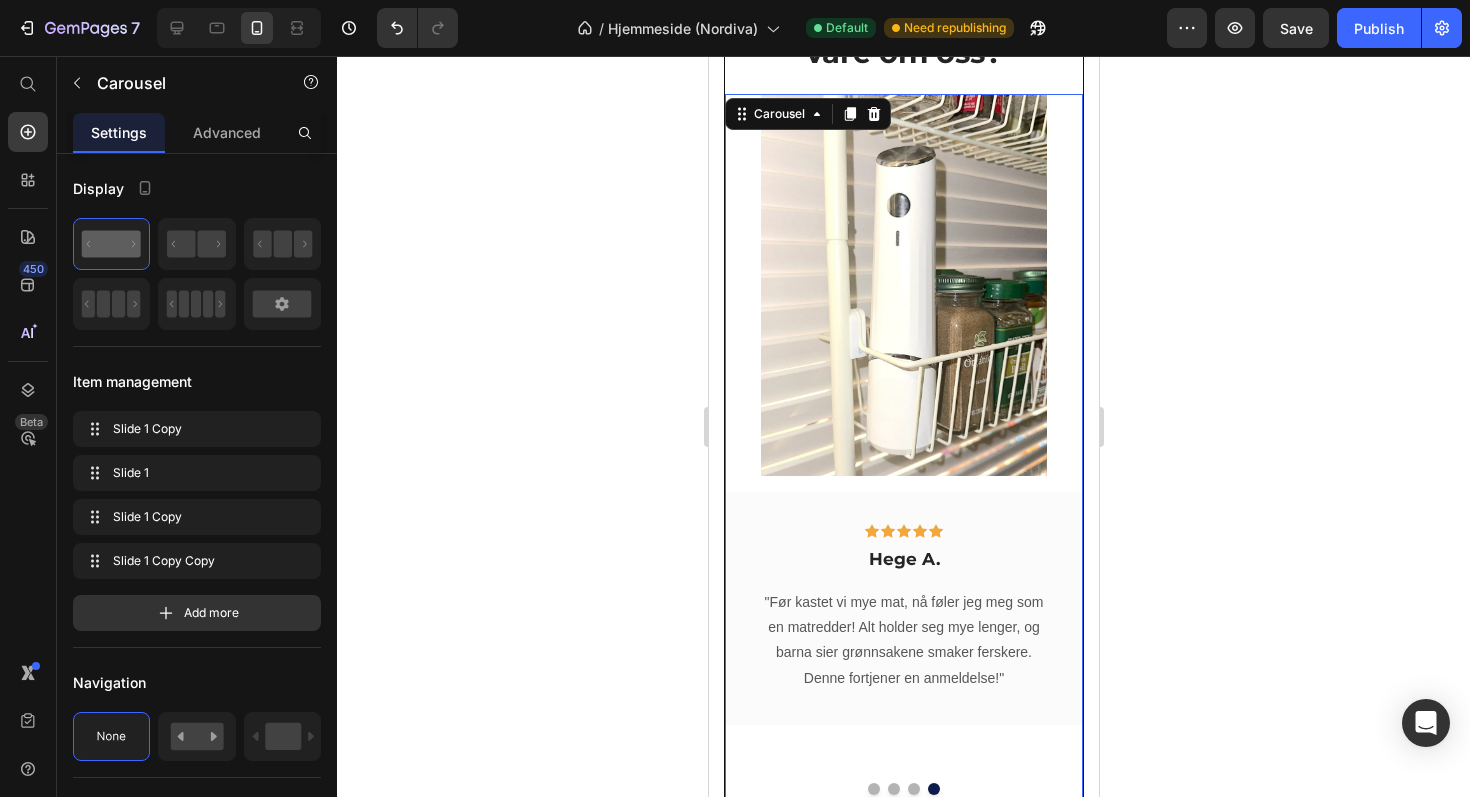 scroll, scrollTop: 4563, scrollLeft: 0, axis: vertical 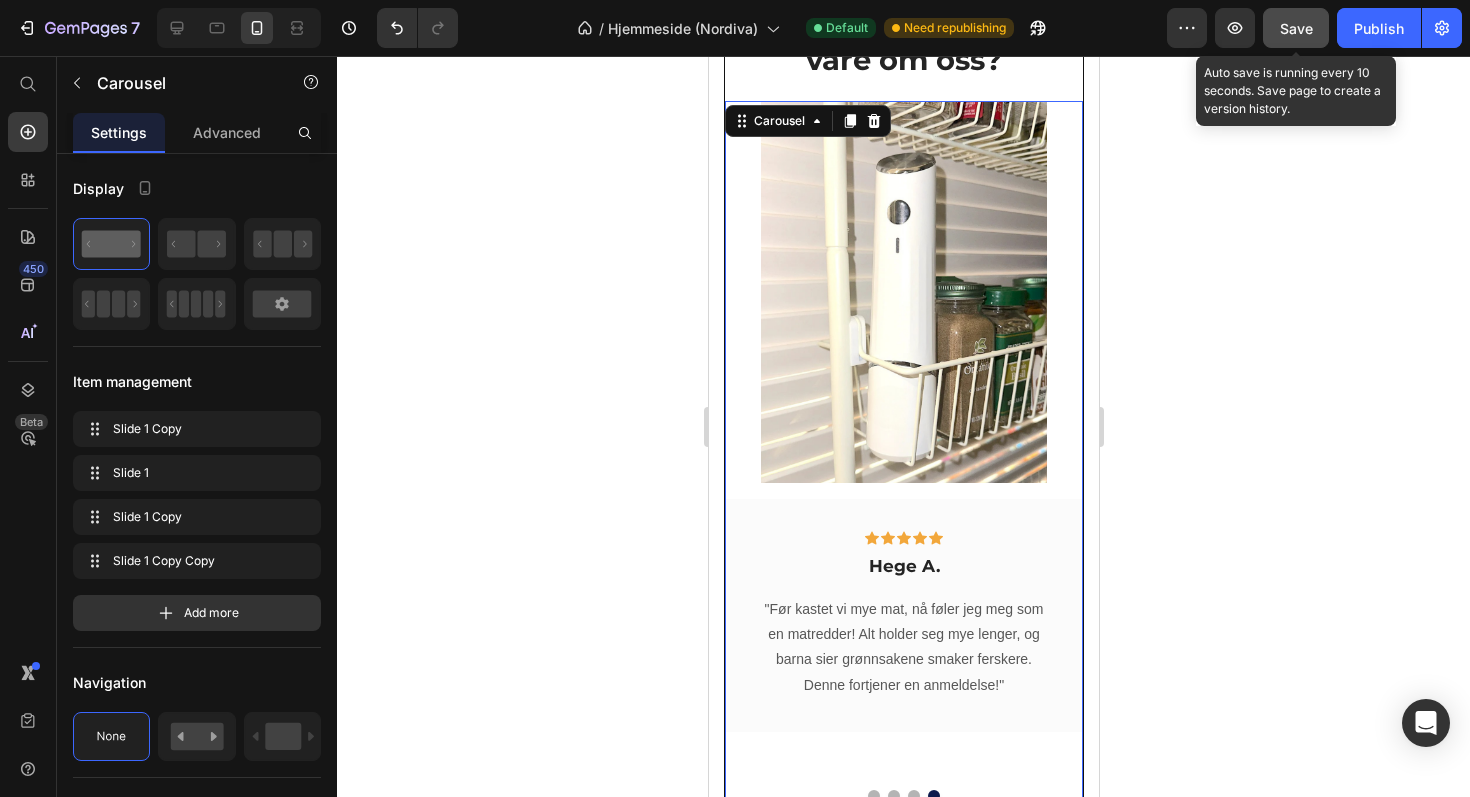 click on "Save" 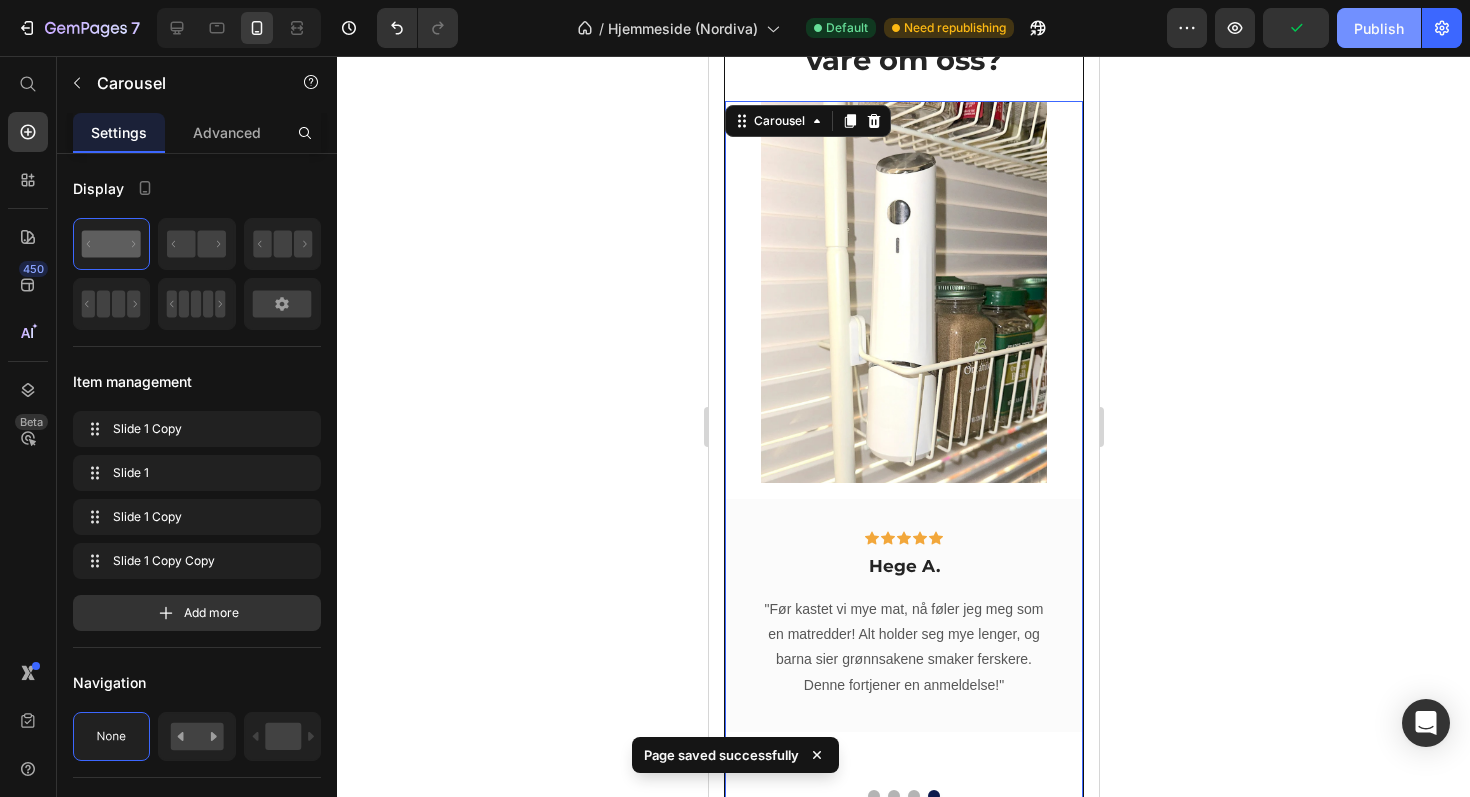 click on "Publish" at bounding box center (1379, 28) 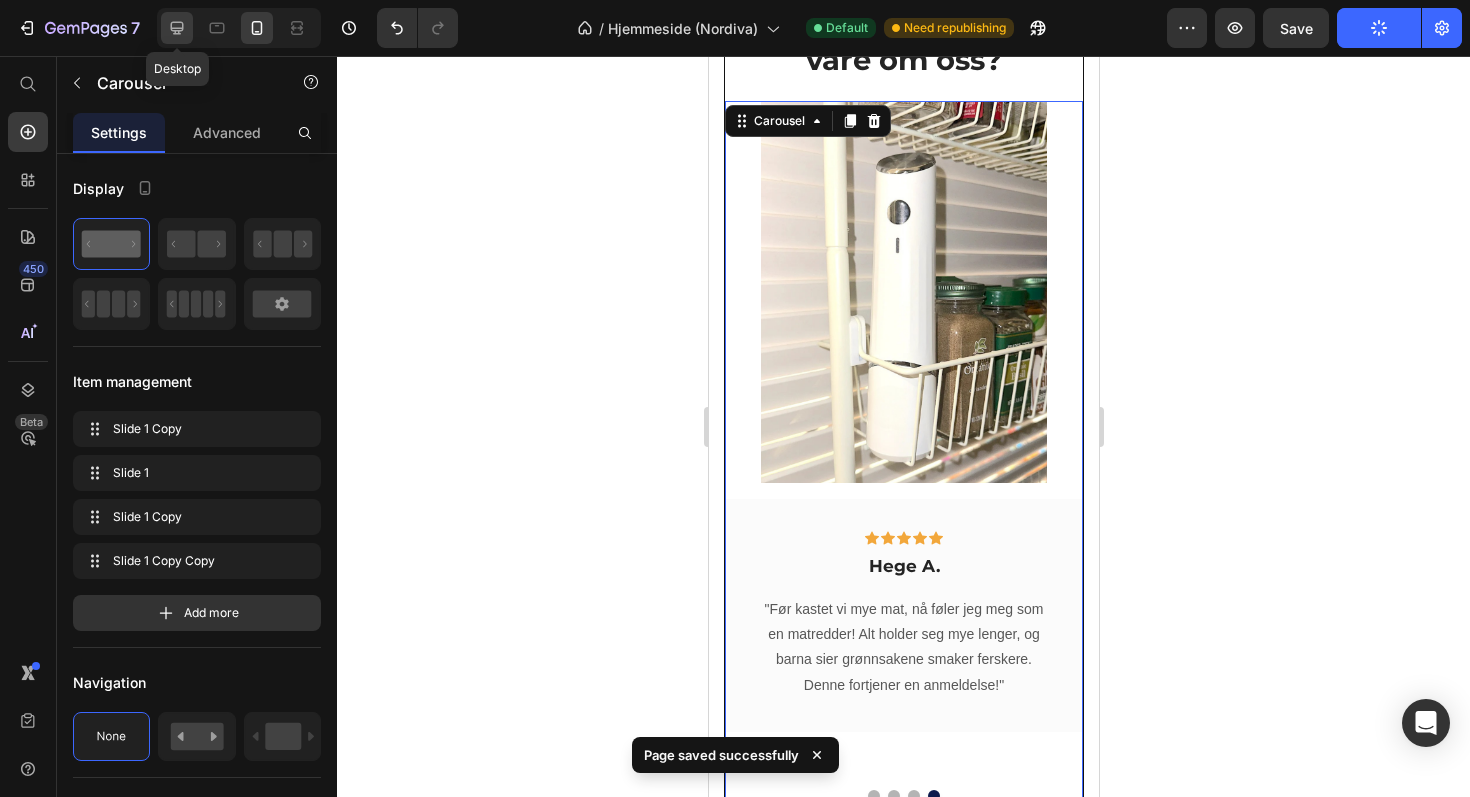 click 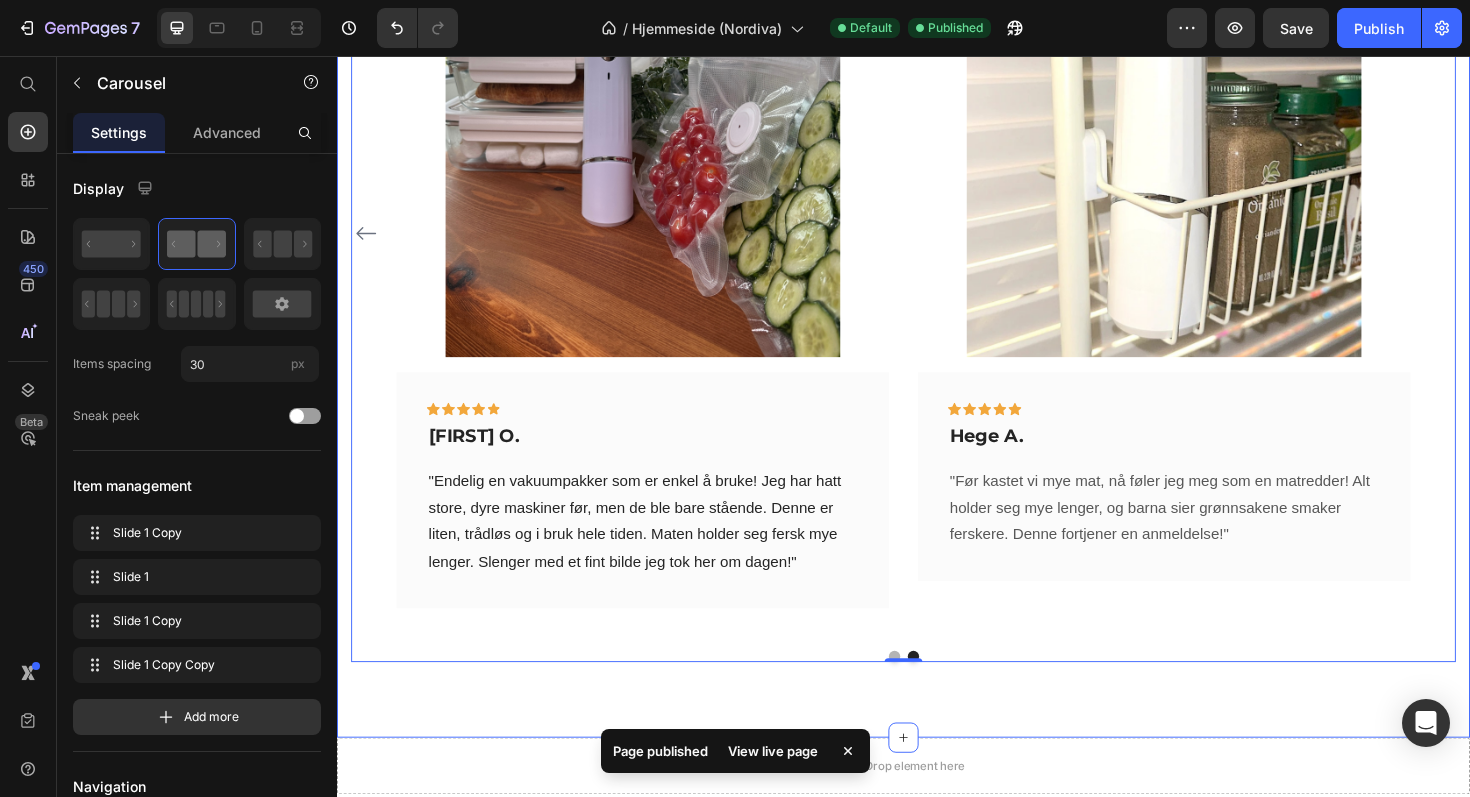 scroll, scrollTop: 5819, scrollLeft: 0, axis: vertical 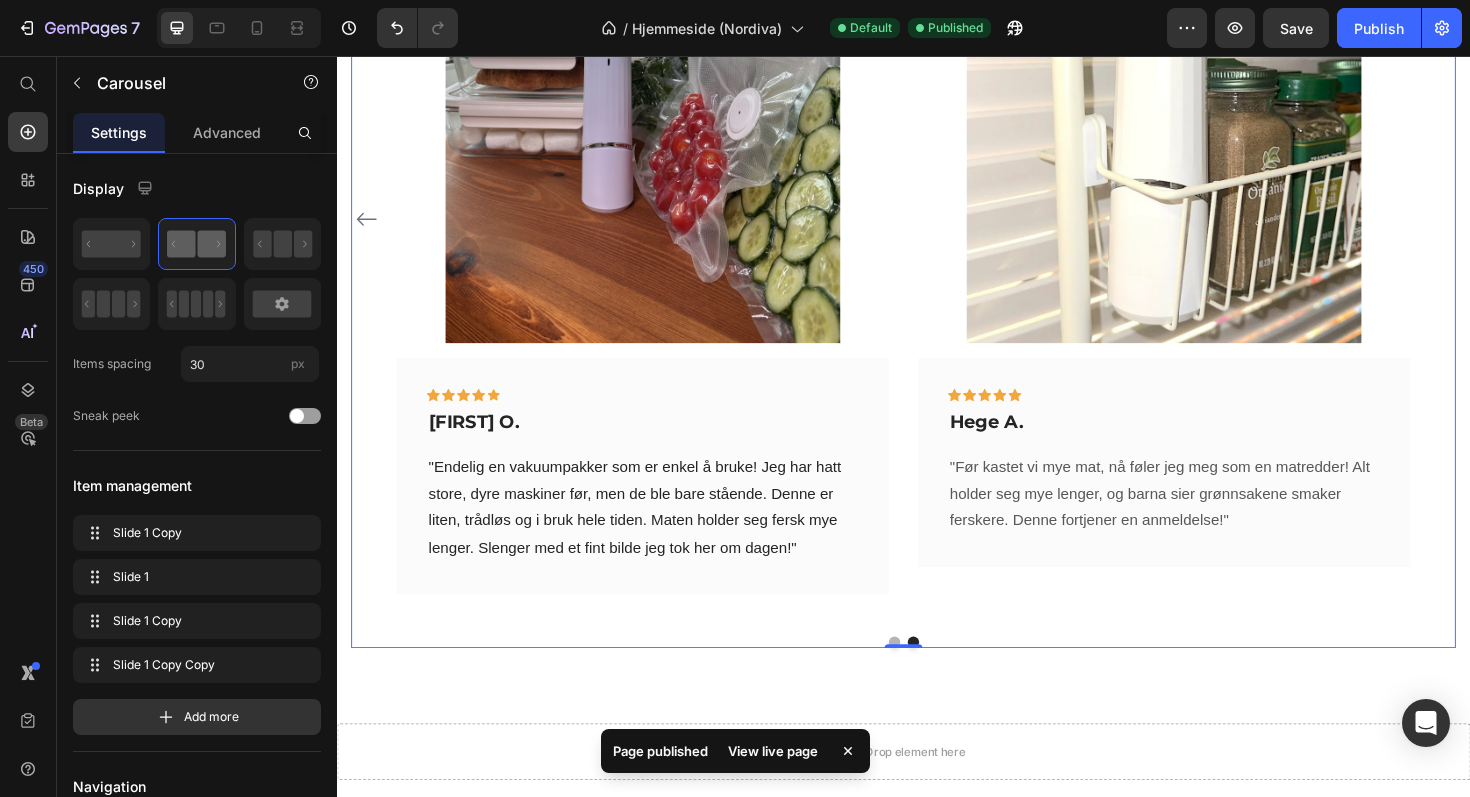 click at bounding box center (927, 677) 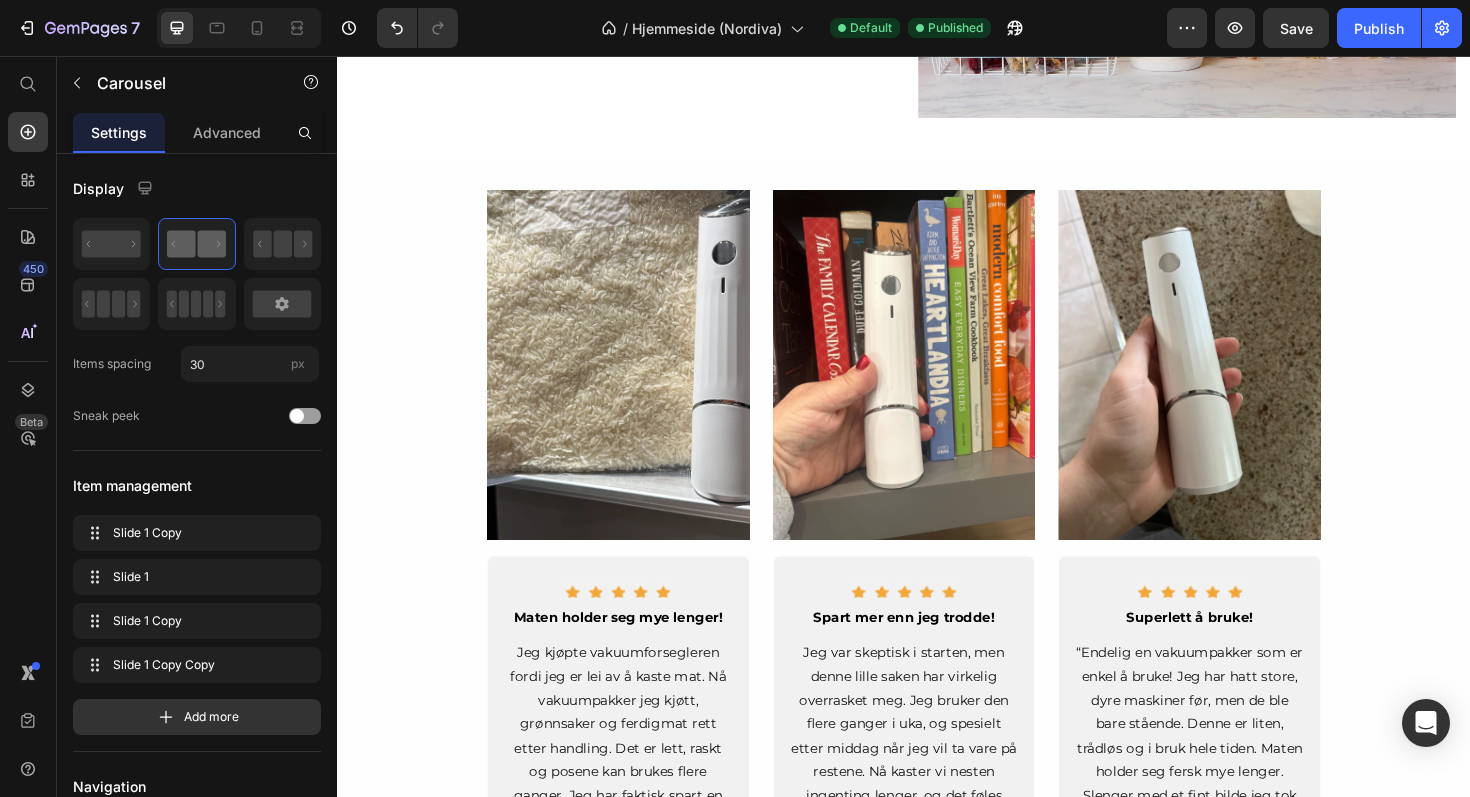 scroll, scrollTop: 3860, scrollLeft: 0, axis: vertical 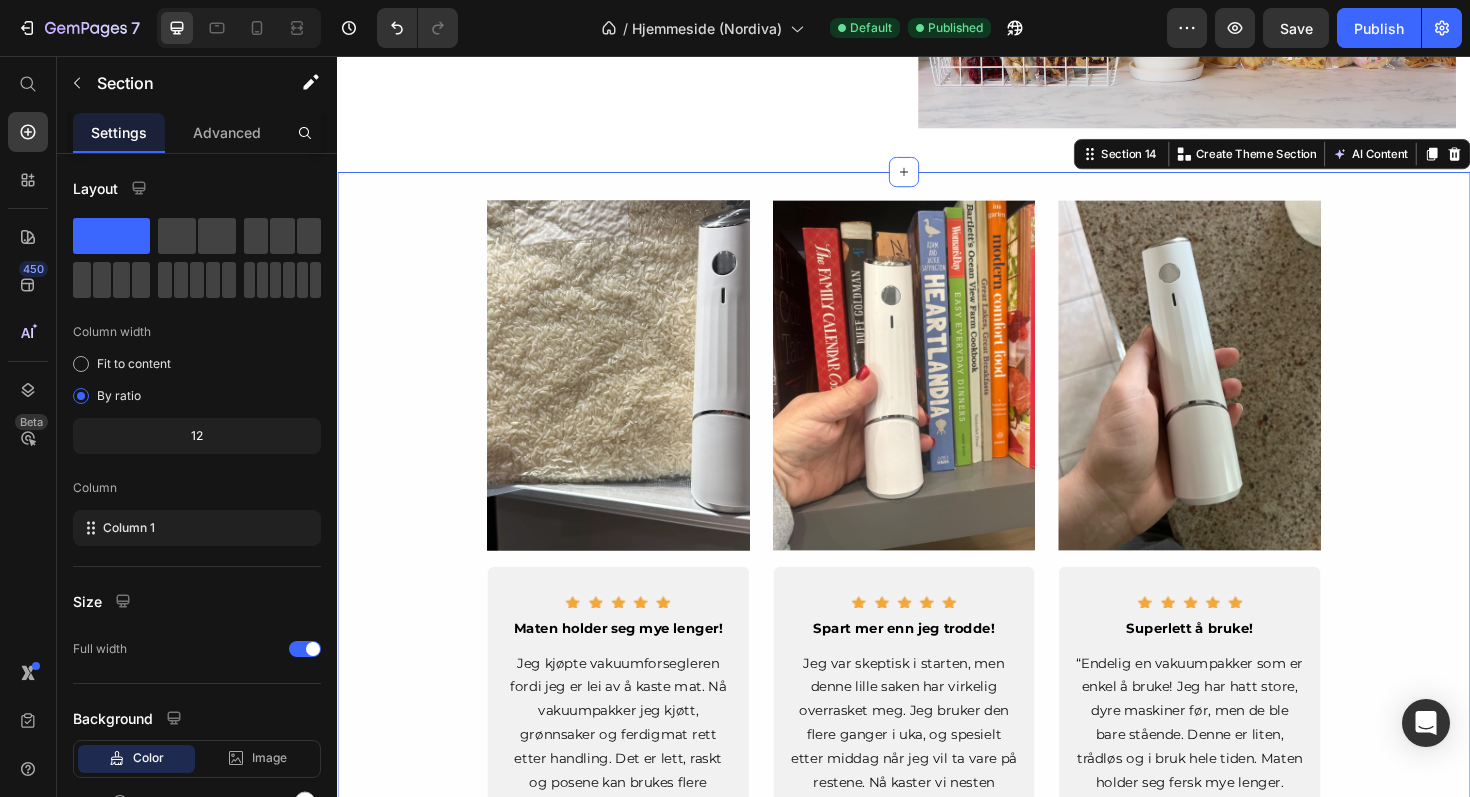click on "Image     Icon     Icon     Icon     Icon     Icon Icon List Hoz Maten holder seg mye lenger! Text Block Jeg kjøpte vakuumforsegleren fordi jeg er lei av å kaste mat. Nå vakuumpakker jeg kjøtt, grønnsaker og ferdigmat rett etter handling. Det er lett, raskt og posene kan brukes flere ganger. Jeg har faktisk spart en del penger allerede. Text Block - [NAME] R. Text Block Row Image     Icon     Icon     Icon     Icon     Icon Icon List Hoz Spart mer enn jeg trodde! Text Block Jeg var skeptisk i starten, men denne lille saken har virkelig overrasket meg. Jeg bruker den flere ganger i uka, og spesielt etter middag når jeg vil ta vare på restene. Nå kaster vi nesten ingenting lenger, og det føles faktisk veldig bra. Text Block - [NAME] L. Text Block Row Image     Icon     Icon     Icon     Icon     Icon Icon List Hoz Superlett å bruke! Text Block Text Block - Hege A. Text Block Row Row Row" at bounding box center (937, 581) 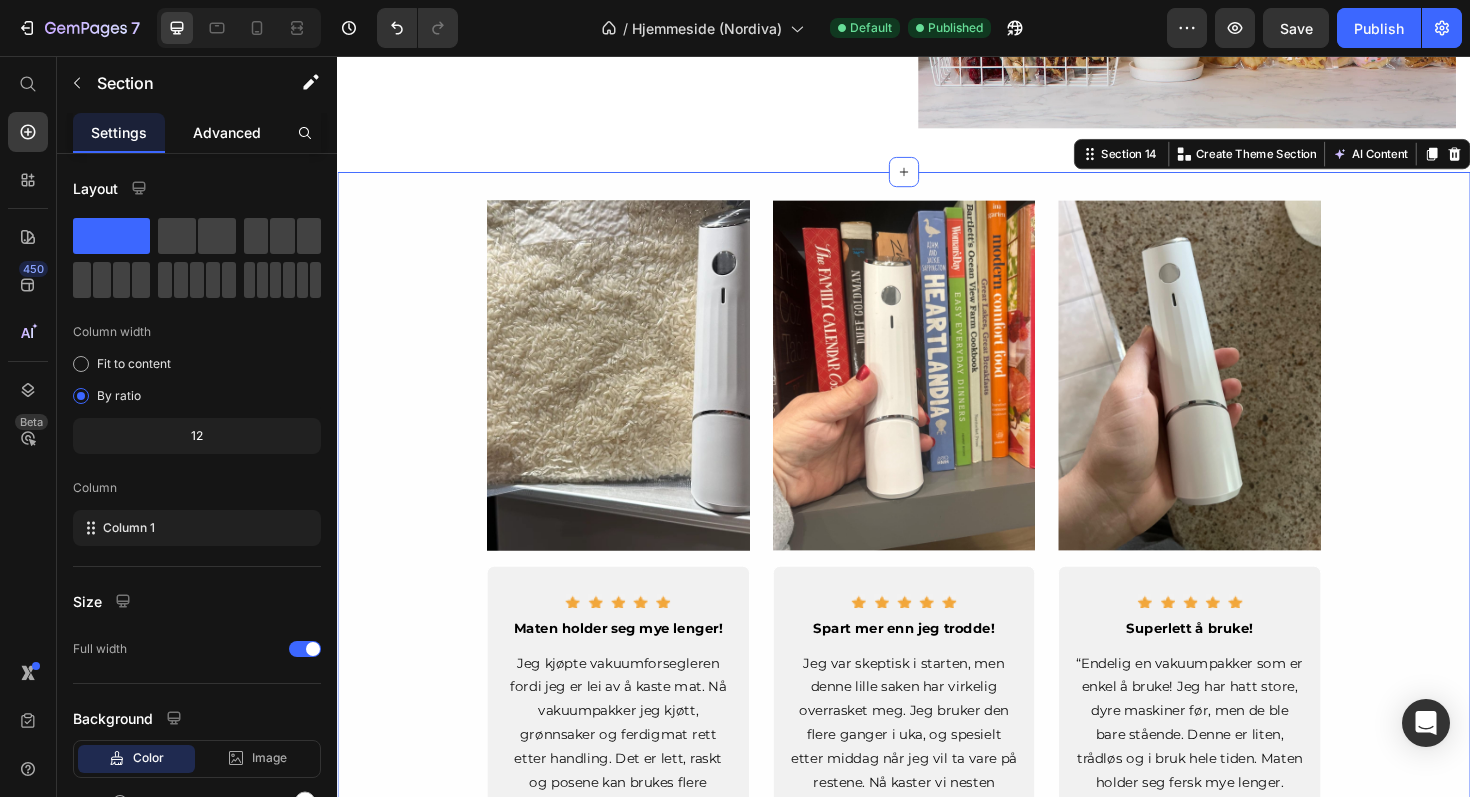 click on "Advanced" at bounding box center [227, 132] 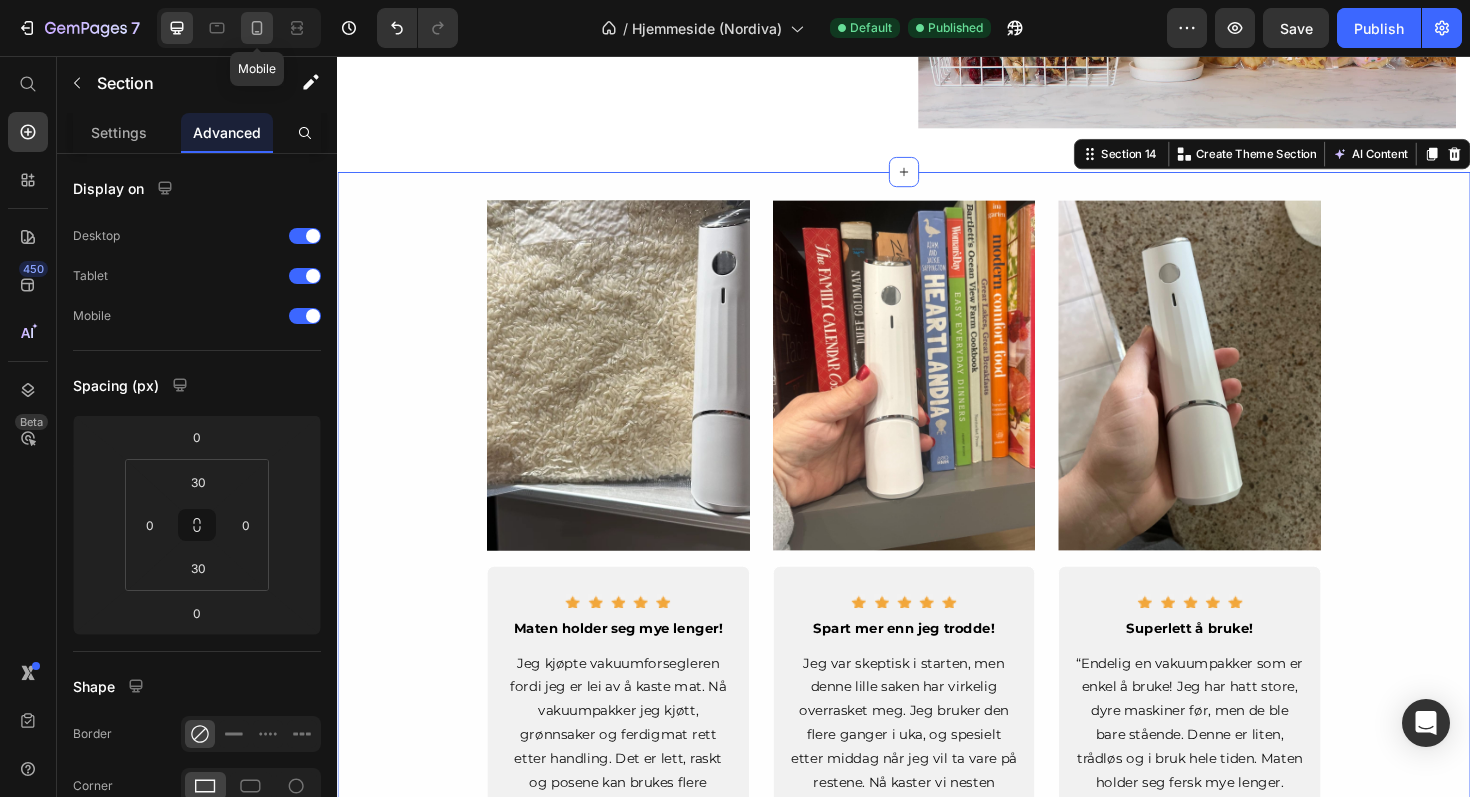 click 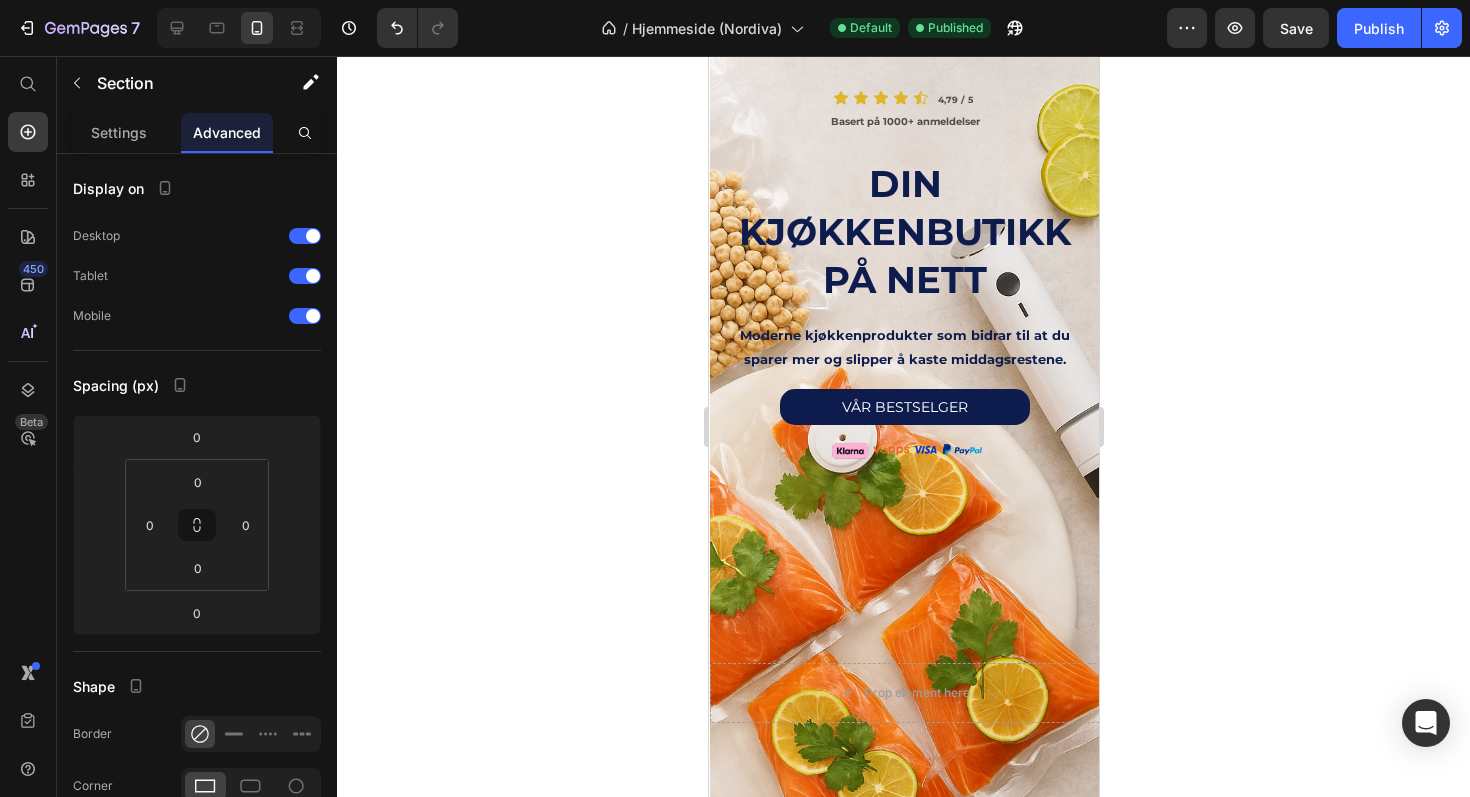 scroll, scrollTop: 0, scrollLeft: 0, axis: both 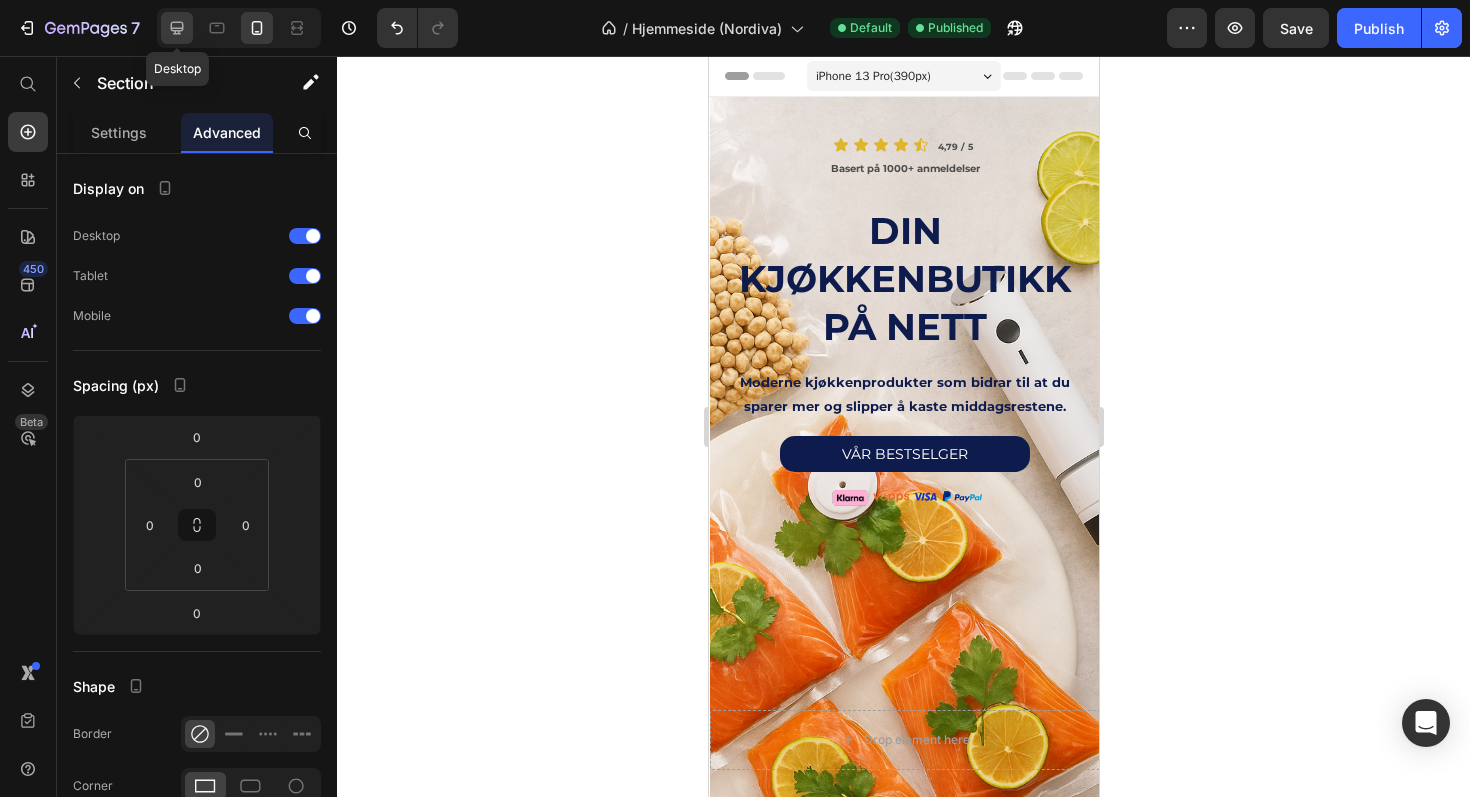 click 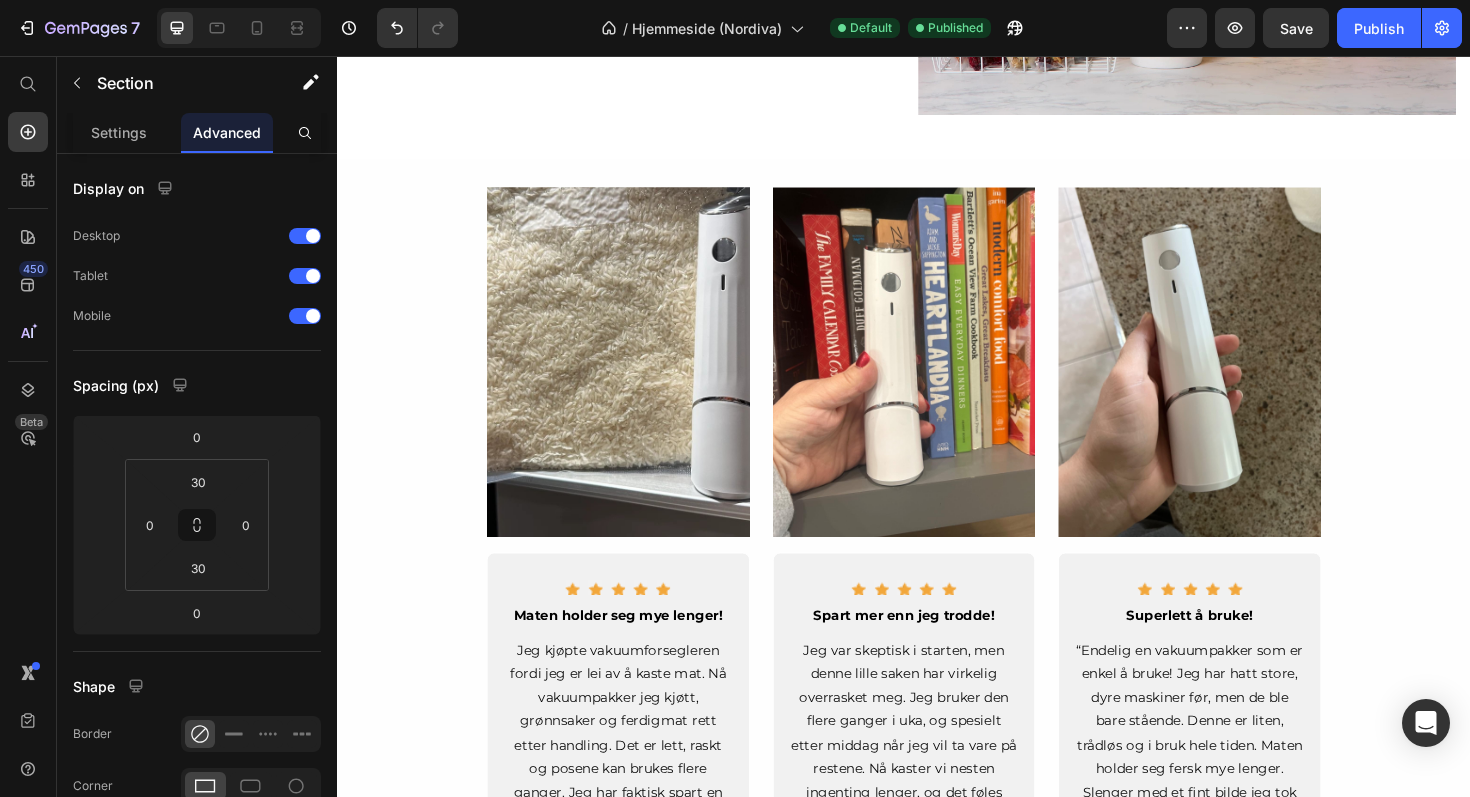 scroll, scrollTop: 3580, scrollLeft: 0, axis: vertical 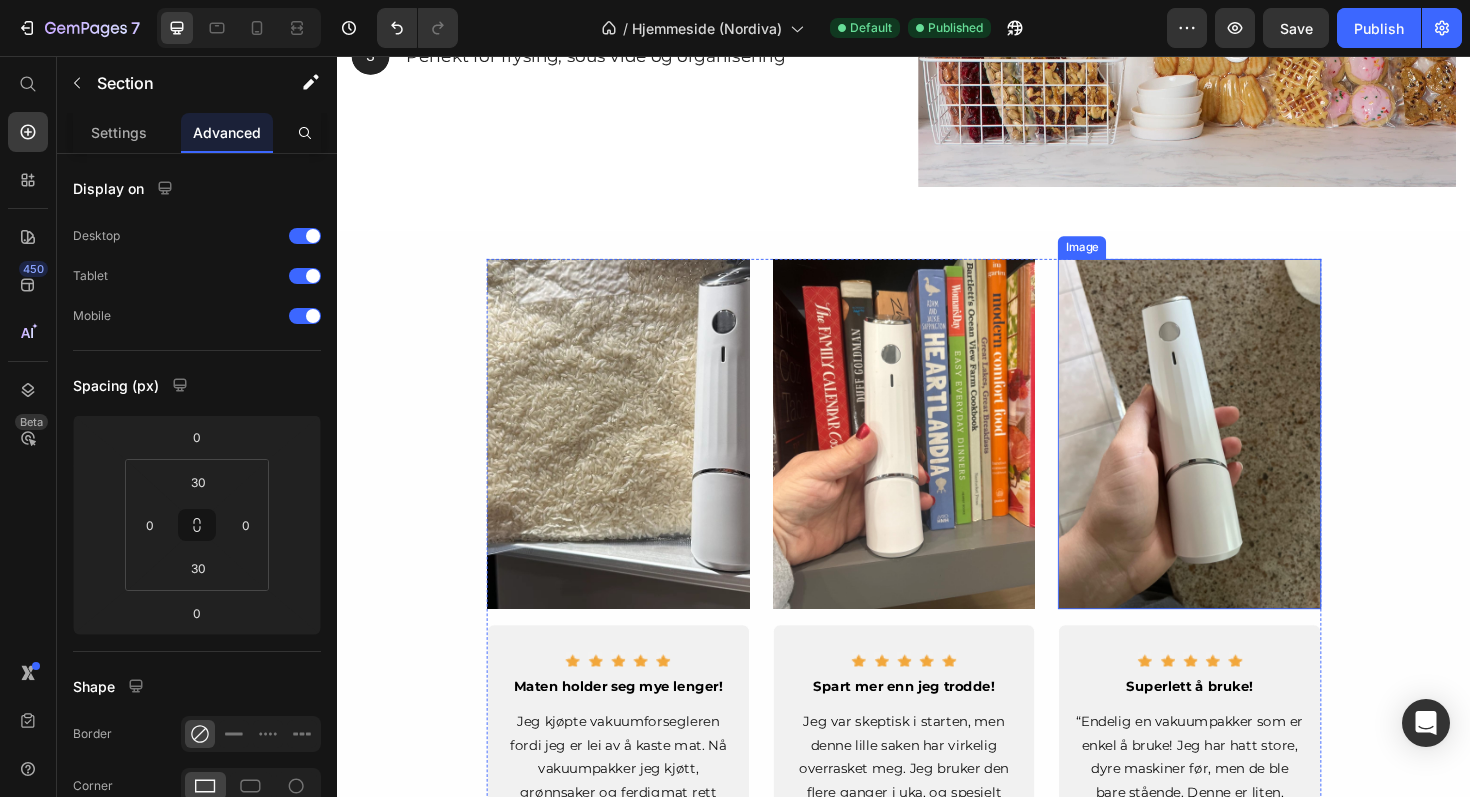 click at bounding box center [1239, 457] 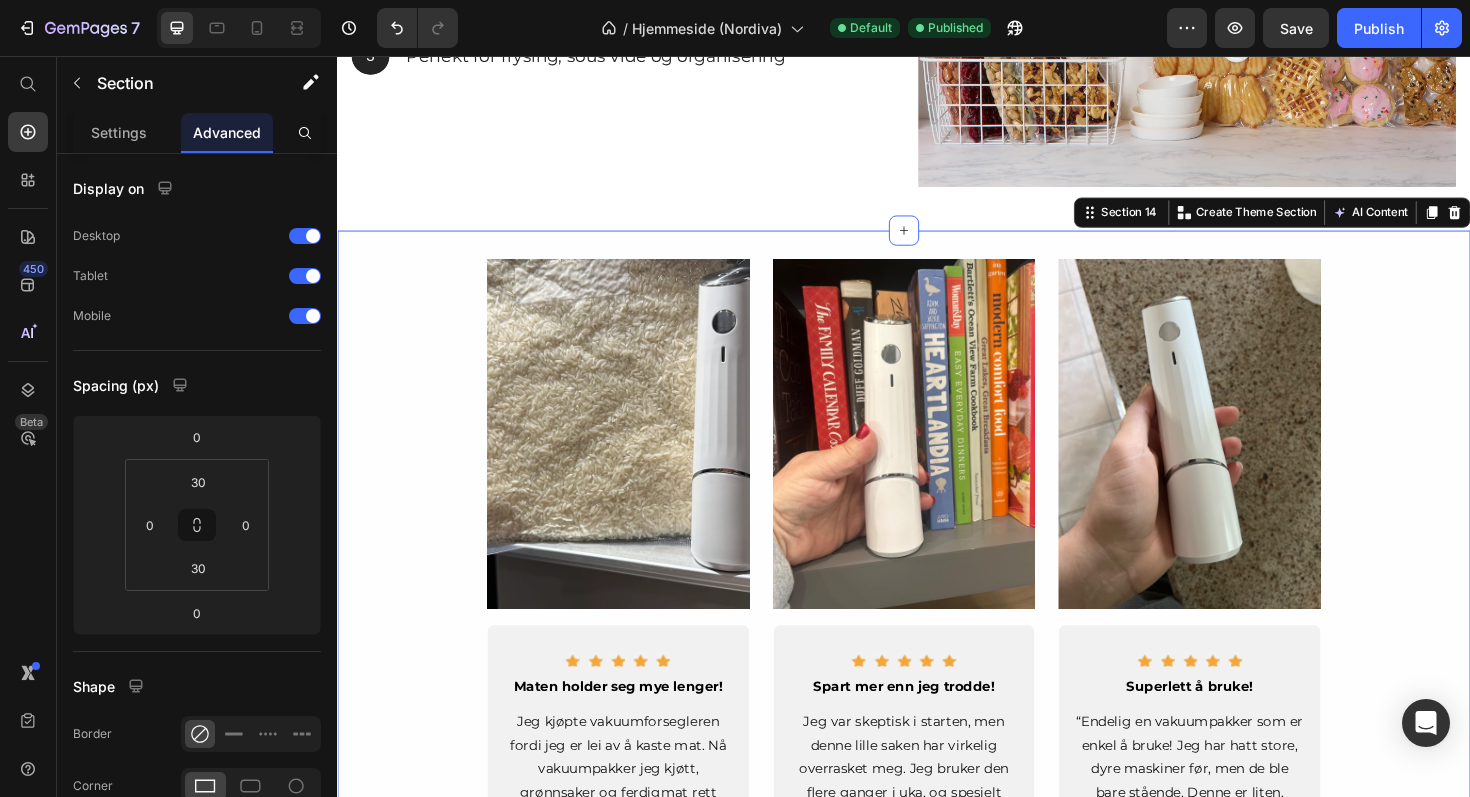 click on "Image     Icon     Icon     Icon     Icon     Icon Icon List Hoz Maten holder seg mye lenger! Text Block Jeg kjøpte vakuumforsegleren fordi jeg er lei av å kaste mat. Nå vakuumpakker jeg kjøtt, grønnsaker og ferdigmat rett etter handling. Det er lett, raskt og posene kan brukes flere ganger. Jeg har faktisk spart en del penger allerede. Text Block - [NAME] R. Text Block Row Image     Icon     Icon     Icon     Icon     Icon Icon List Hoz Spart mer enn jeg trodde! Text Block Jeg var skeptisk i starten, men denne lille saken har virkelig overrasket meg. Jeg bruker den flere ganger i uka, og spesielt etter middag når jeg vil ta vare på restene. Nå kaster vi nesten ingenting lenger, og det føles faktisk veldig bra. Text Block - [NAME] L. Text Block Row Image     Icon     Icon     Icon     Icon     Icon Icon List Hoz Superlett å bruke! Text Block Text Block - Hege A. Text Block Row Row Row" at bounding box center (937, 643) 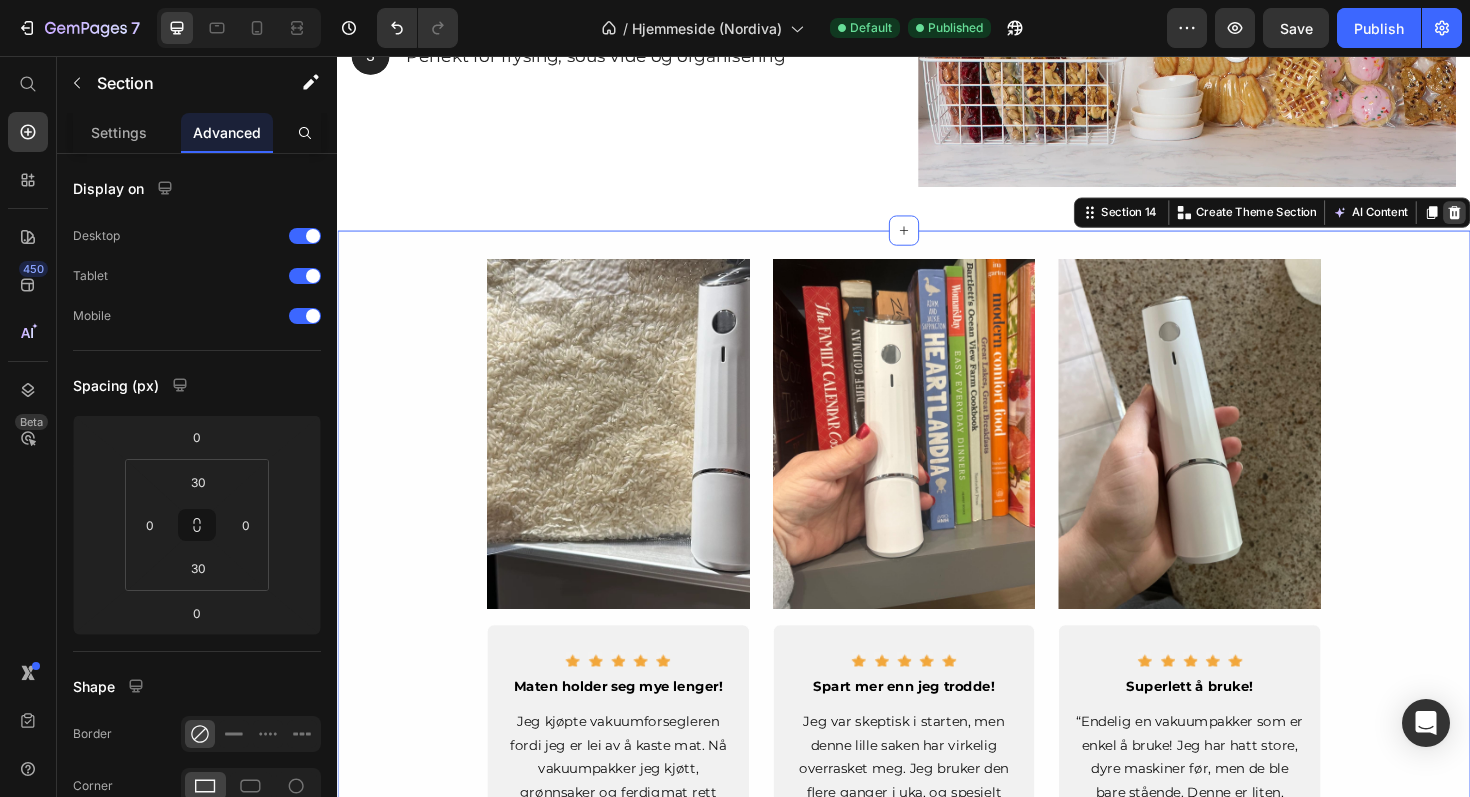 click 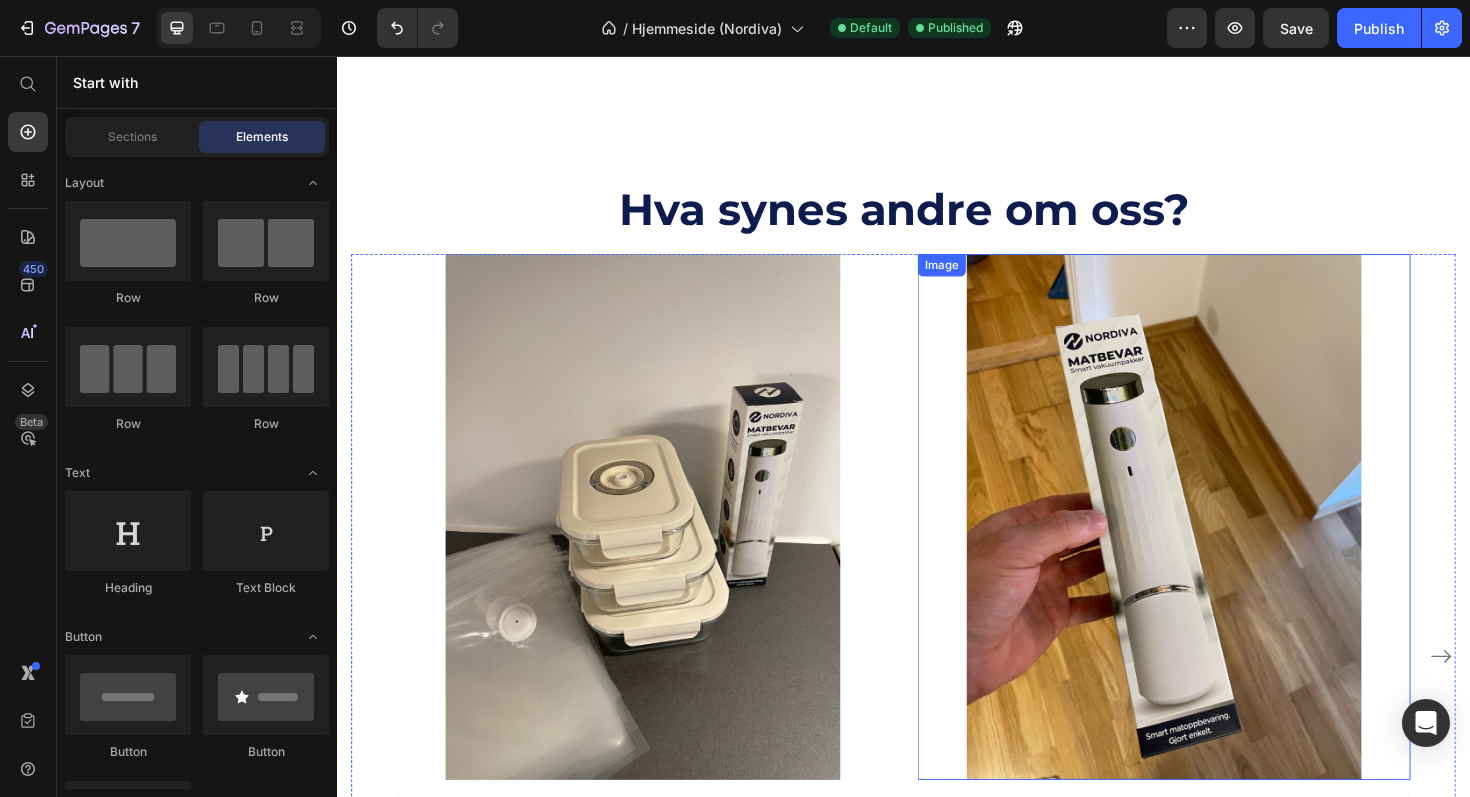 scroll, scrollTop: 4269, scrollLeft: 0, axis: vertical 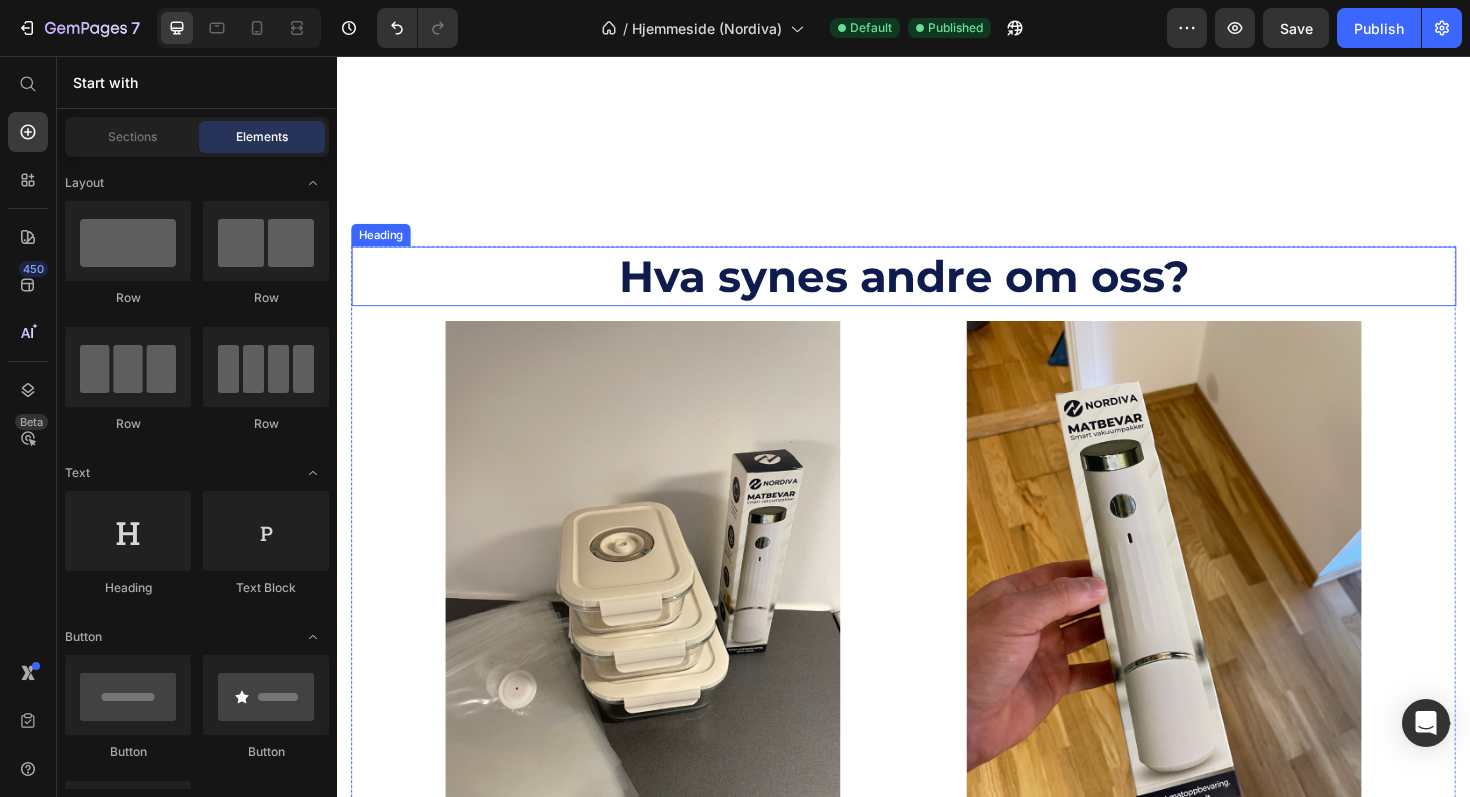 click on "Hva synes andre om oss?" at bounding box center (937, 290) 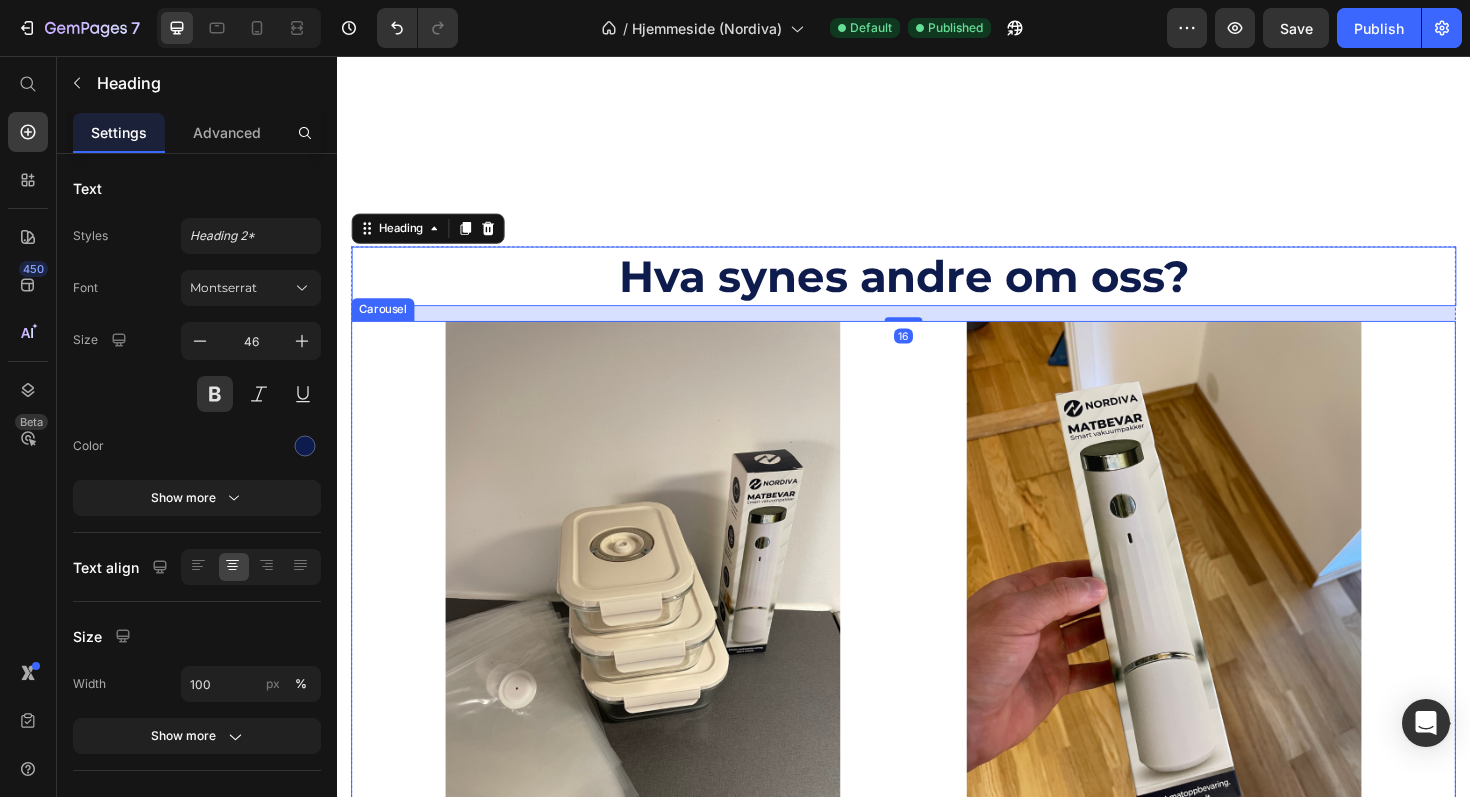 click on "Image
Icon
Icon
Icon
Icon
Icon Row [NAME] R.  Text block “Jeg kjøpte MatBevar fordi jeg er lei av å kaste mat. Nå vakuumpakker jeg kjøtt, grønnsaker og ferdigmat rett etter jeg har vært på butikken. Det er lett, raskt og posene kan brukes flere ganger. Vakuumboksene er også geniale. Kan anbefale til alle som er opptatt av å redusere matsvinn!” Text block Row Image
Icon
Icon
Icon
Icon
Icon Row [NAME] T.  Text block Row Icon" at bounding box center (937, 762) 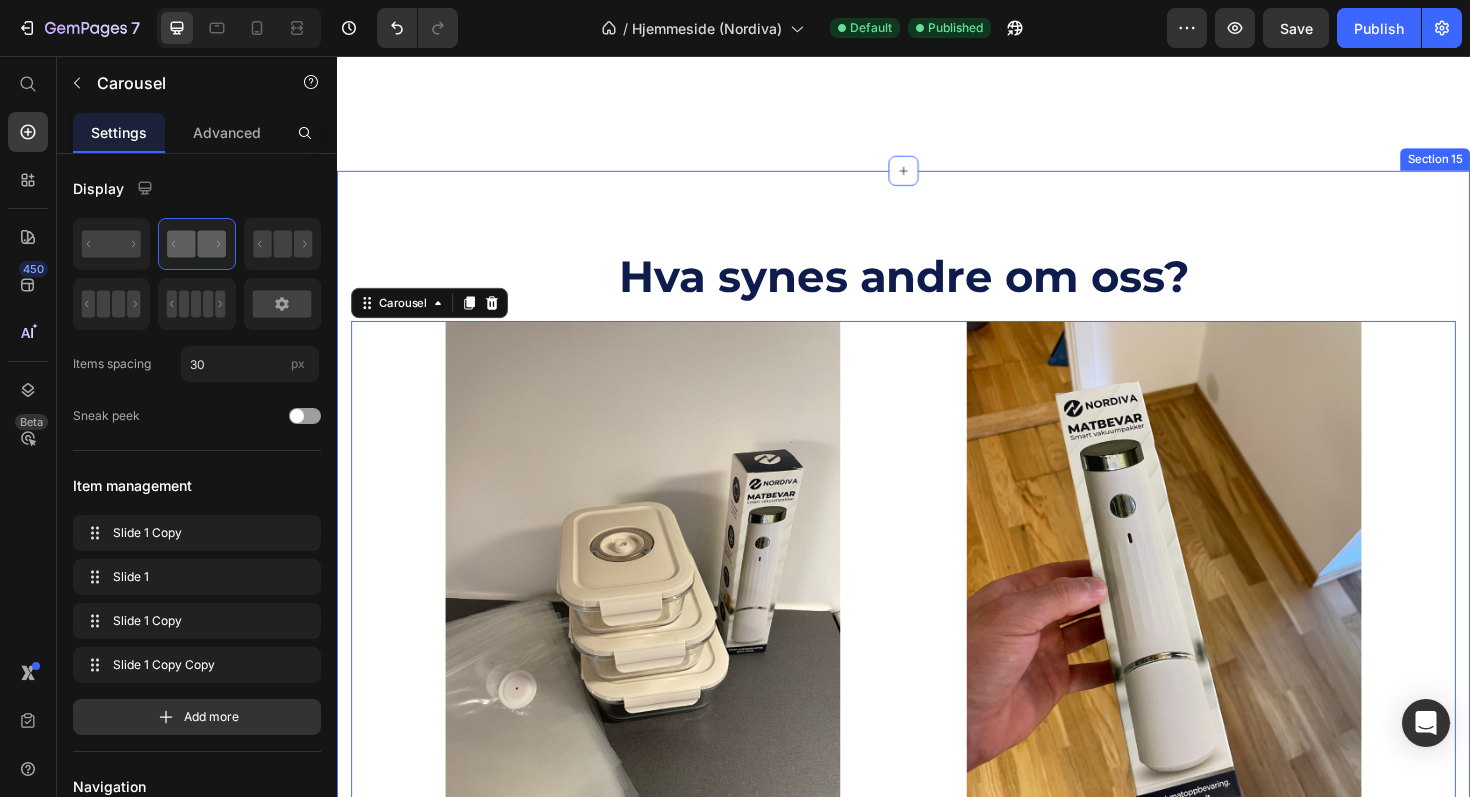 click on "Hva synes kundene våre om oss? Heading Hva synes andre om oss? Heading
Image
Icon
Icon
Icon
Icon
Icon Row [NAME] R.  Text block “Jeg kjøpte MatBevar fordi jeg er lei av å kaste mat. Nå vakuumpakker jeg kjøtt, grønnsaker og ferdigmat rett etter jeg har vært på butikken. Det er lett, raskt og posene kan brukes flere ganger. Vakuumboksene er også geniale. Kan anbefale til alle som er opptatt av å redusere matsvinn!” Text block Row Image
Icon
Icon
Icon
Icon
Icon Row [NAME] T.  Text Block “Jeg var skeptisk i starten, men denne lille saken har virkelig overrasket meg. Jeg bruker den flere ganger i uka, og spesielt etter middag når jeg vil ta vare på restene. Nå kaster vi nesten ingenting lenger, og det føles faktisk veldig bra.” Text block Row Row Image
Icon
Icon
Icon Row" at bounding box center (937, 737) 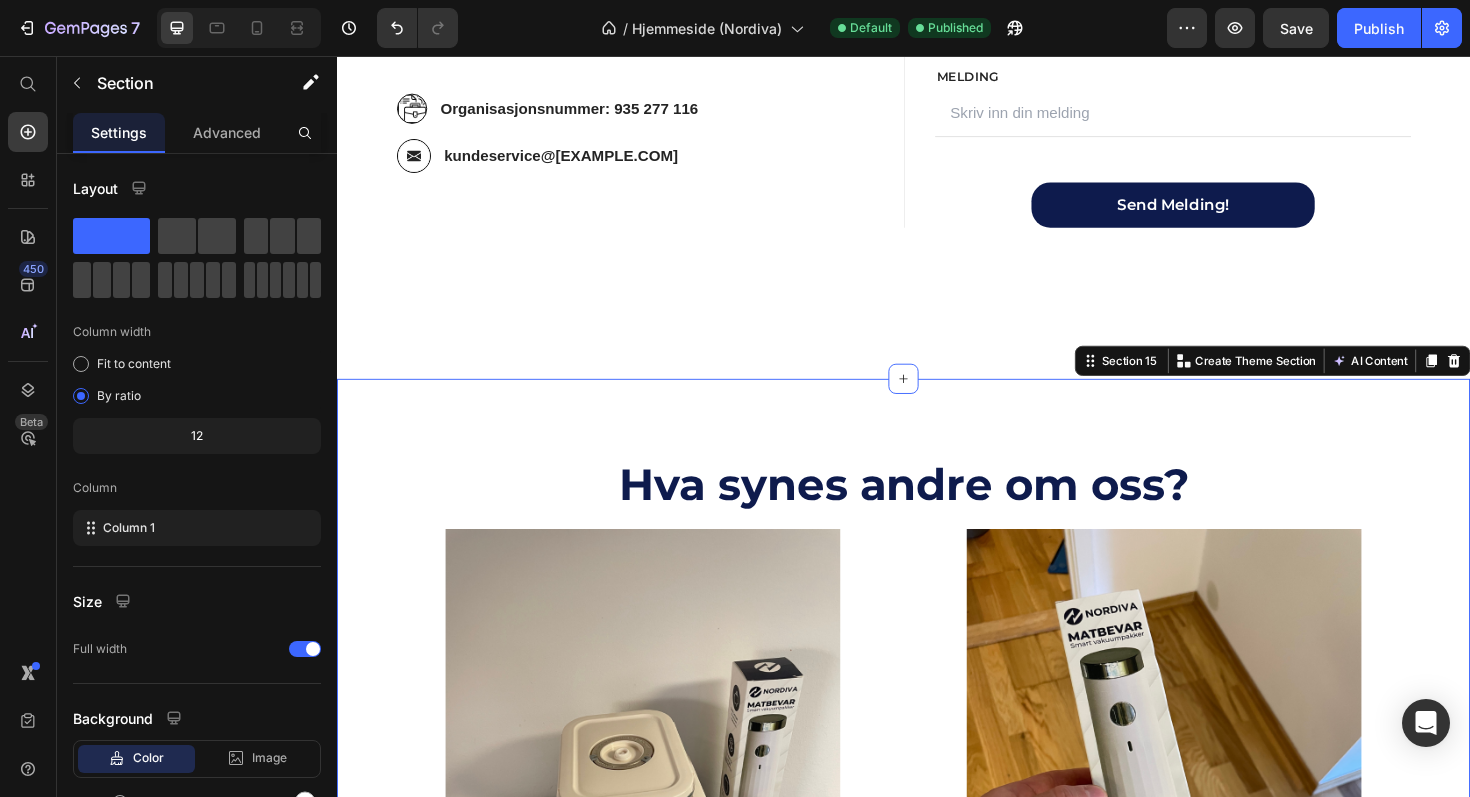 scroll, scrollTop: 3978, scrollLeft: 0, axis: vertical 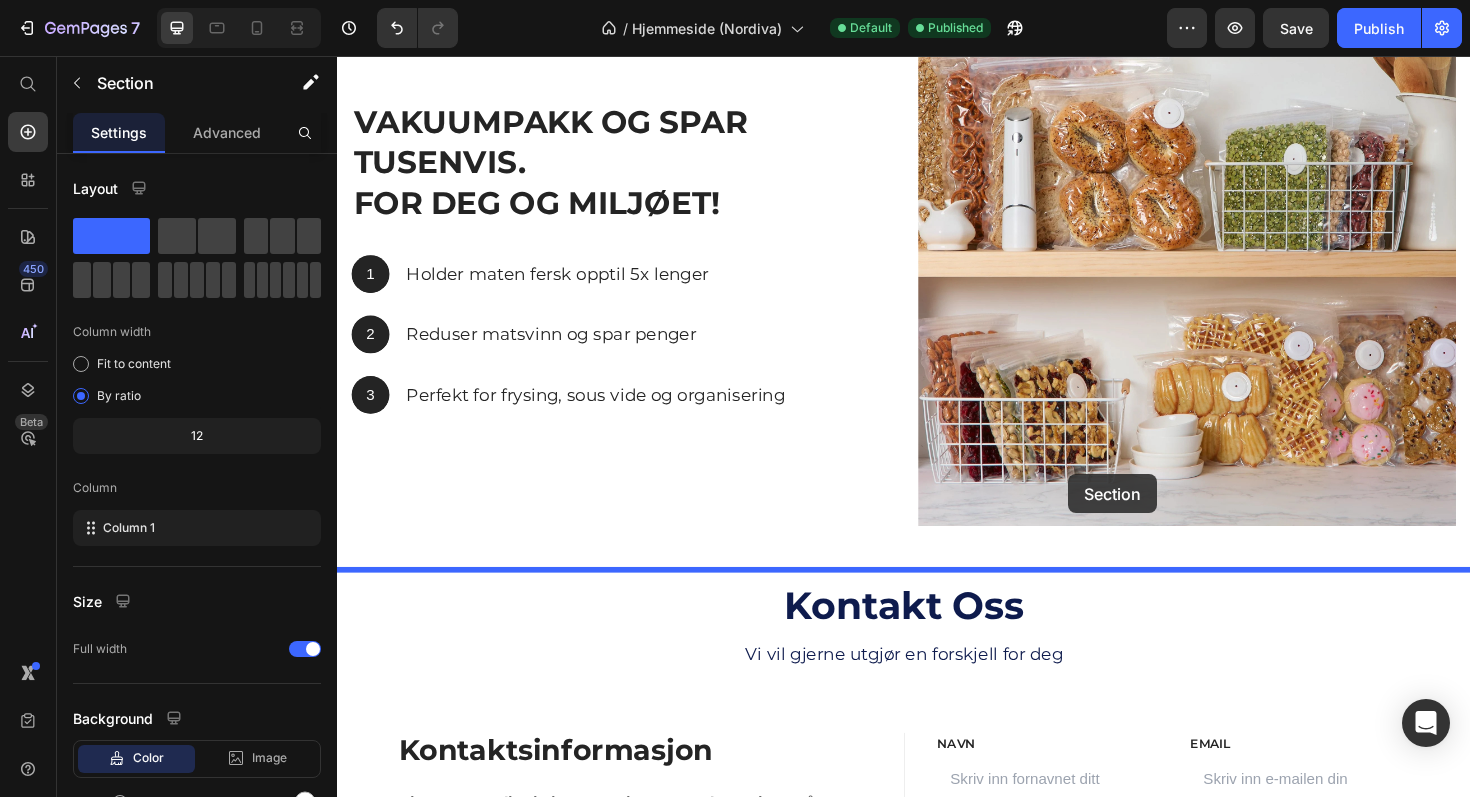 drag, startPoint x: 1131, startPoint y: 448, endPoint x: 1111, endPoint y: 498, distance: 53.851646 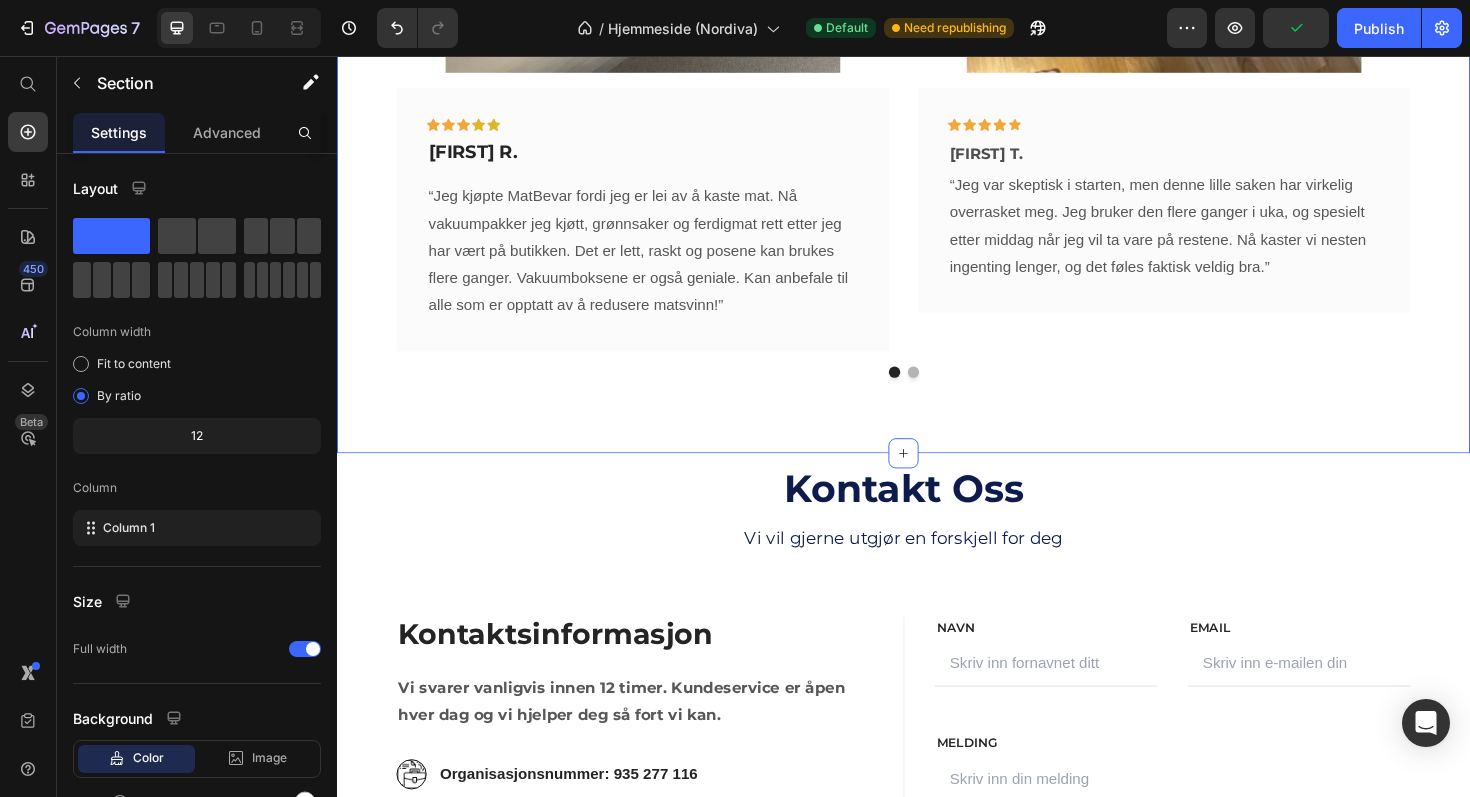 scroll, scrollTop: 4690, scrollLeft: 0, axis: vertical 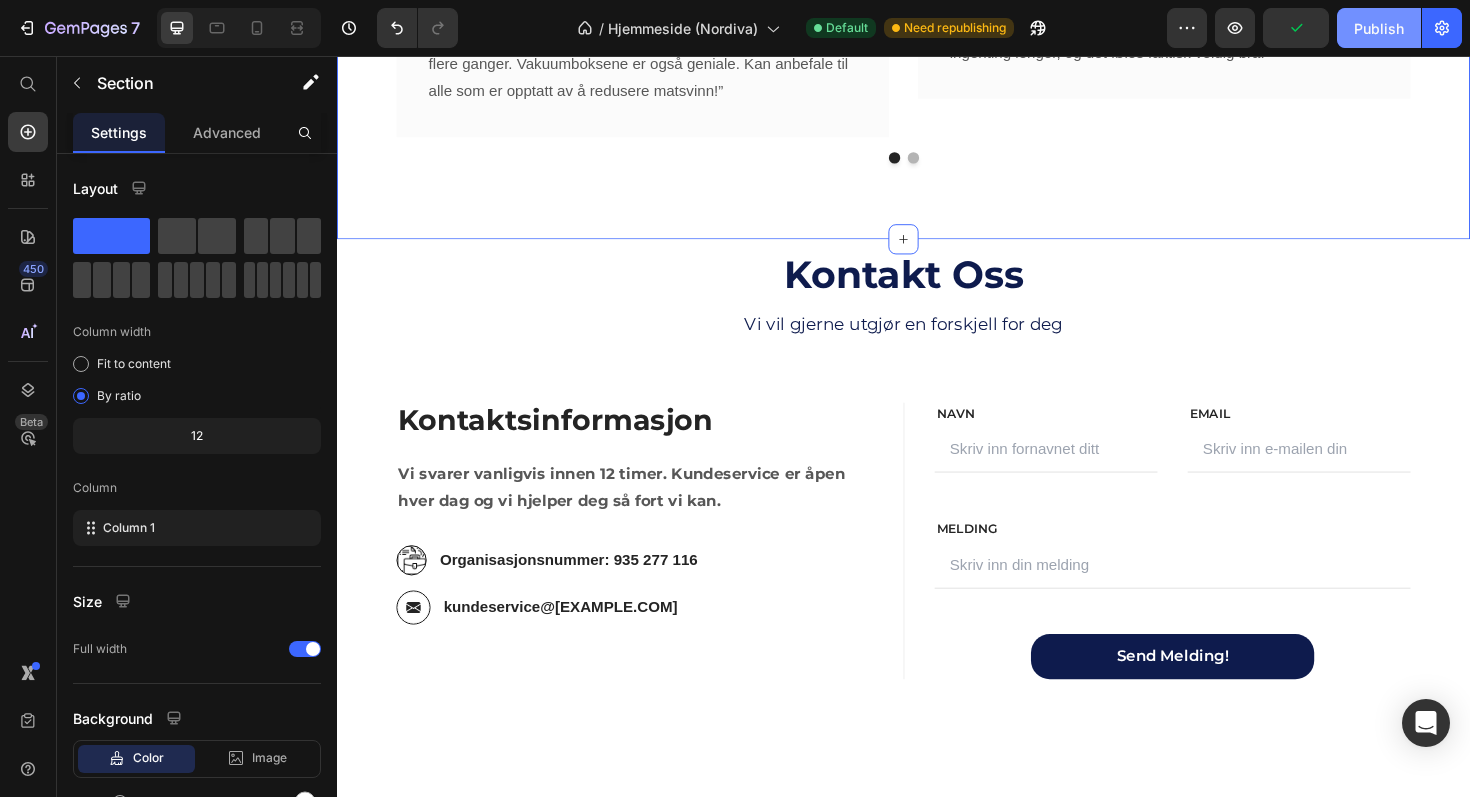 click on "Publish" at bounding box center (1379, 28) 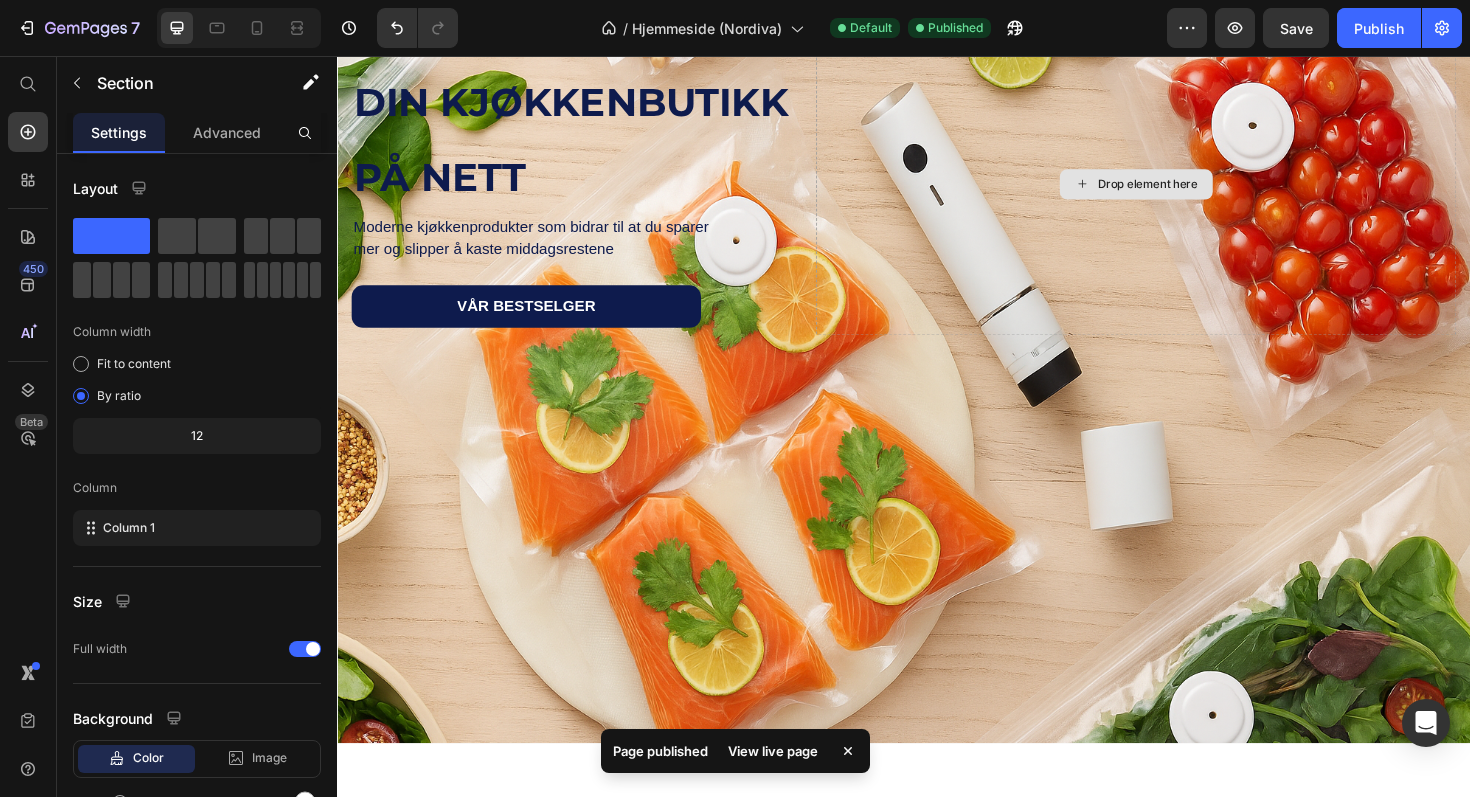 scroll, scrollTop: 0, scrollLeft: 0, axis: both 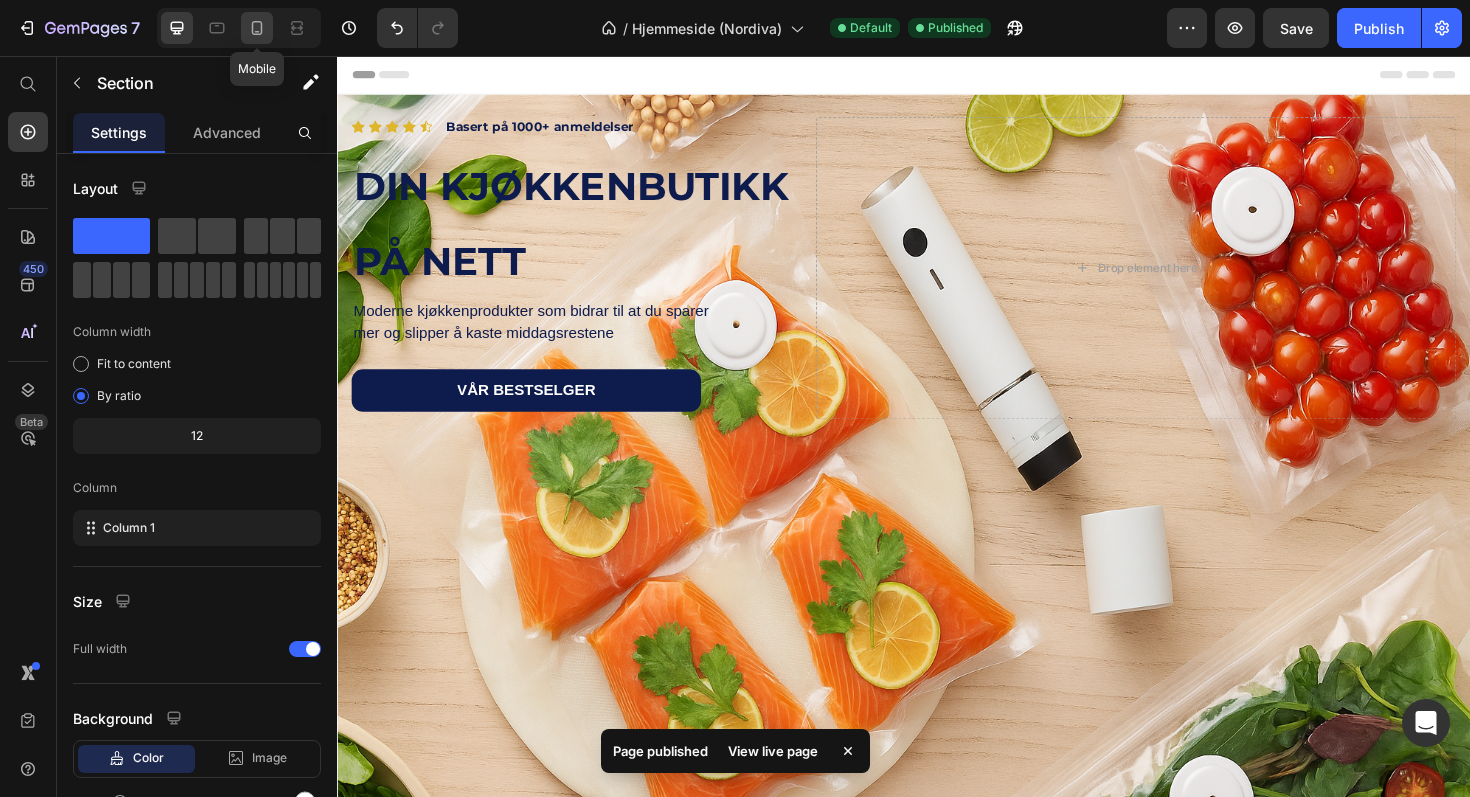 click 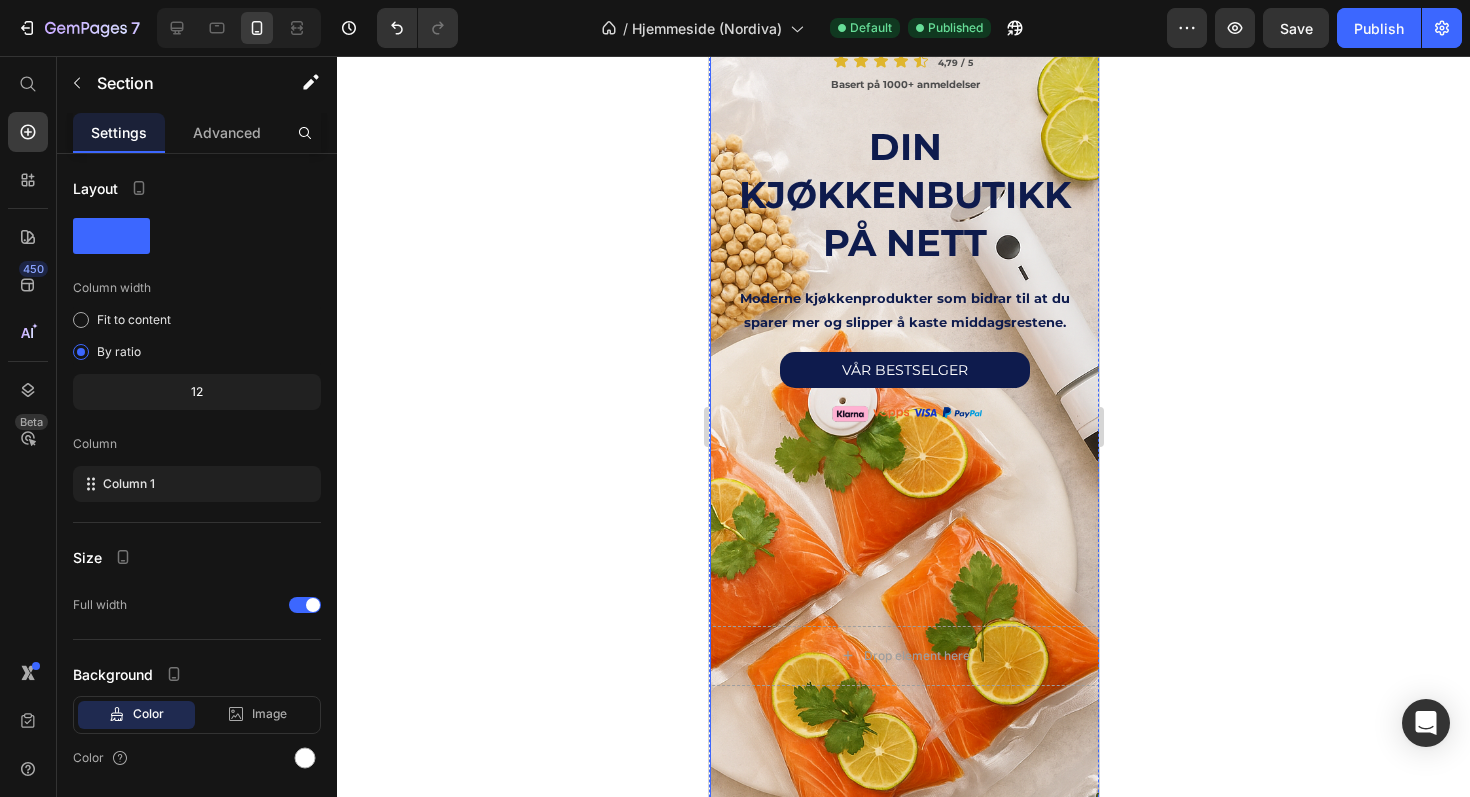 scroll, scrollTop: 64, scrollLeft: 0, axis: vertical 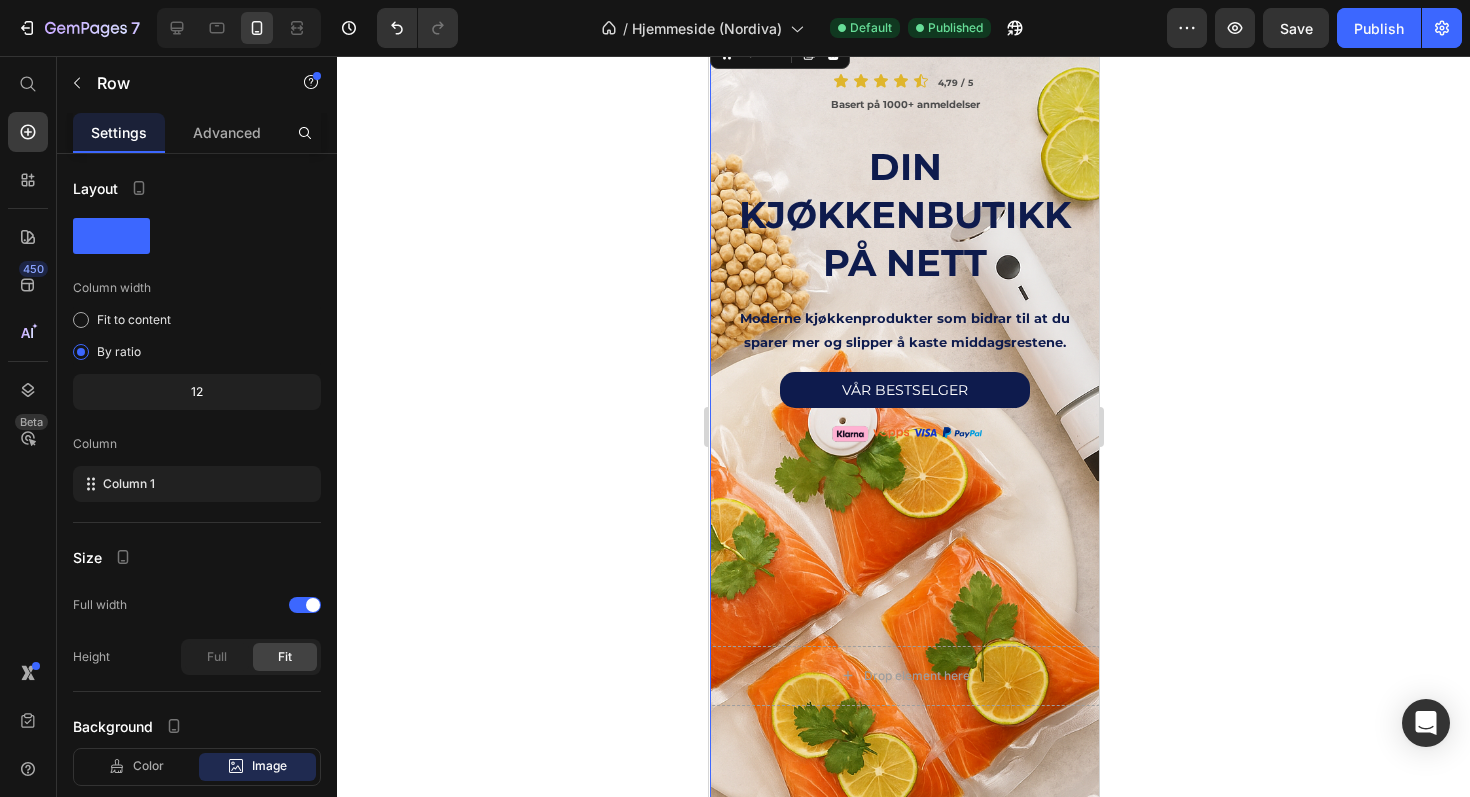 click on "Icon Icon Icon Icon
Icon Icon List 4,79 / 5 Text Block Row Basert på 1000+ anmeldelser Text Block DIN KJØKKENBUTIKK PÅ NETT Heading Moderne kjøkkenprodukter som bidrar til at du sparer mer og slipper å kaste middagsrestene. Text Block VÅR BESTSELGER Button Image Row
Drop element here Row" at bounding box center [904, 535] 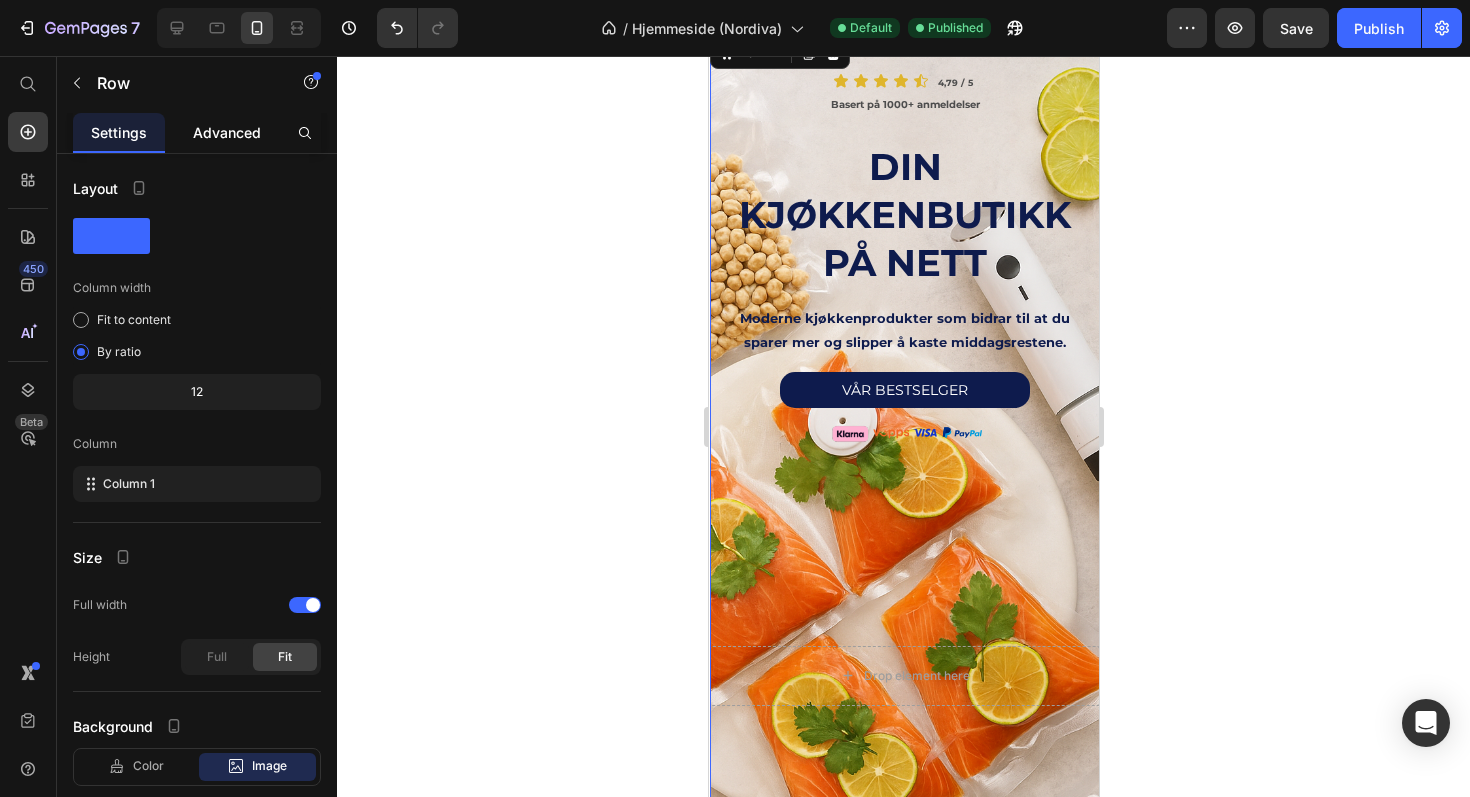 click on "Advanced" at bounding box center (227, 132) 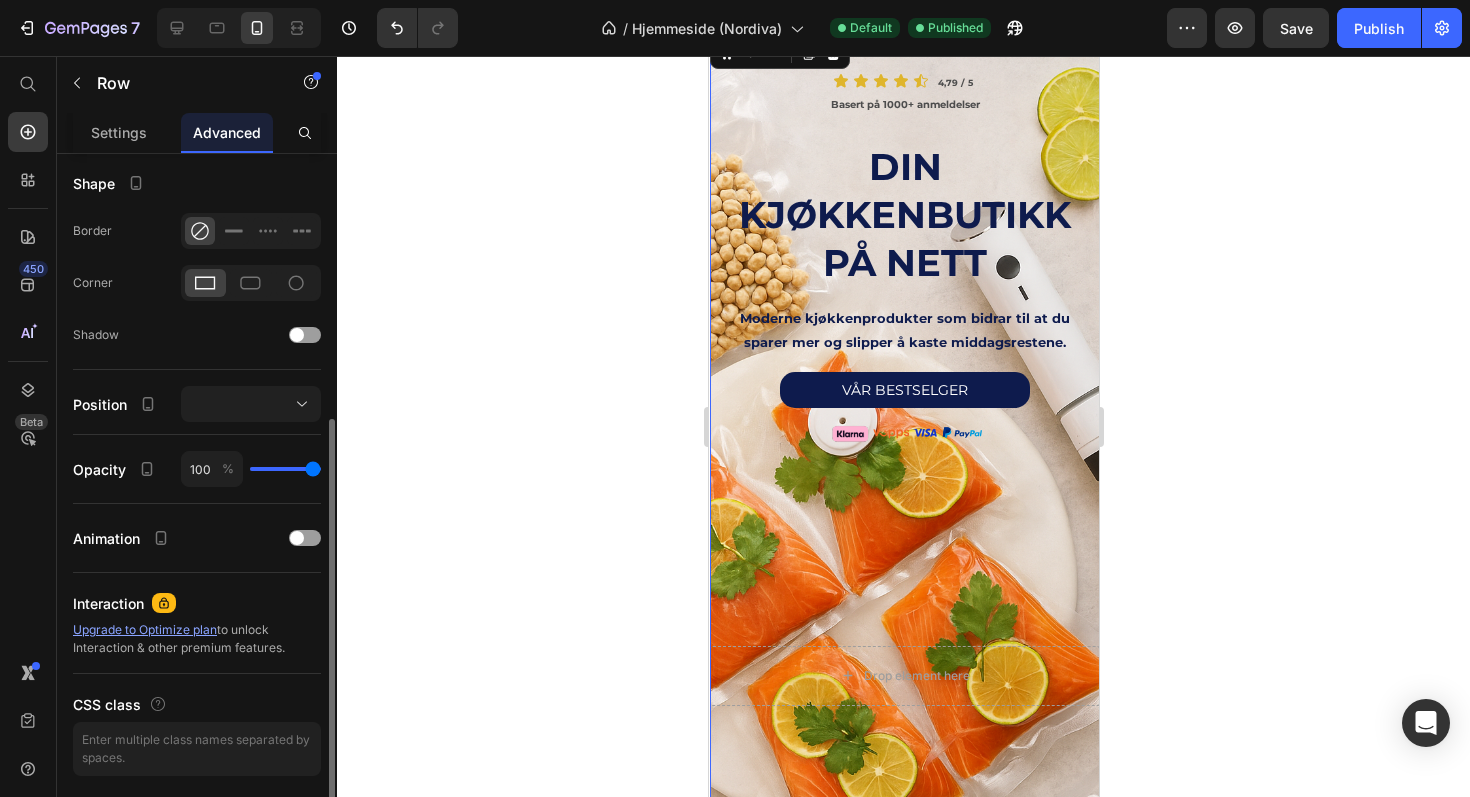 scroll, scrollTop: 495, scrollLeft: 0, axis: vertical 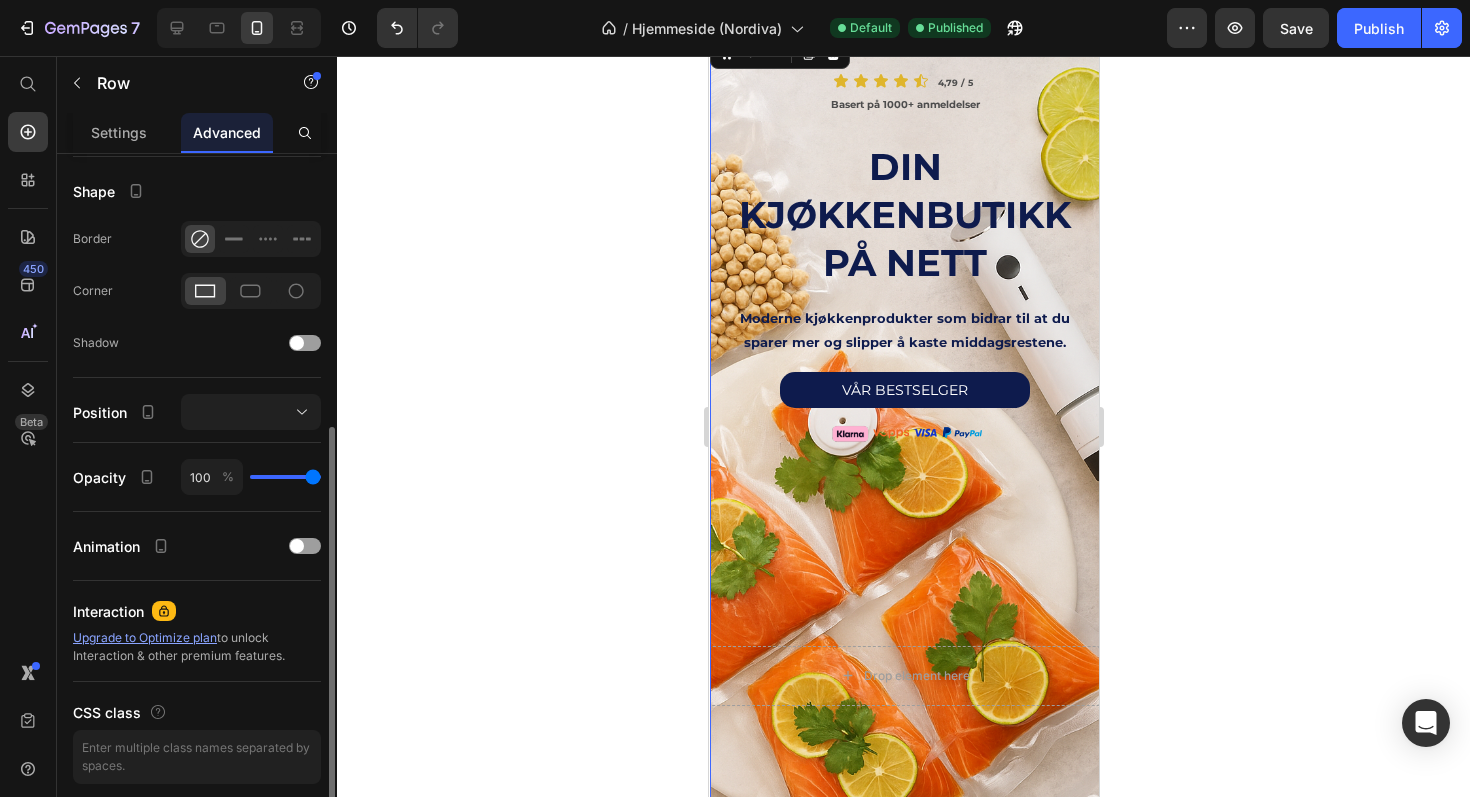click on "Icon Icon Icon Icon
Icon Icon List 4,79 / 5 Text Block Row Basert på 1000+ anmeldelser Text Block DIN KJØKKENBUTIKK PÅ NETT Heading Moderne kjøkkenprodukter som bidrar til at du sparer mer og slipper å kaste middagsrestene. Text Block VÅR BESTSELGER Button Image Row
Drop element here Row" at bounding box center (904, 535) 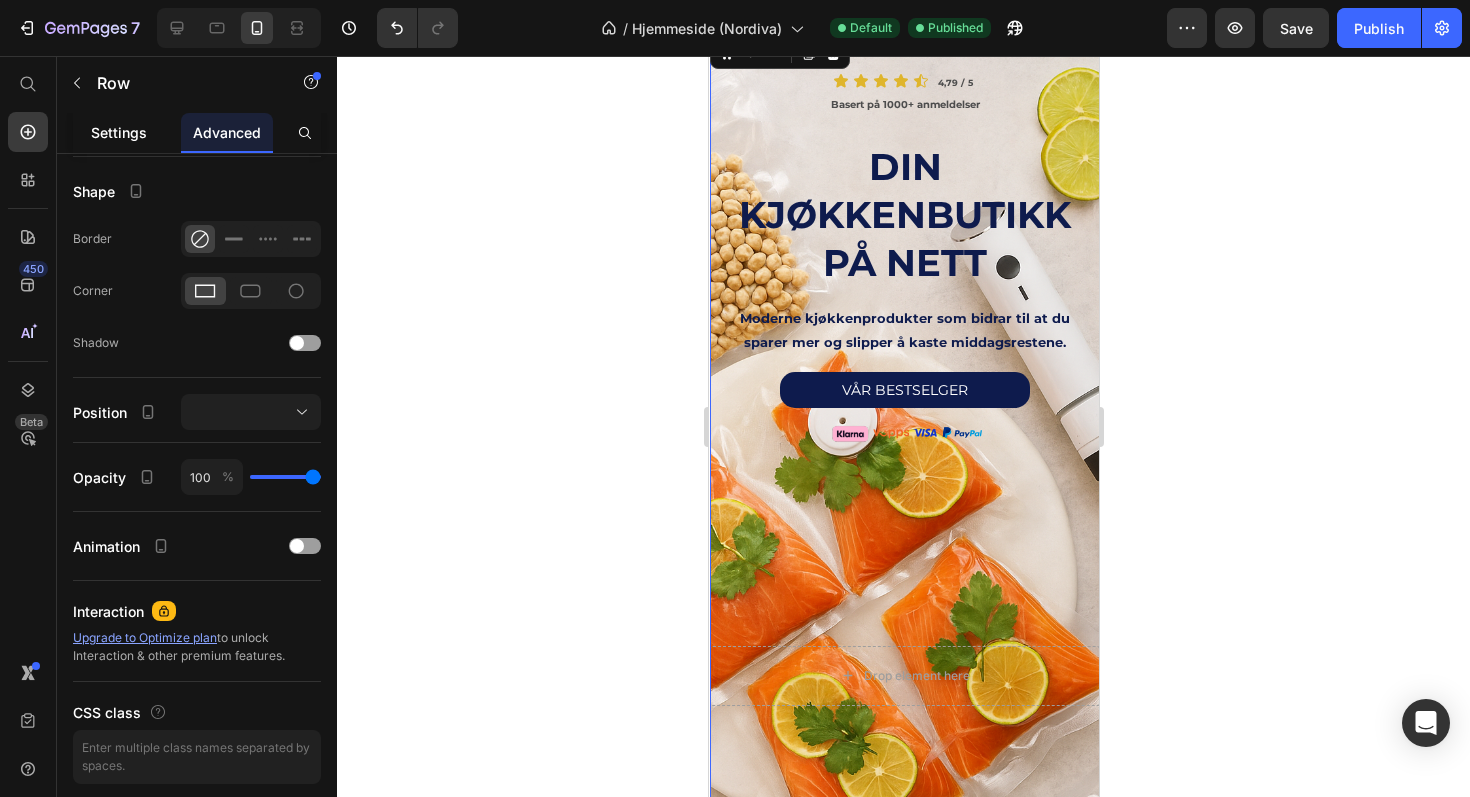 click on "Settings" at bounding box center (119, 132) 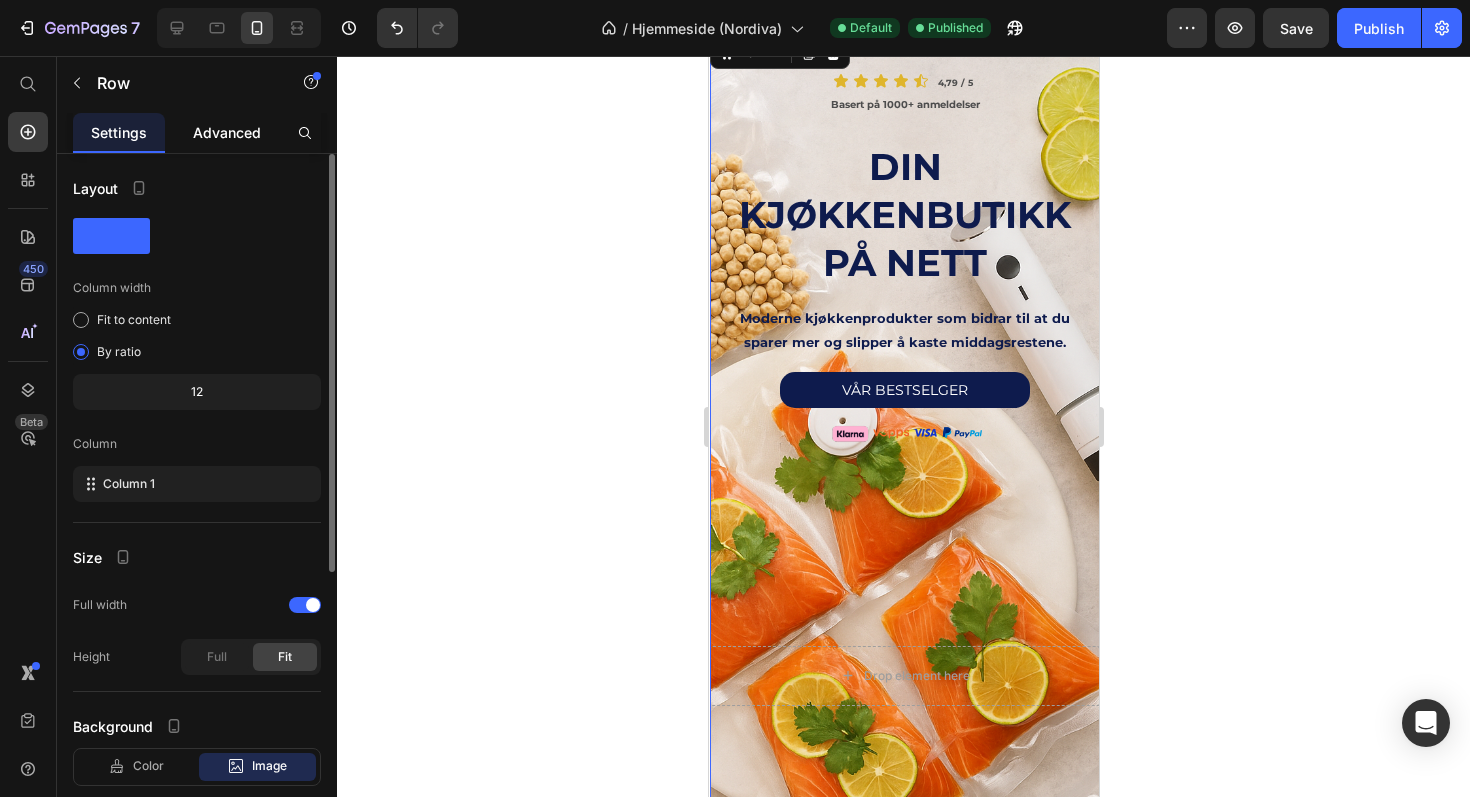 click on "Advanced" at bounding box center (227, 132) 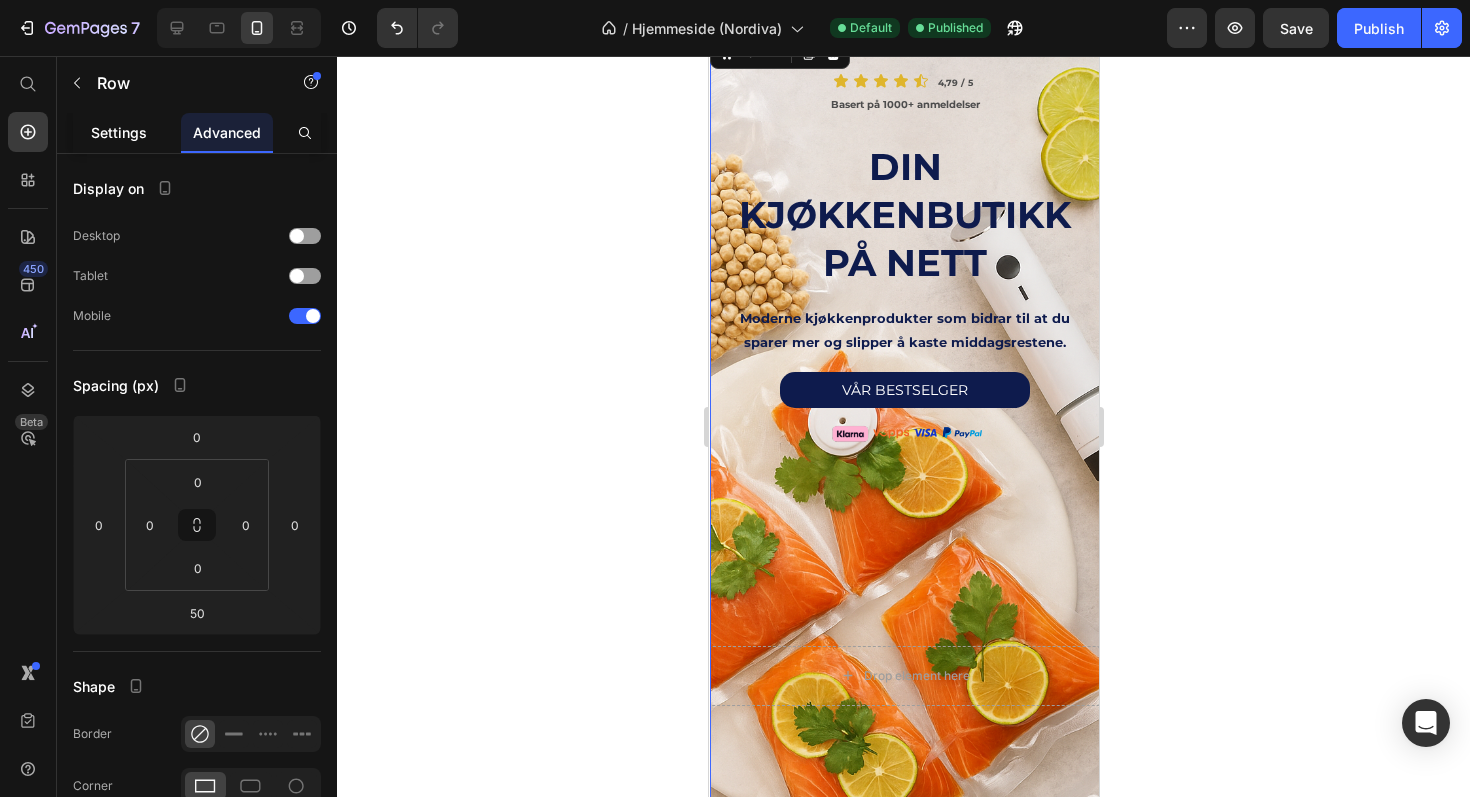 click on "Settings" 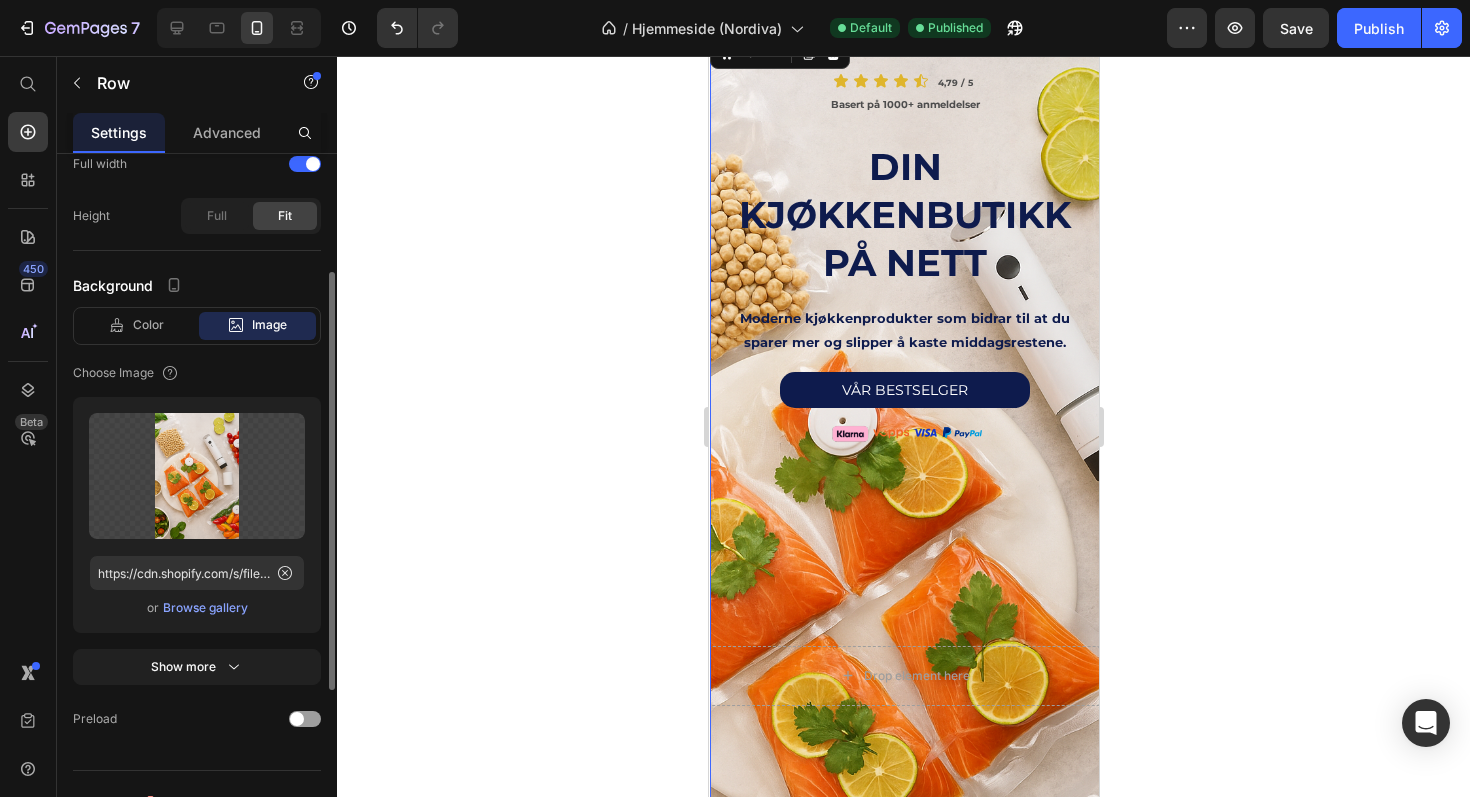 scroll, scrollTop: 472, scrollLeft: 0, axis: vertical 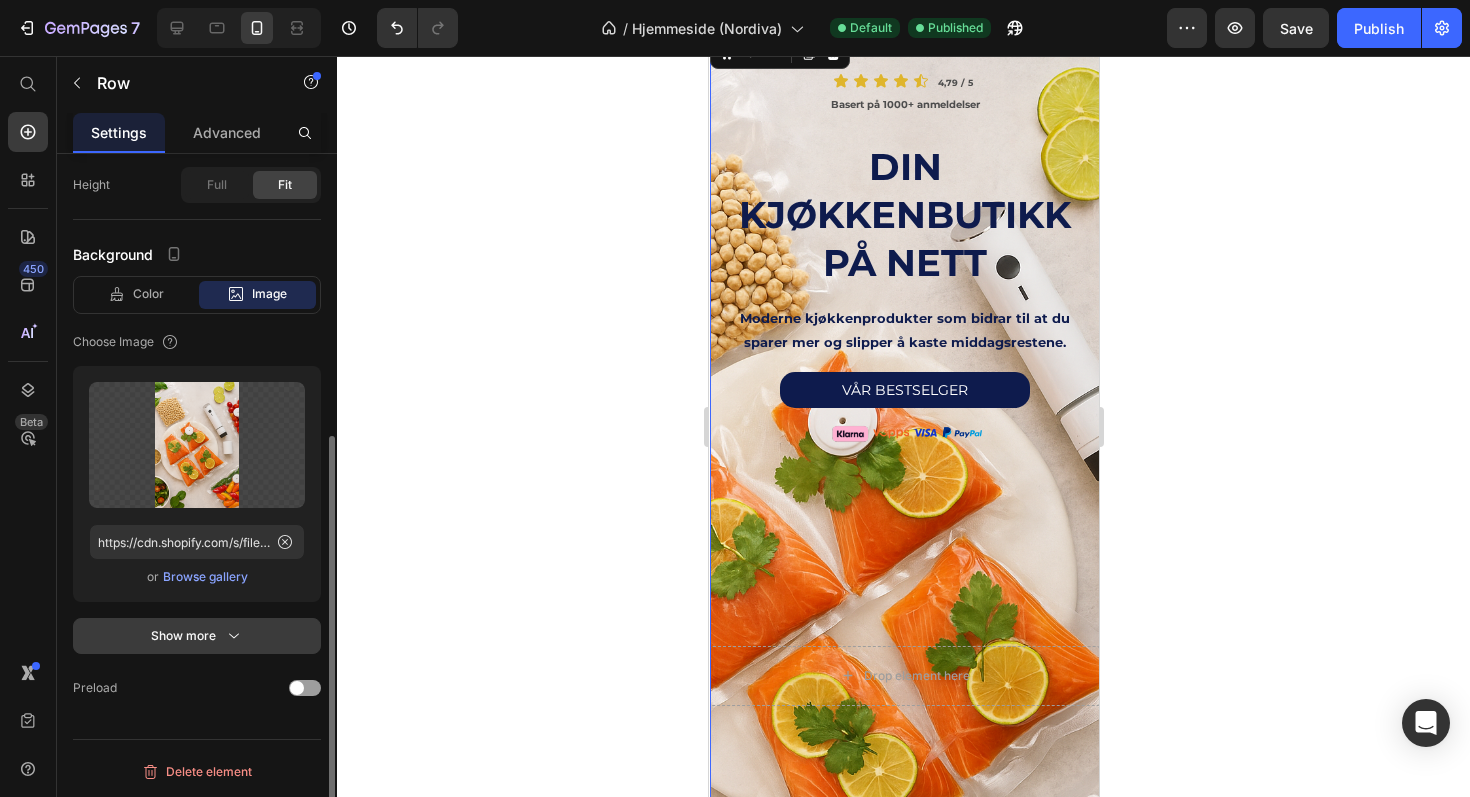 click on "Show more" at bounding box center (197, 636) 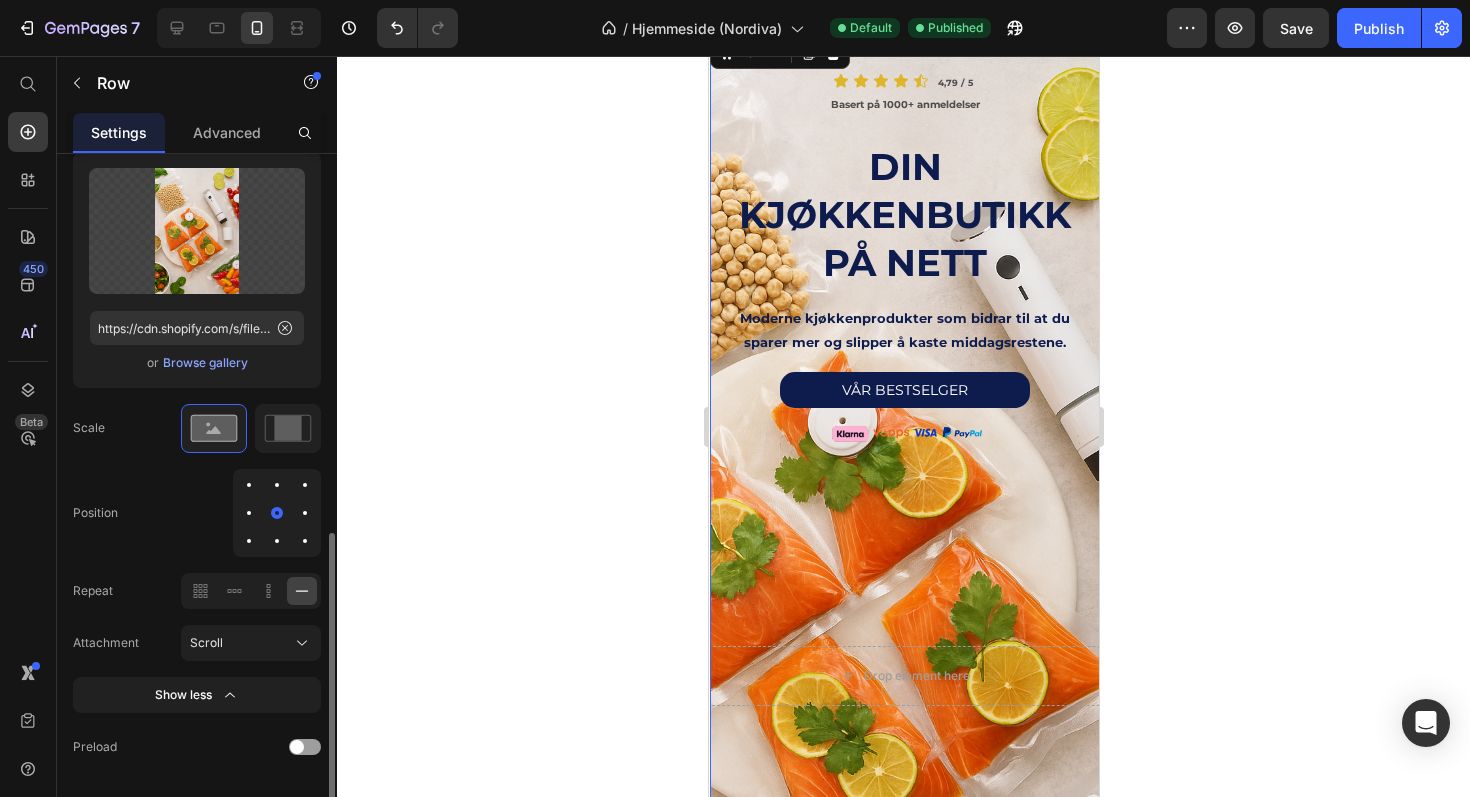 scroll, scrollTop: 744, scrollLeft: 0, axis: vertical 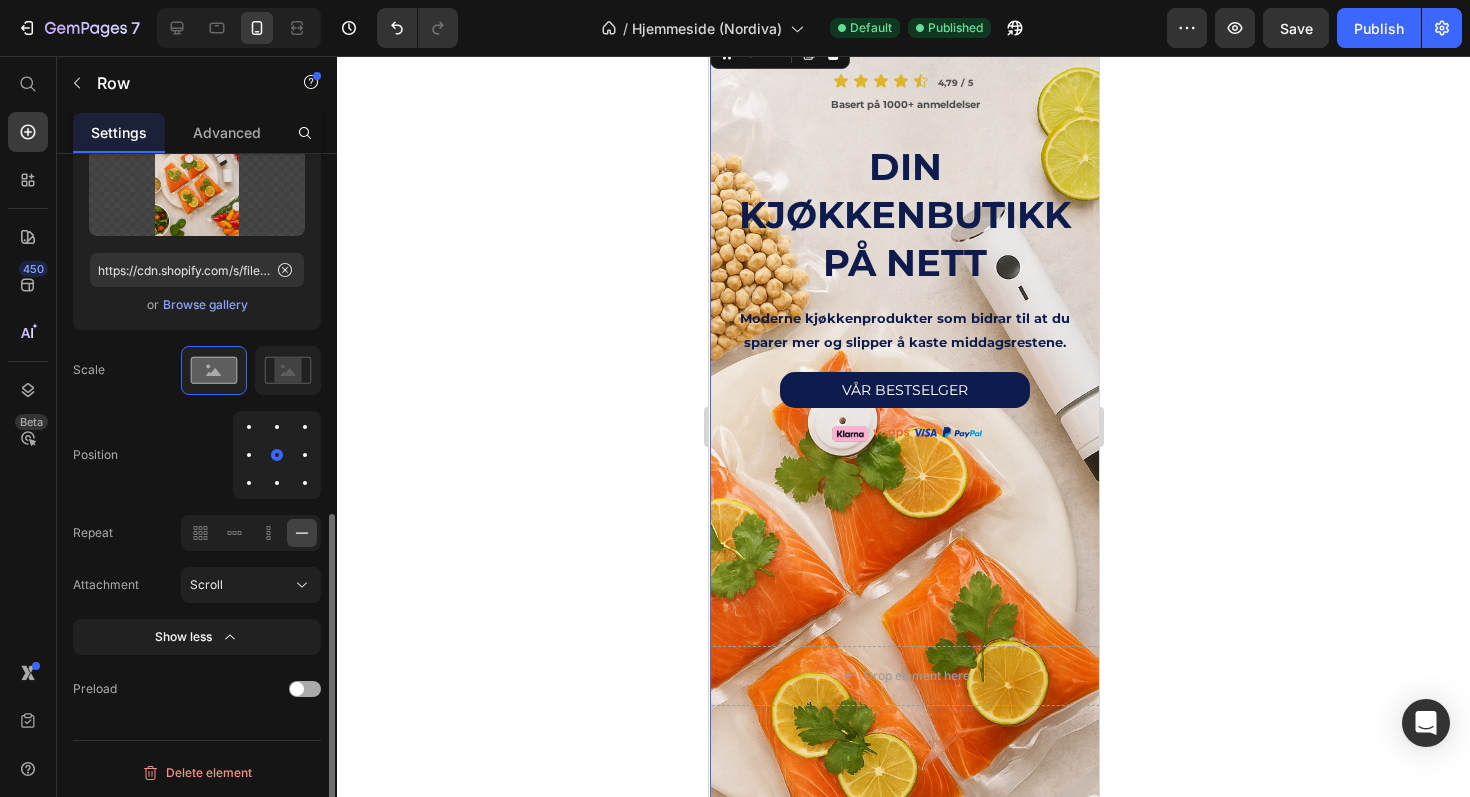 click on "Preload" 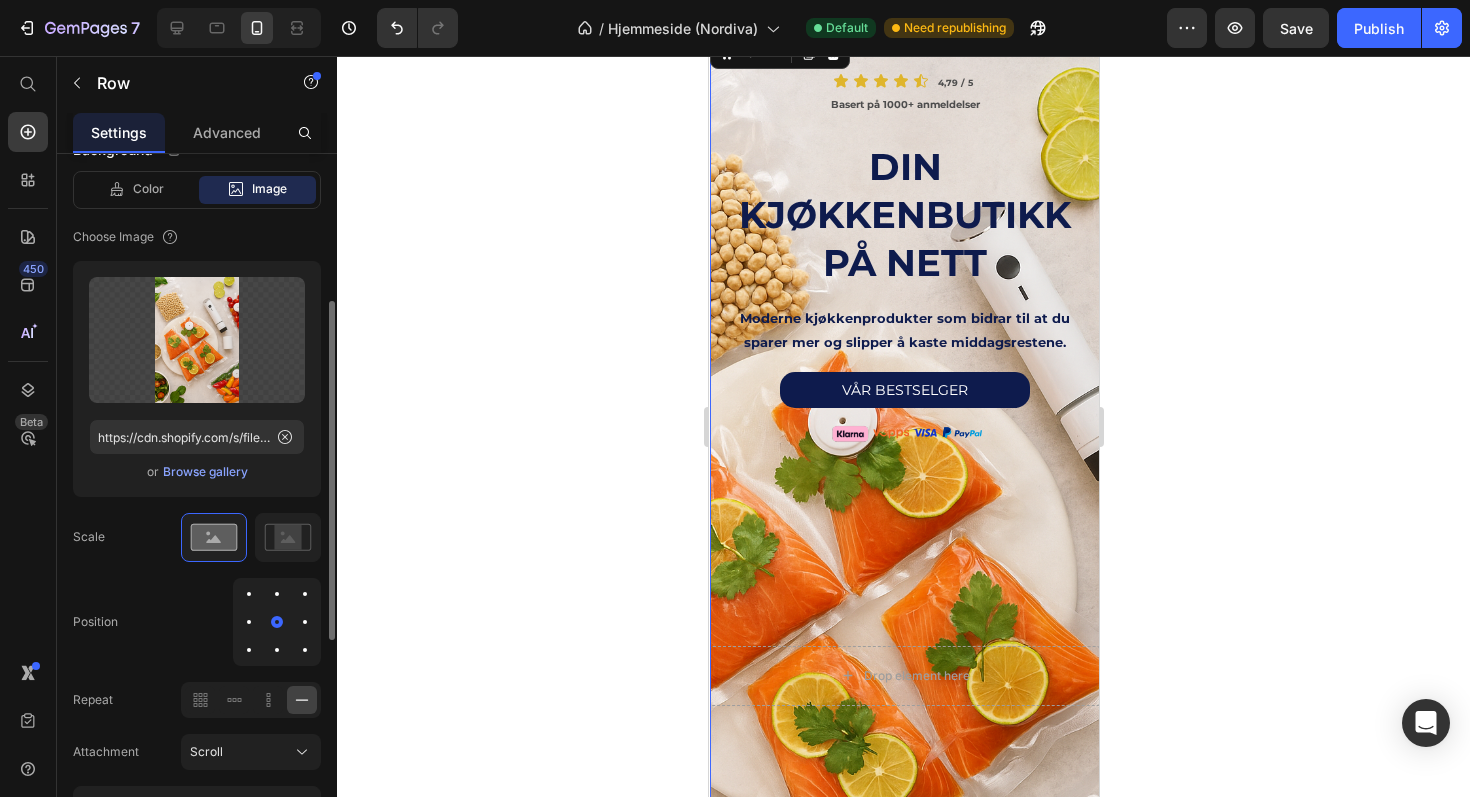 scroll, scrollTop: 472, scrollLeft: 0, axis: vertical 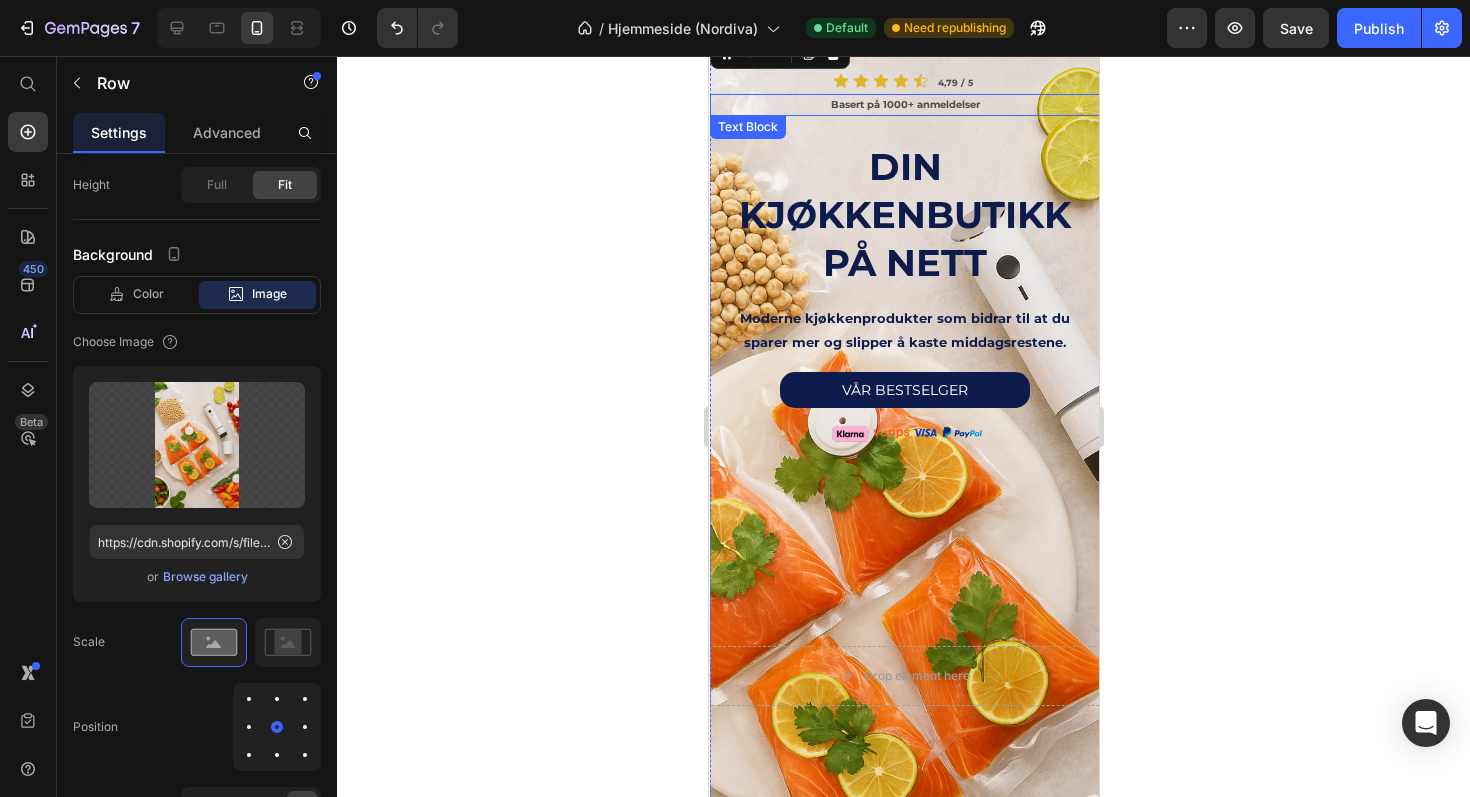 click on "Basert på 1000+ anmeldelser" at bounding box center [904, 105] 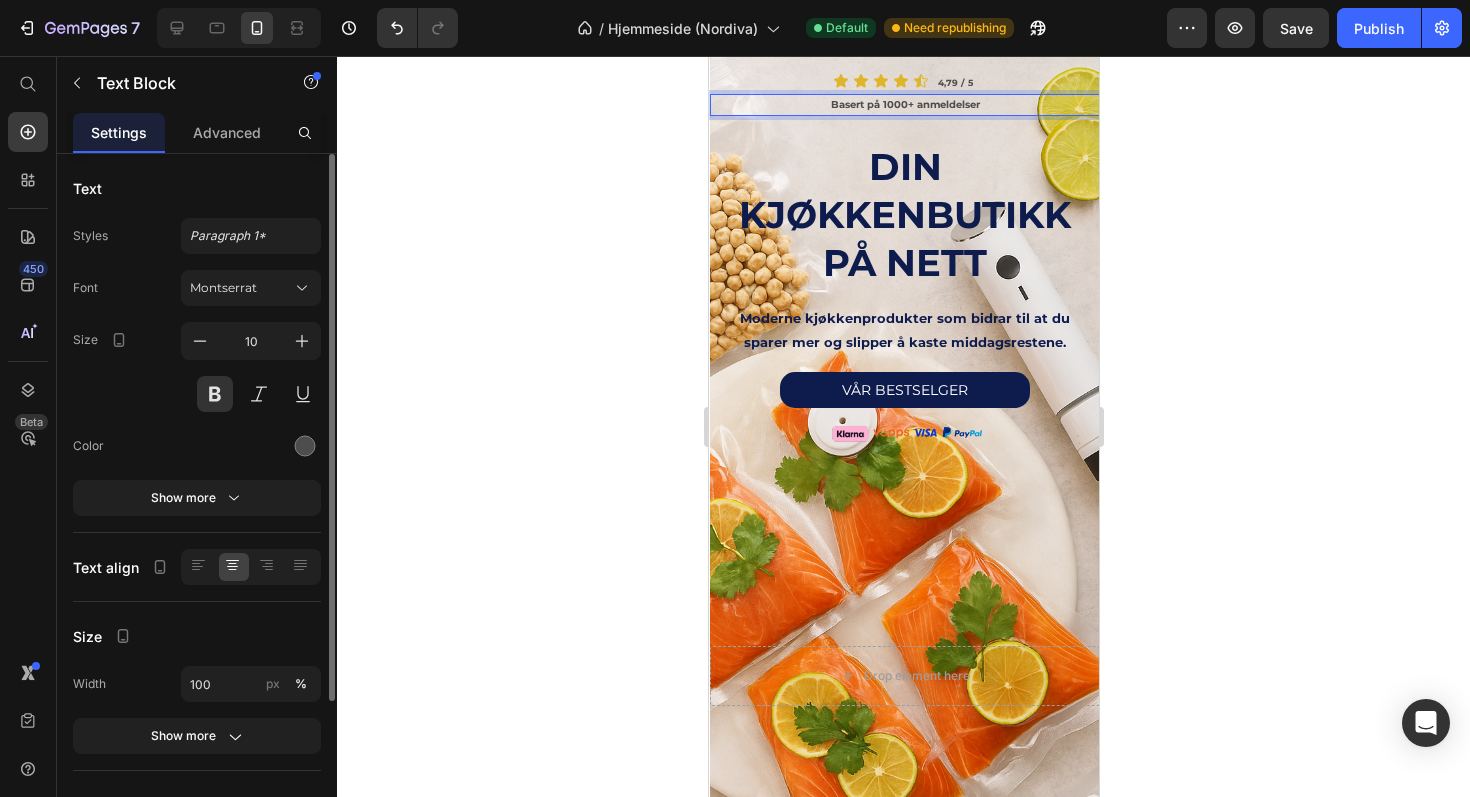 click on "Basert på 1000+ anmeldelser" at bounding box center [904, 105] 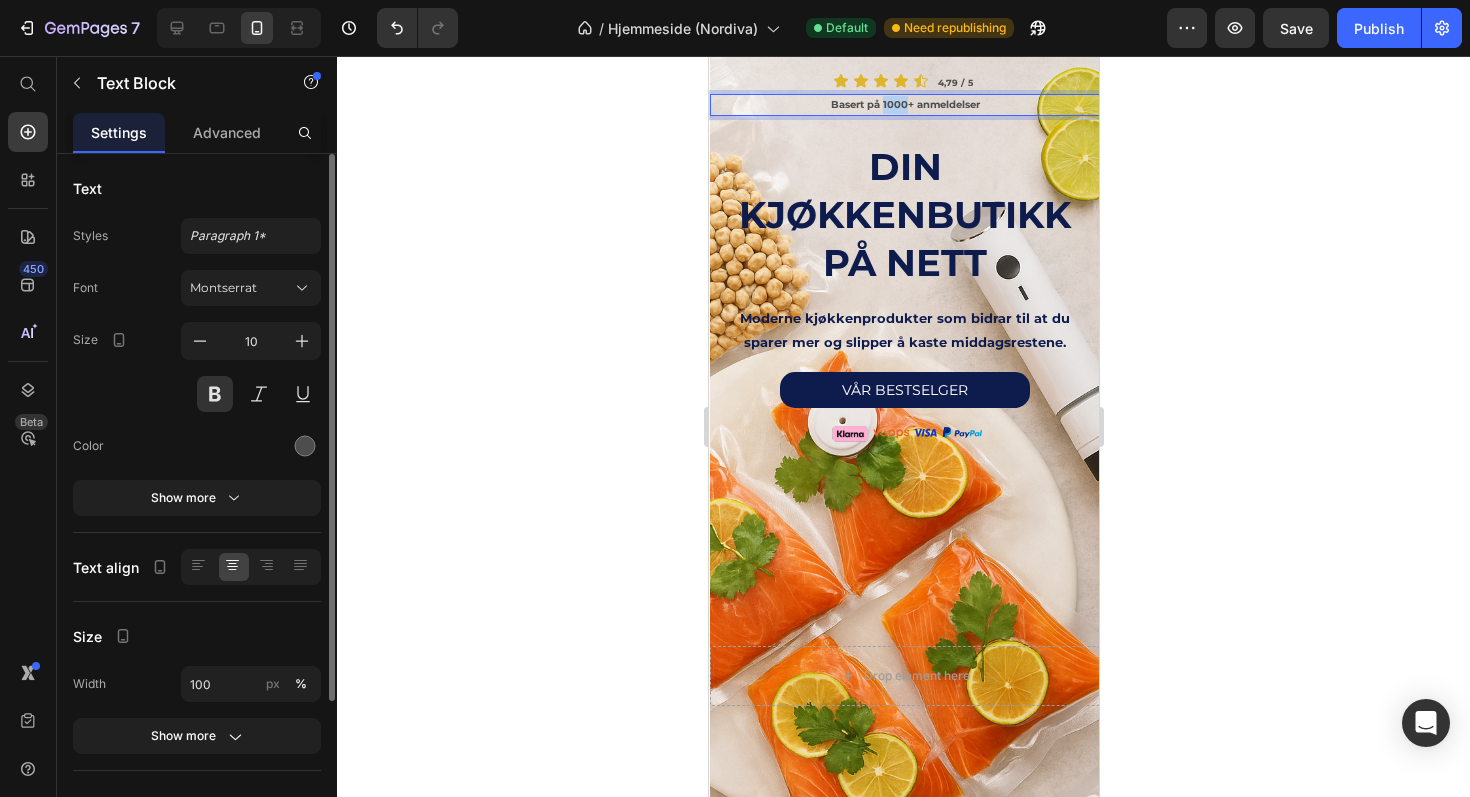 click on "Basert på 1000+ anmeldelser" at bounding box center [904, 105] 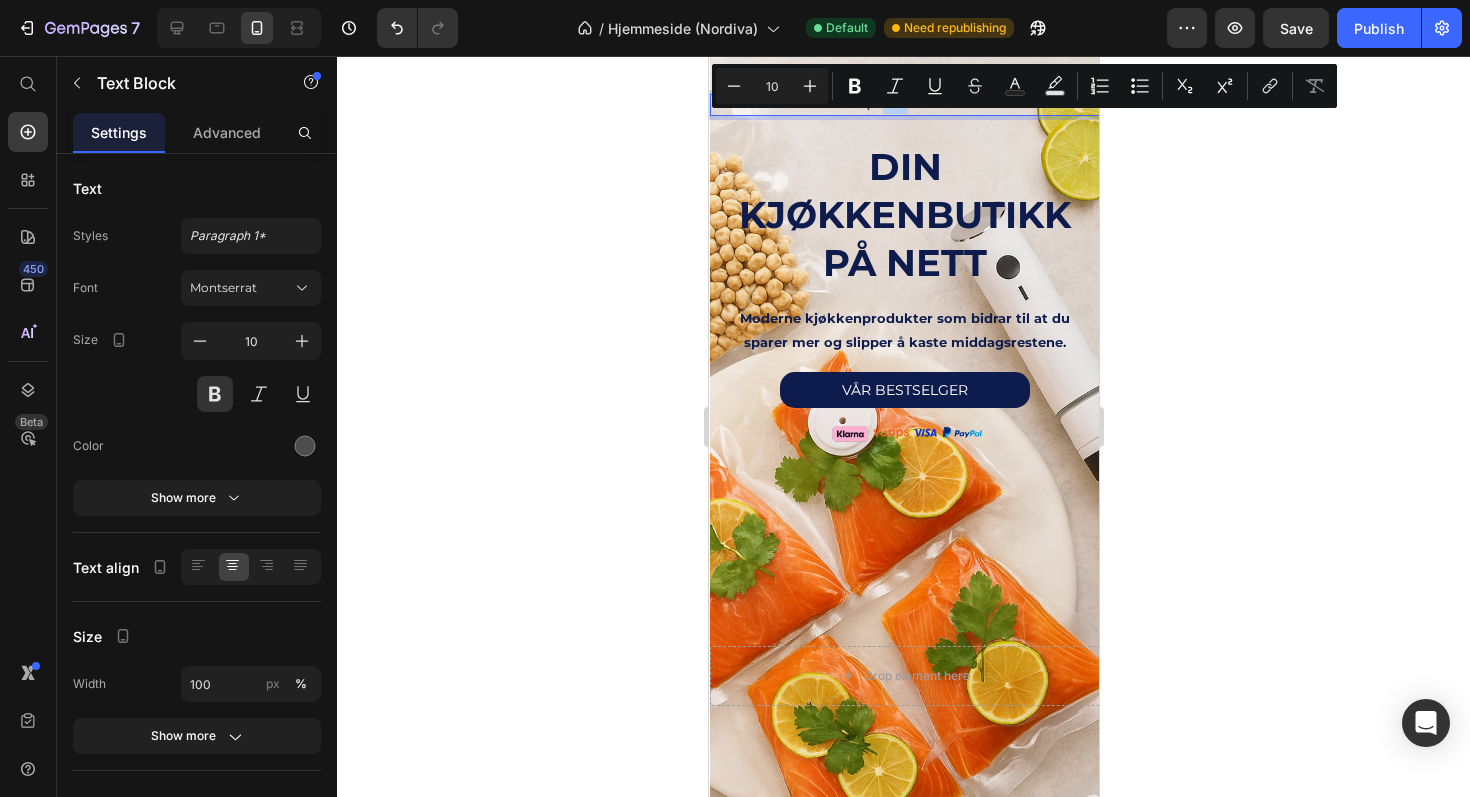 drag, startPoint x: 886, startPoint y: 105, endPoint x: 178, endPoint y: 52, distance: 709.98096 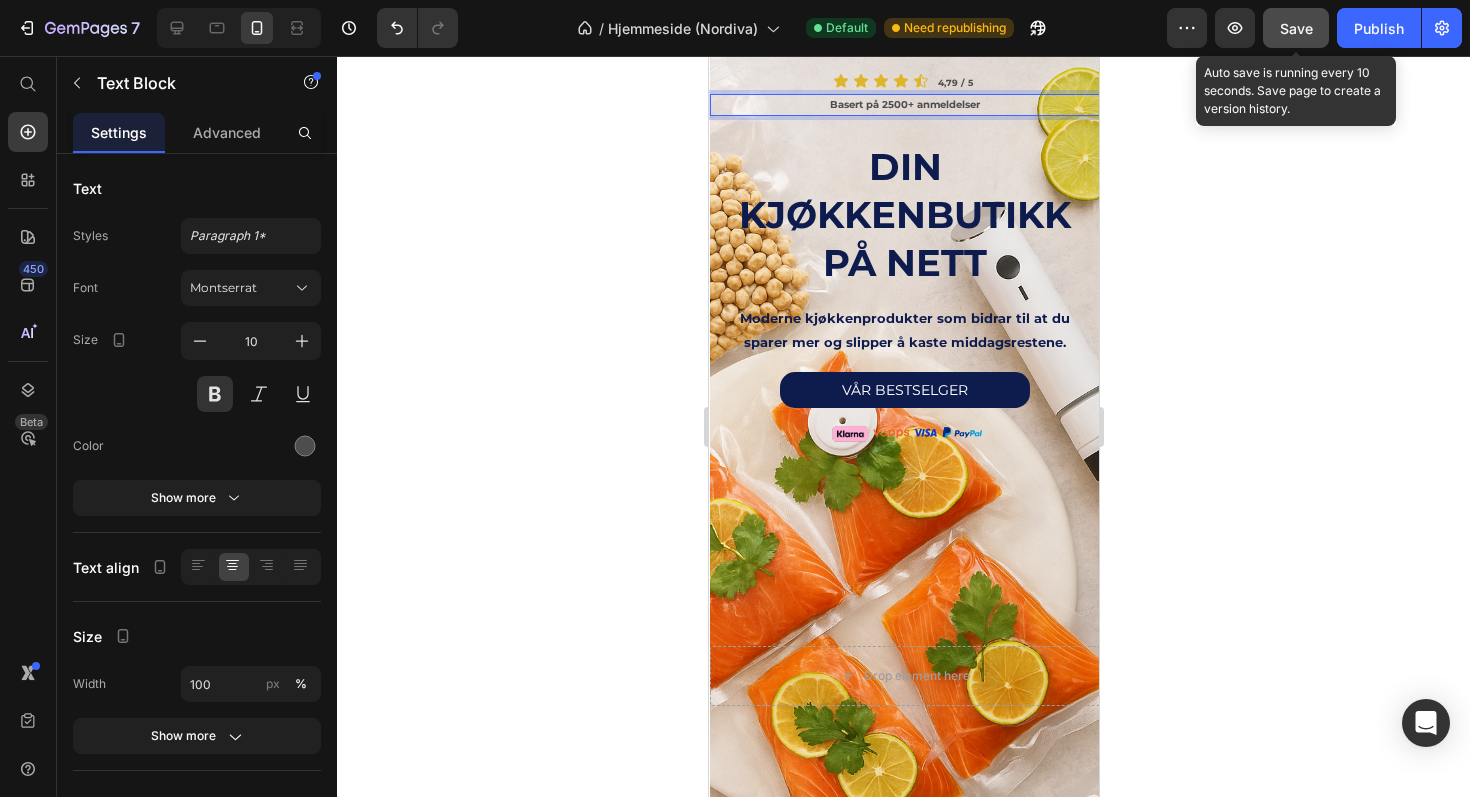 click on "Save" 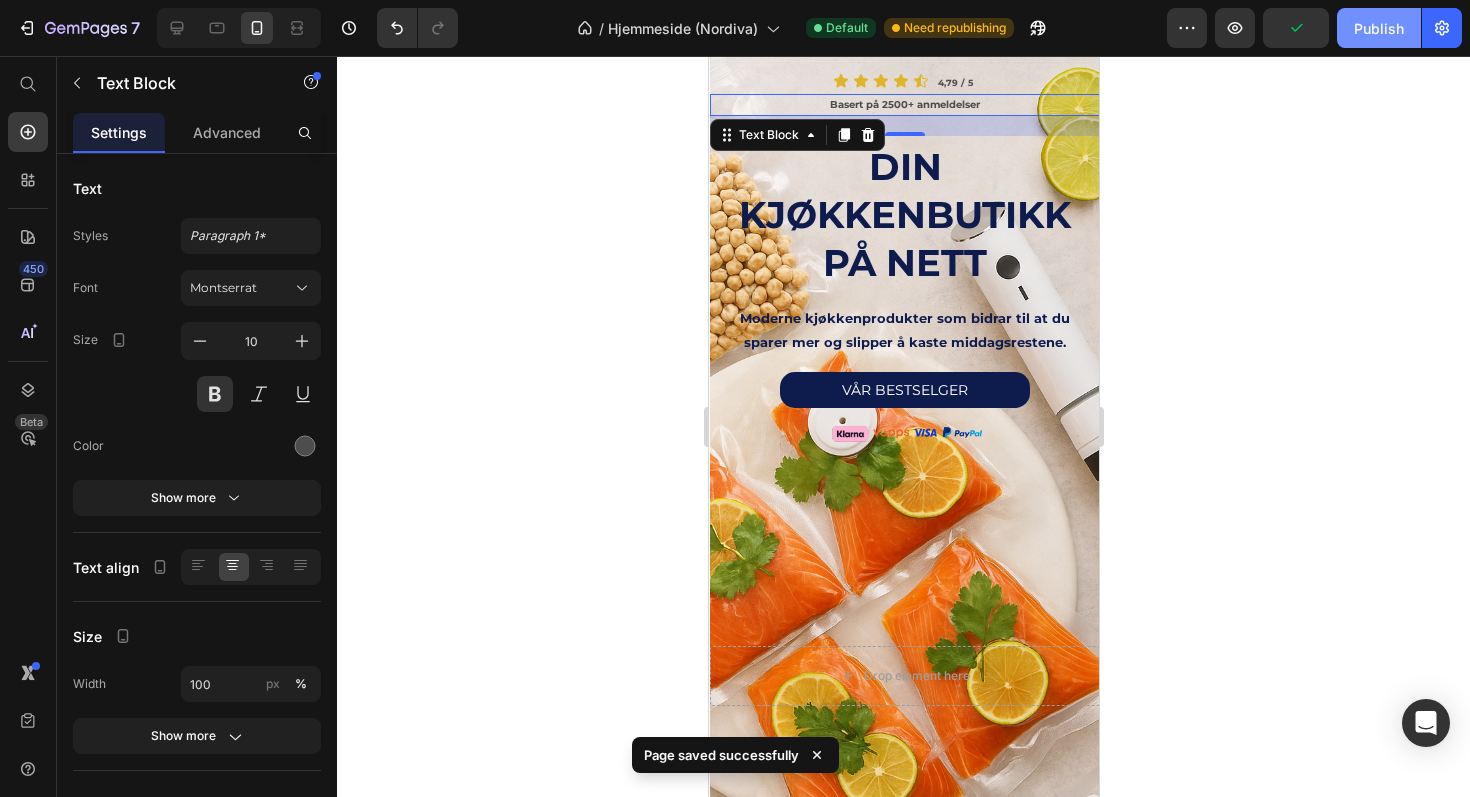 click on "Publish" at bounding box center [1379, 28] 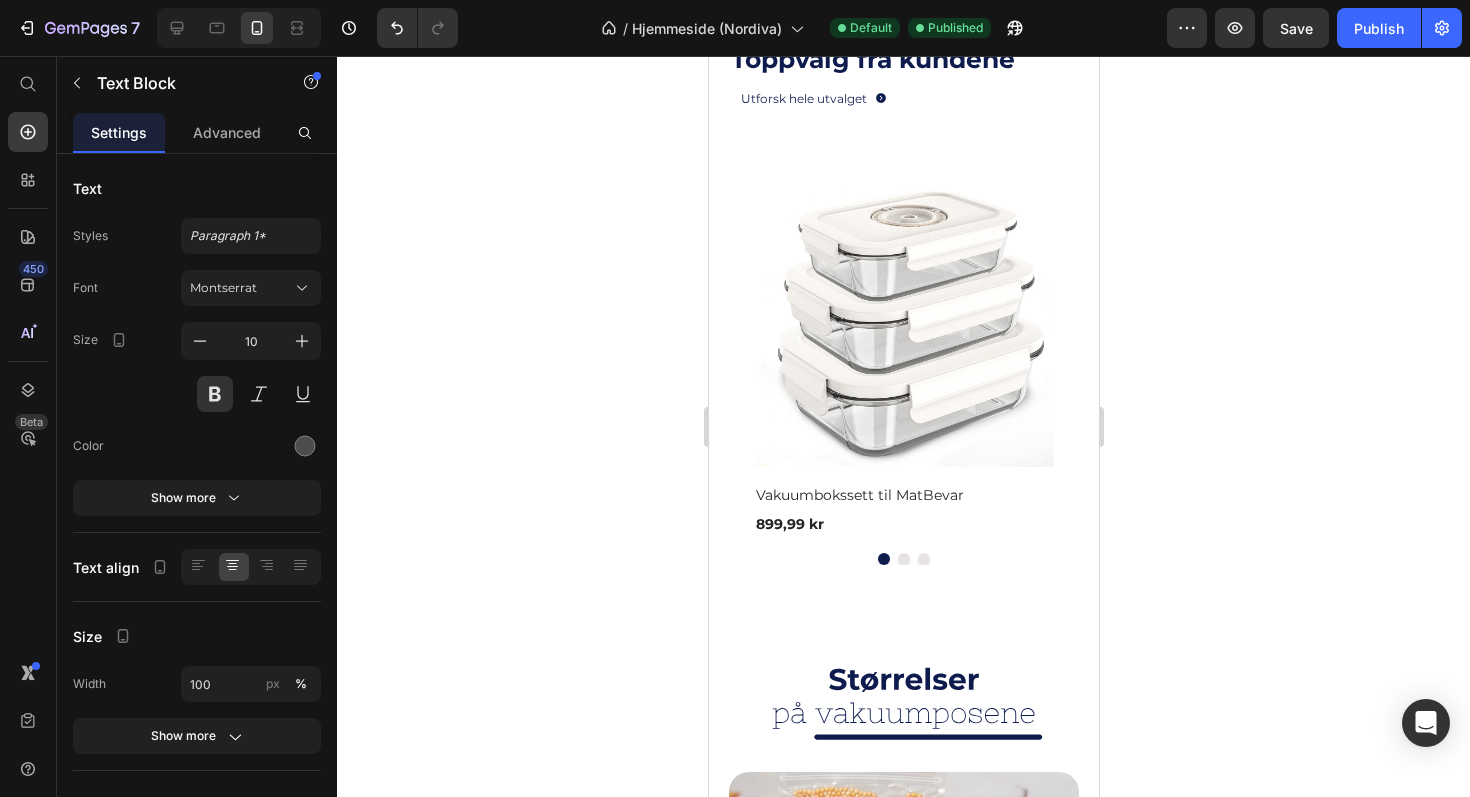 scroll, scrollTop: 3053, scrollLeft: 0, axis: vertical 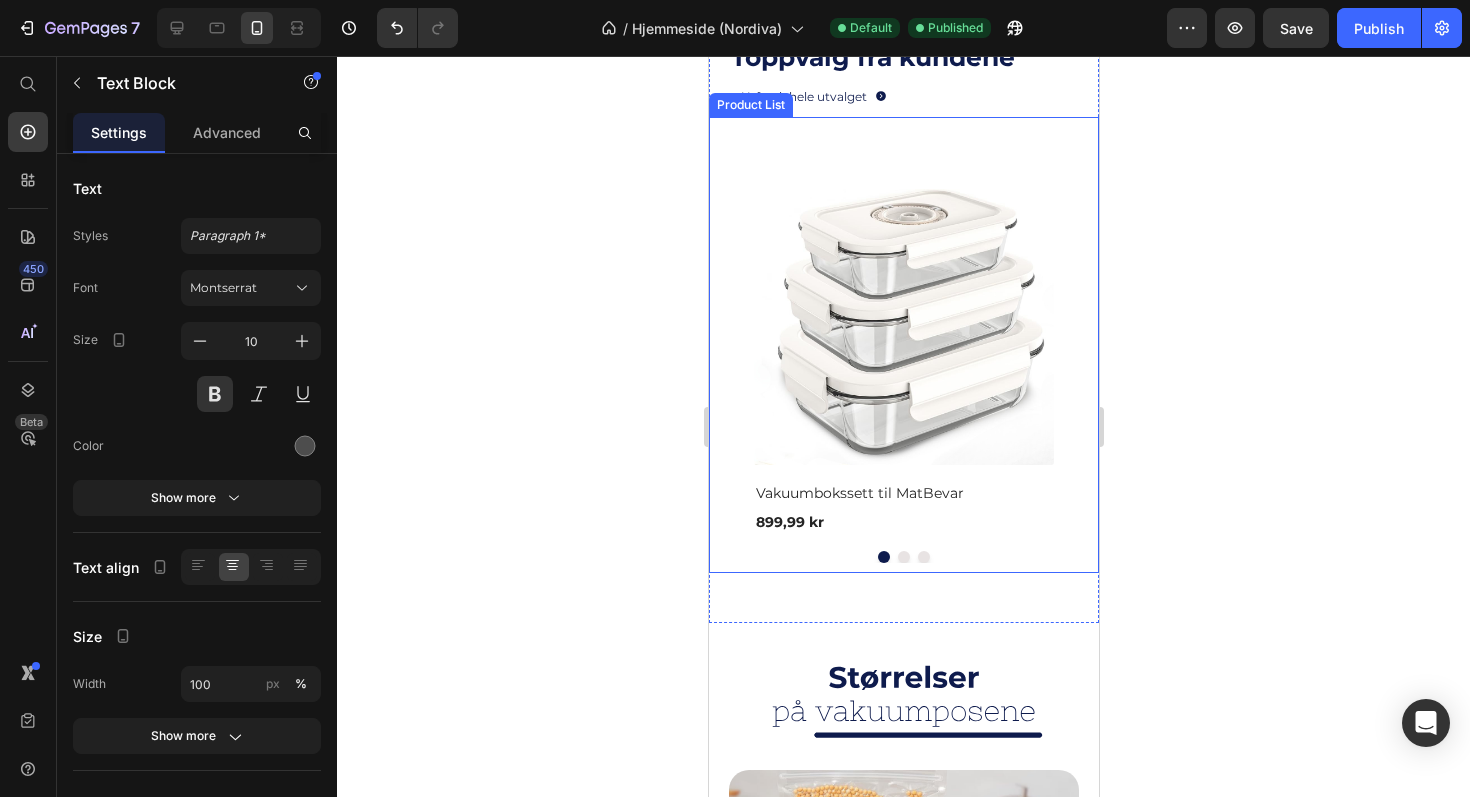click at bounding box center [903, 557] 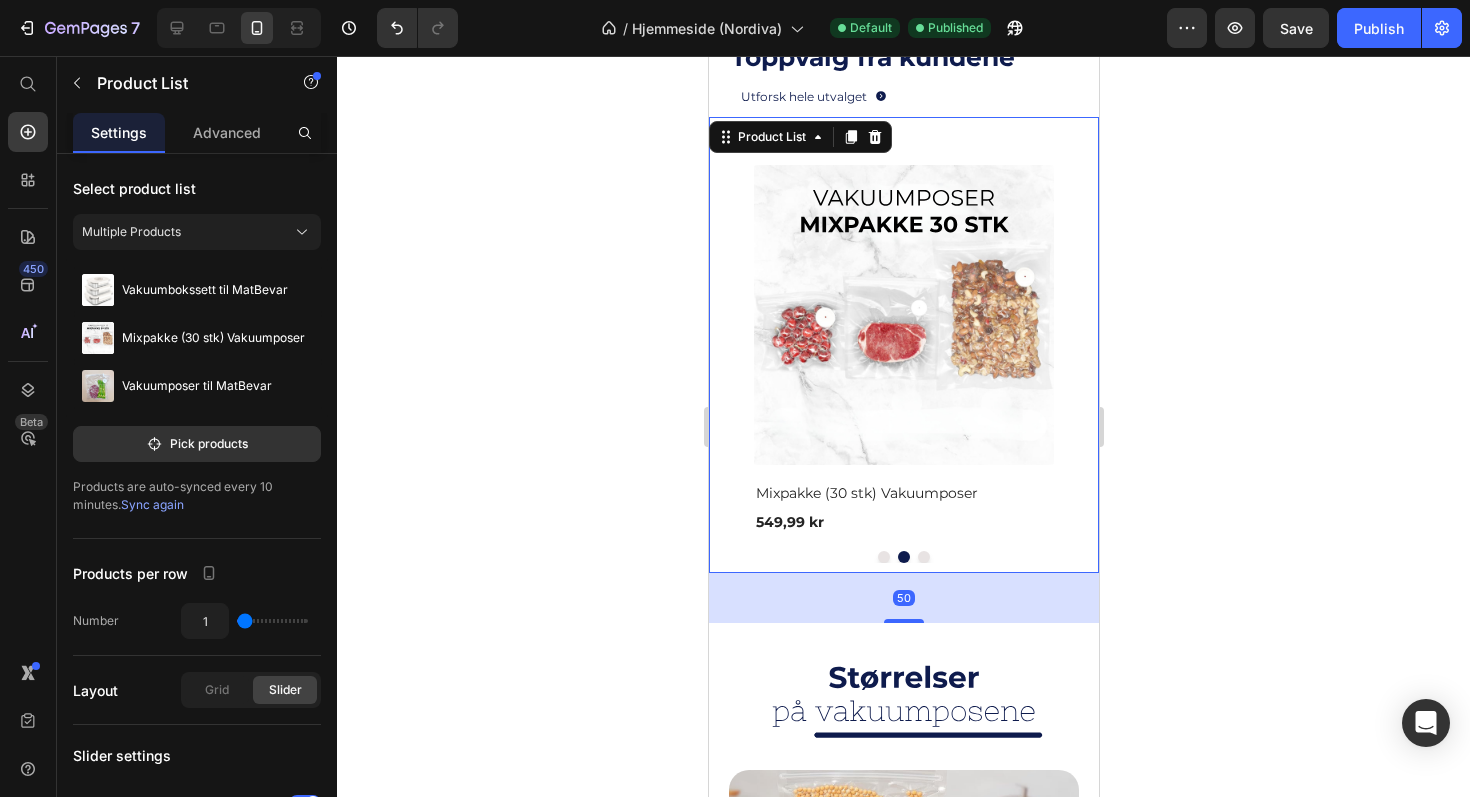 click at bounding box center (883, 557) 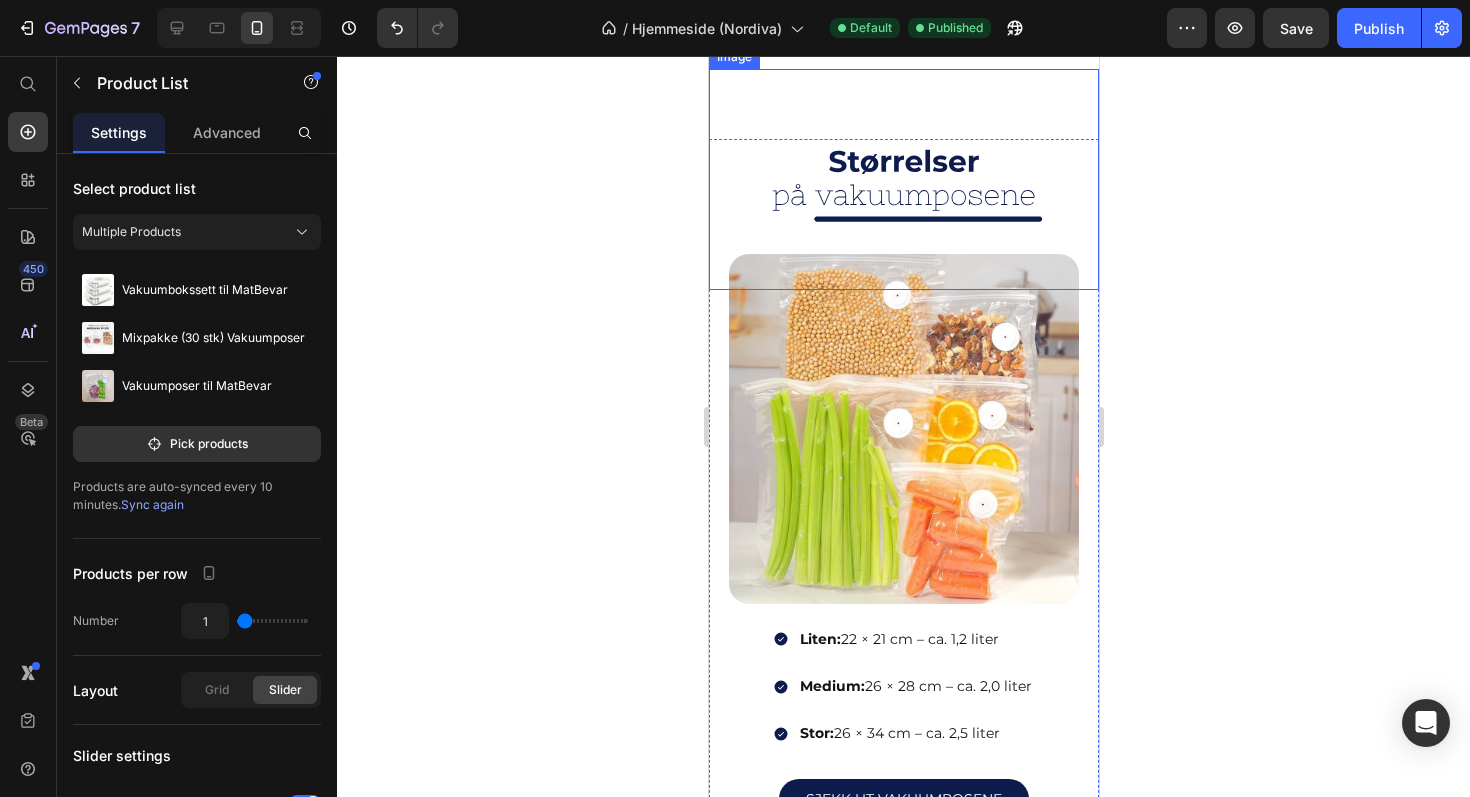 scroll, scrollTop: 3560, scrollLeft: 0, axis: vertical 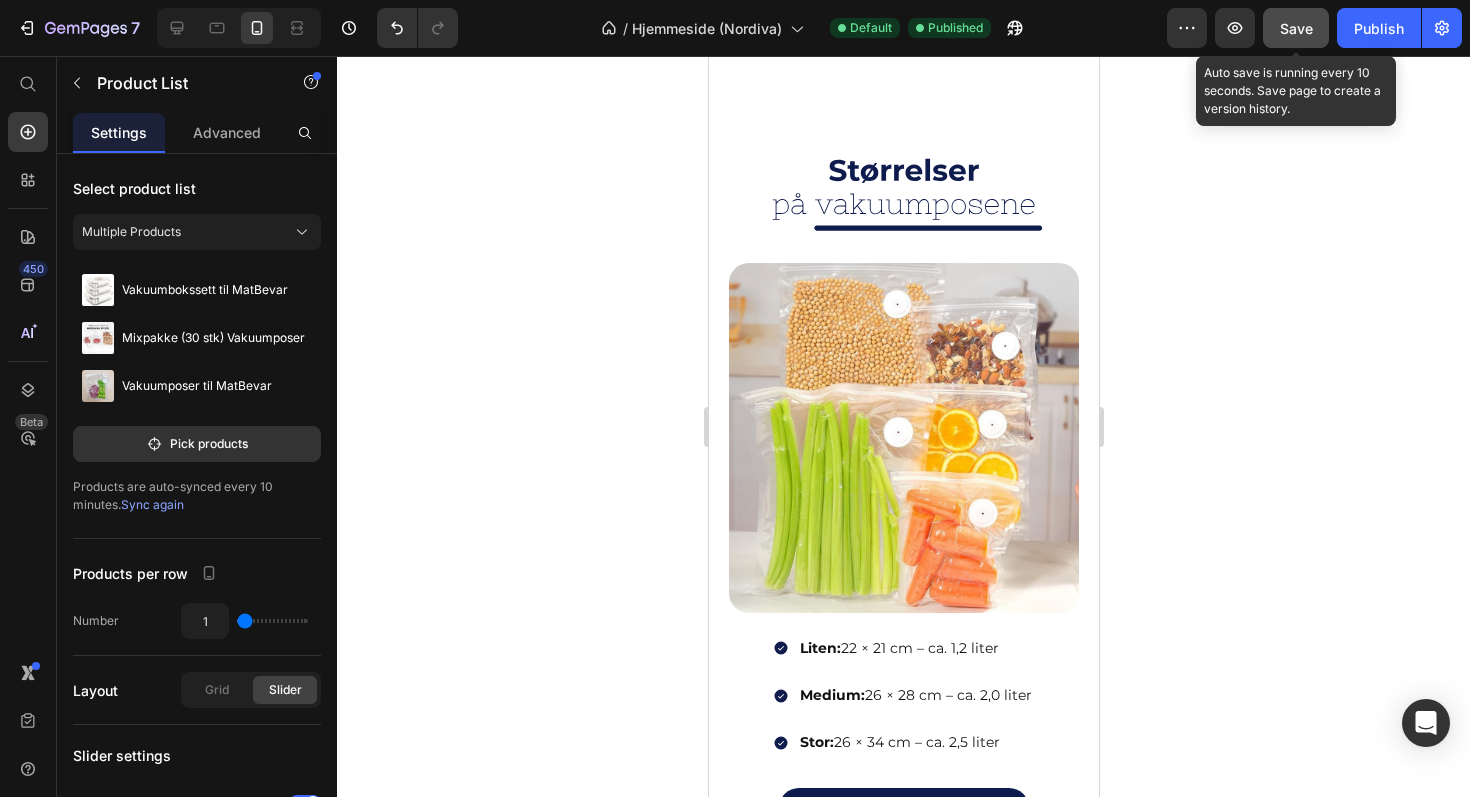 click on "Save" 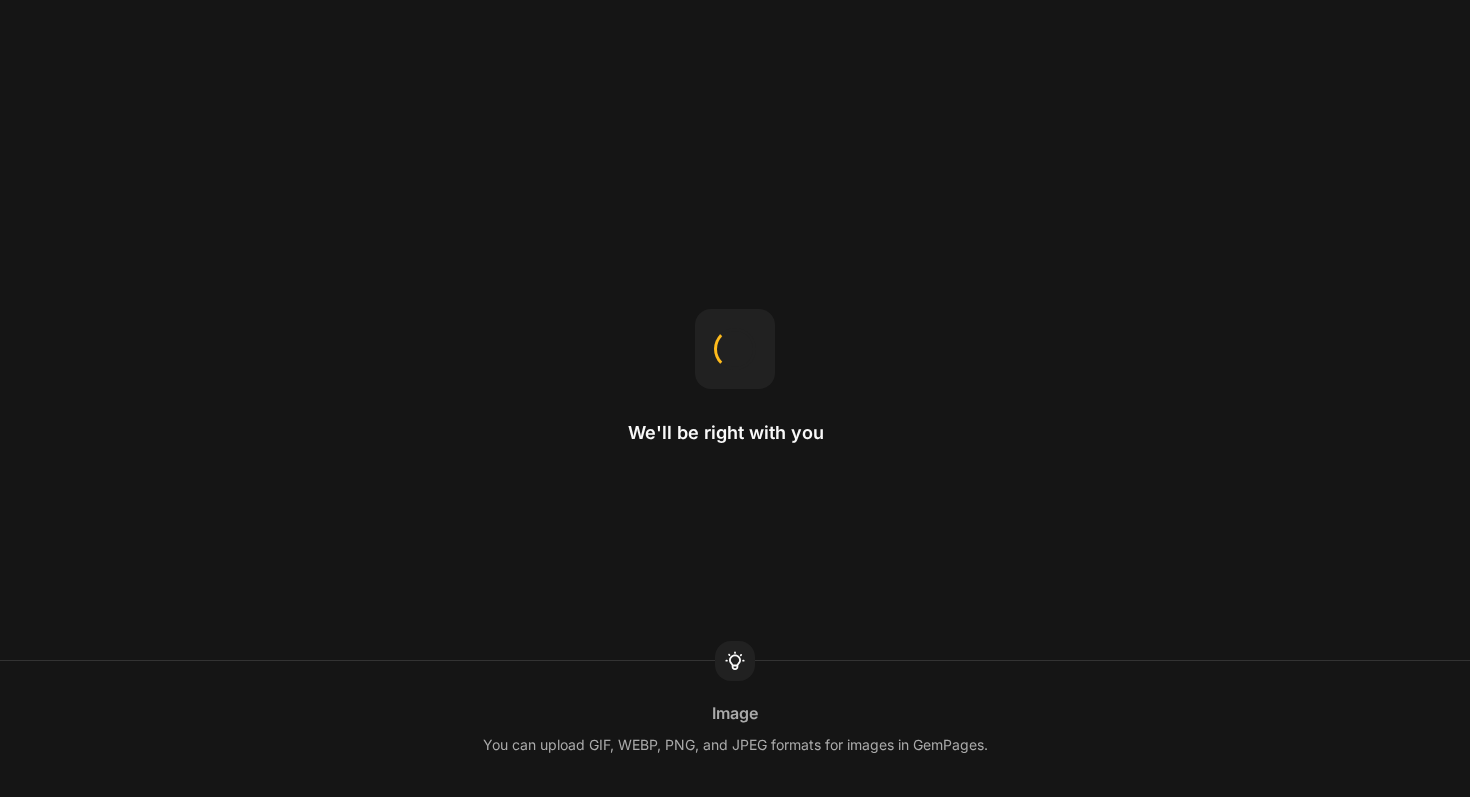 scroll, scrollTop: 0, scrollLeft: 0, axis: both 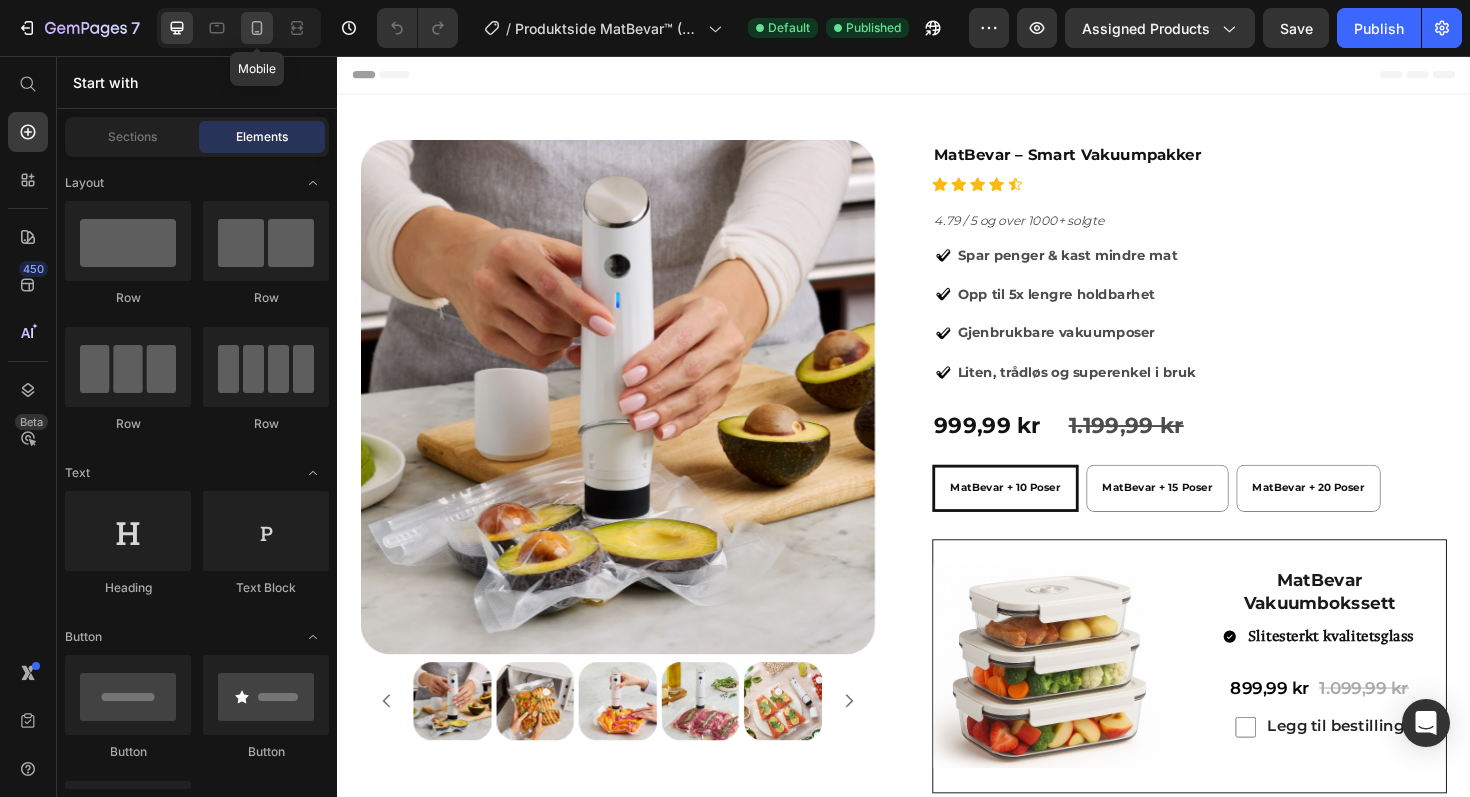 click 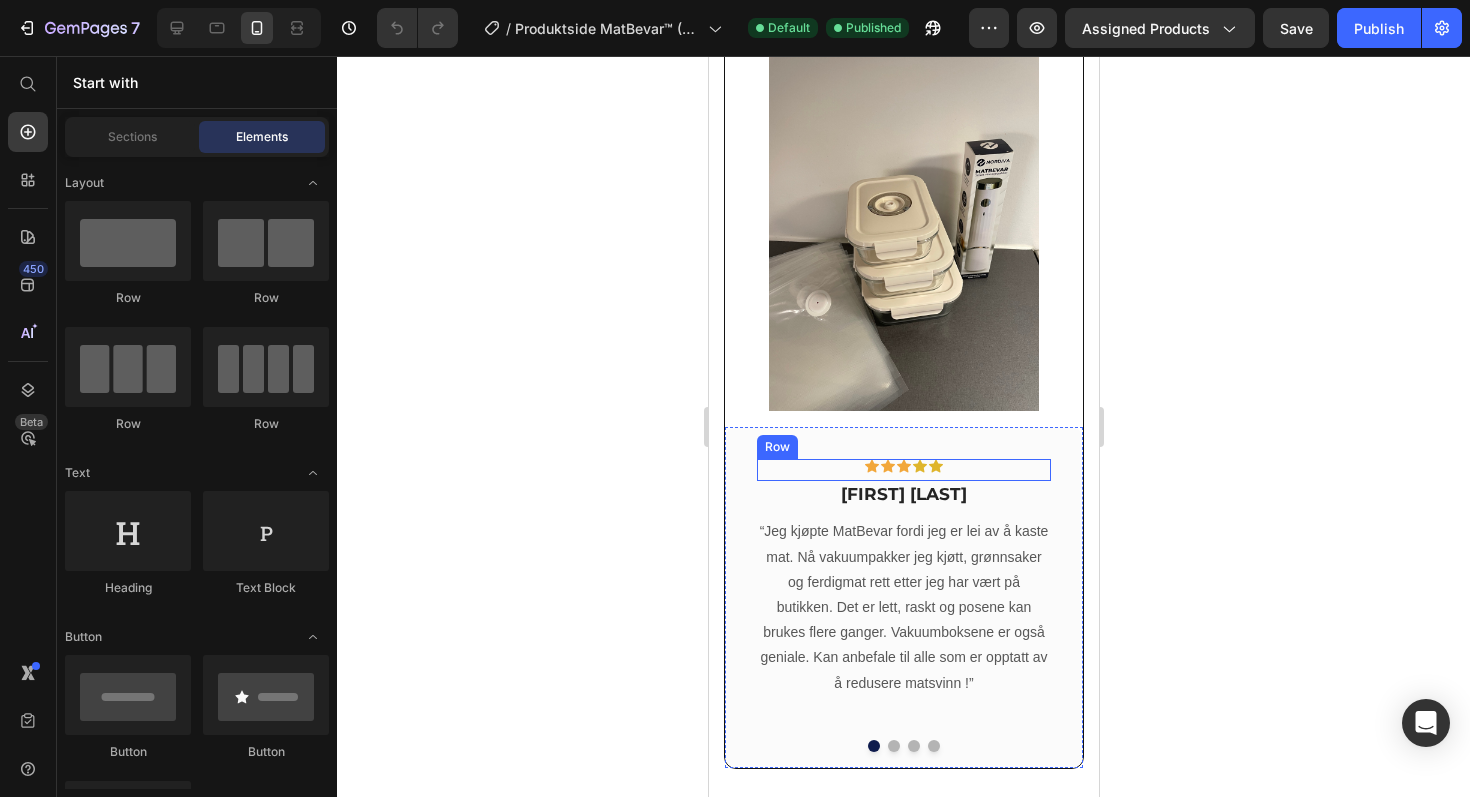 scroll, scrollTop: 7358, scrollLeft: 0, axis: vertical 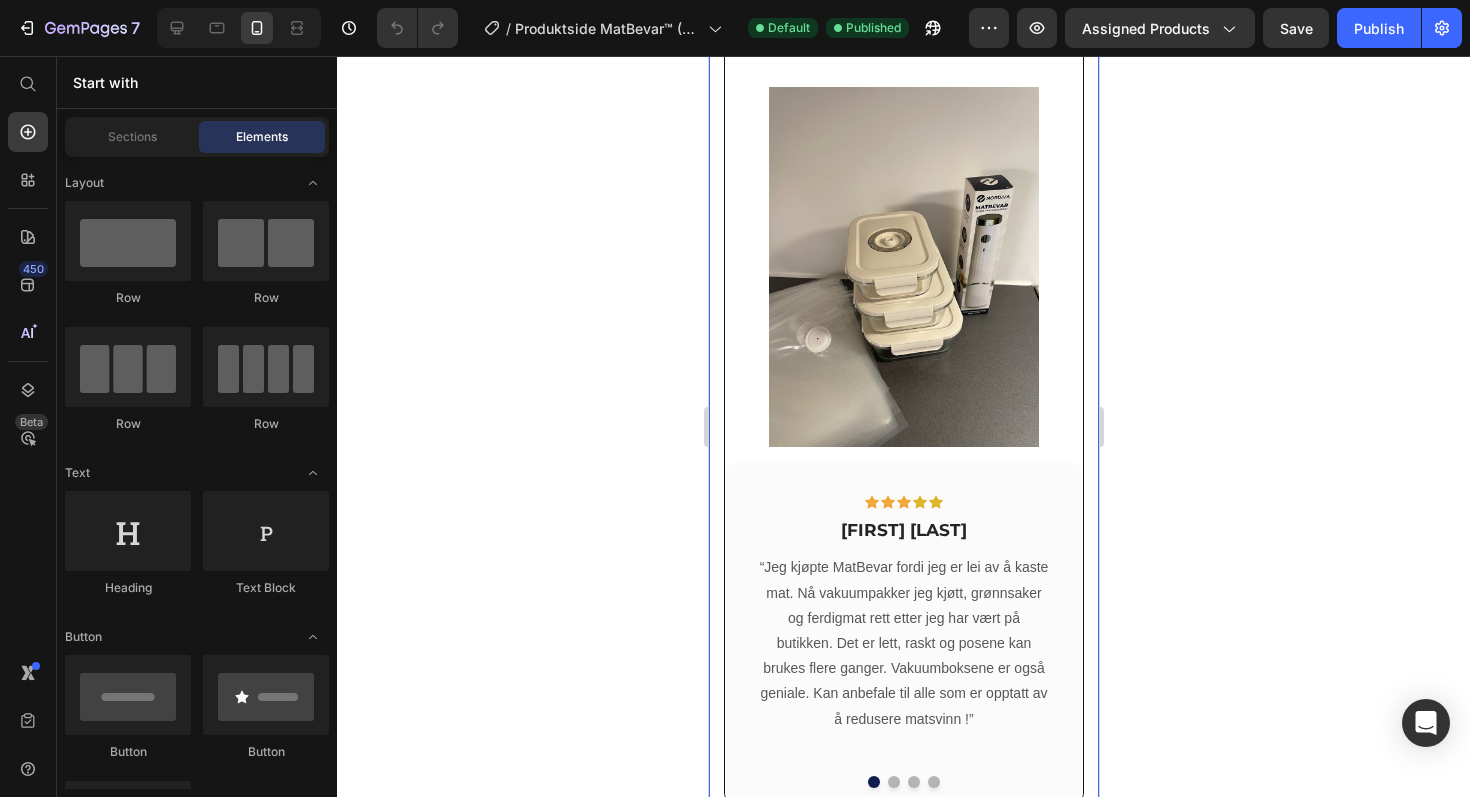 click on "Hva synes kundene våre om oss? Heading Hva synes andre om oss? Heading Image
Icon
Icon
Icon
Icon
Icon Row [NAME] R.  Text block “Jeg kjøpte MatBevar fordi jeg er lei av å kaste mat. Nå vakuumpakker jeg kjøtt, grønnsaker og ferdigmat rett etter jeg har vært på butikken. Det er lett, raskt og posene kan brukes flere ganger. Vakuumboksene er også geniale. Kan anbefale til alle som er opptatt av å redusere matsvinn!” Text block Row Image
Icon
Icon
Icon
Icon
Icon Row [NAME] T.  Text Block “Jeg var skeptisk i starten, men denne lille saken har virkelig overrasket meg. Jeg bruker den flere ganger i uka, og spesielt etter middag når jeg vil ta vare på restene. Nå kaster vi nesten ingenting lenger, og det føles faktisk veldig bra.” Text block Row Row Image
Icon
Icon
Icon
Row" at bounding box center (903, 377) 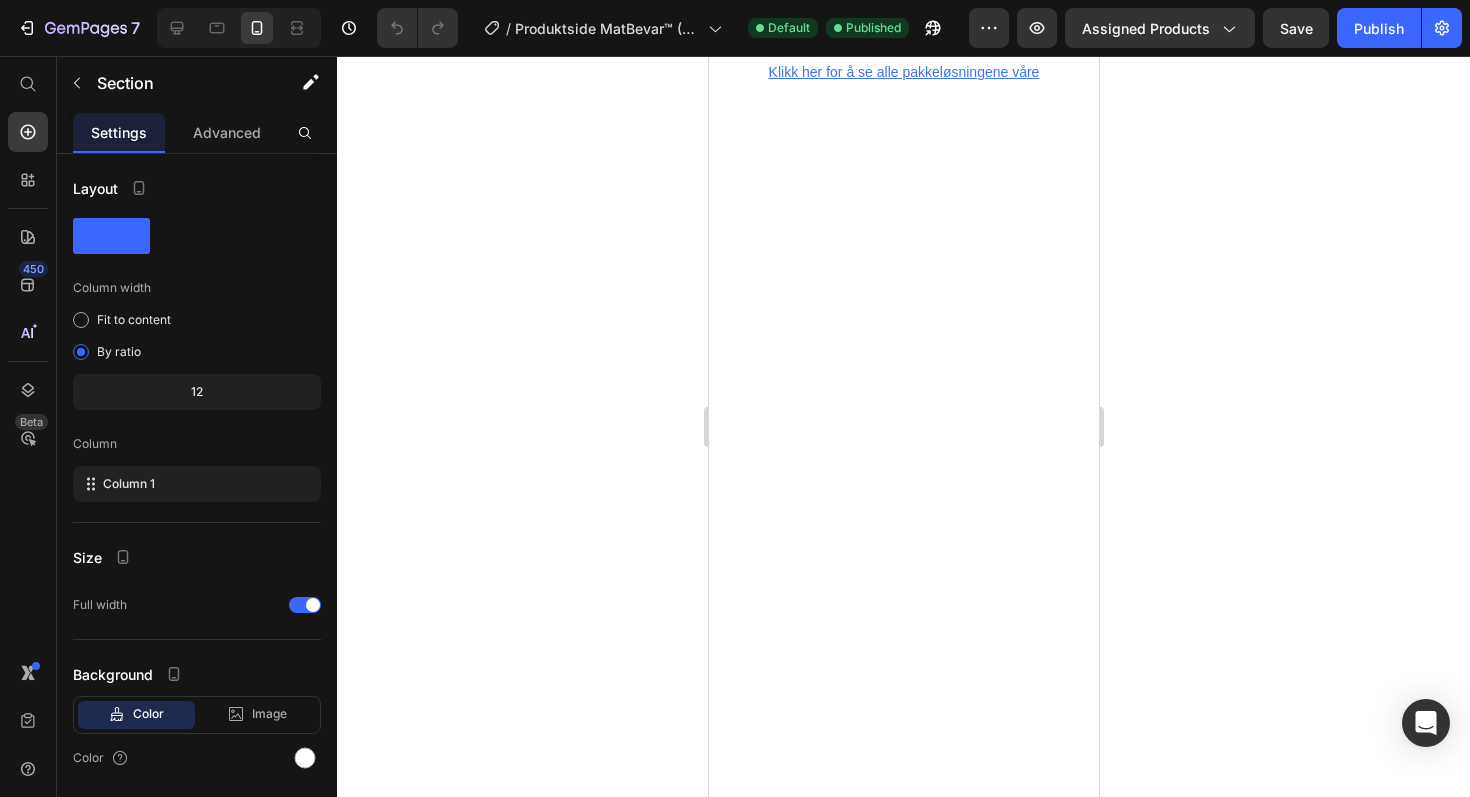 scroll, scrollTop: 0, scrollLeft: 0, axis: both 